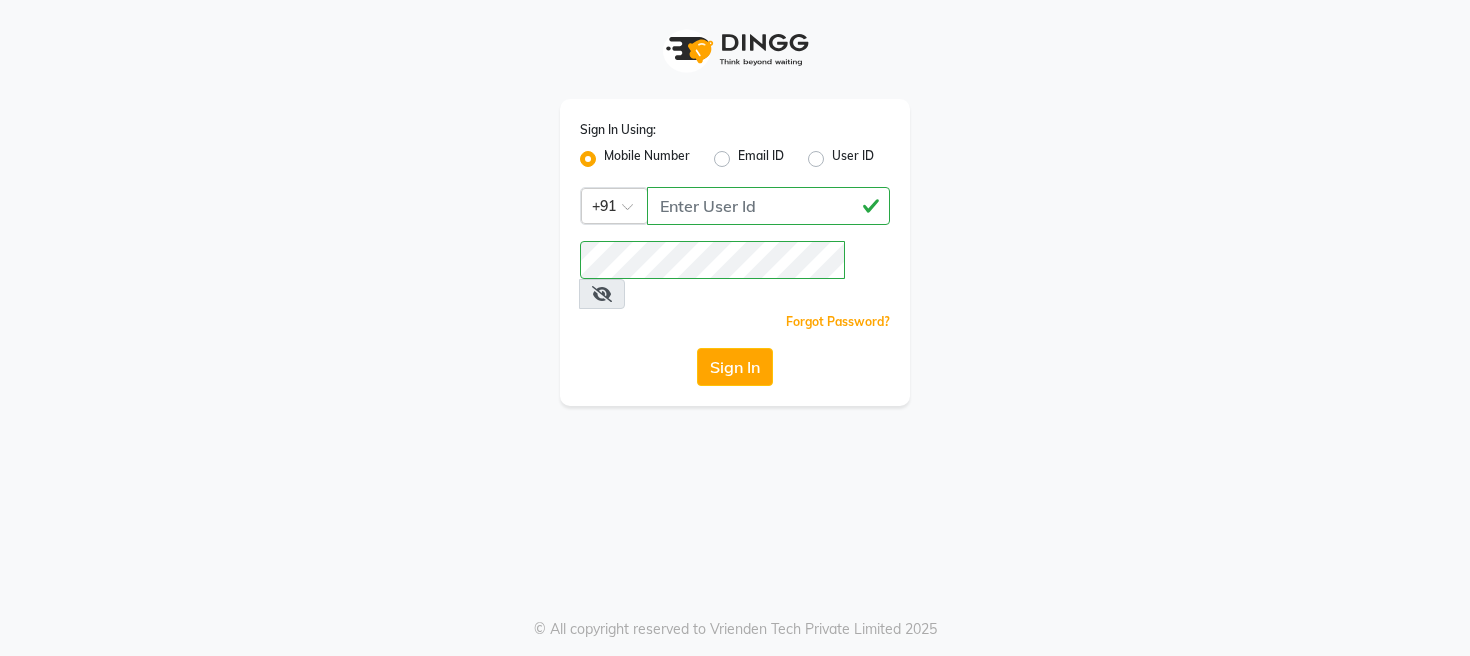 scroll, scrollTop: 0, scrollLeft: 0, axis: both 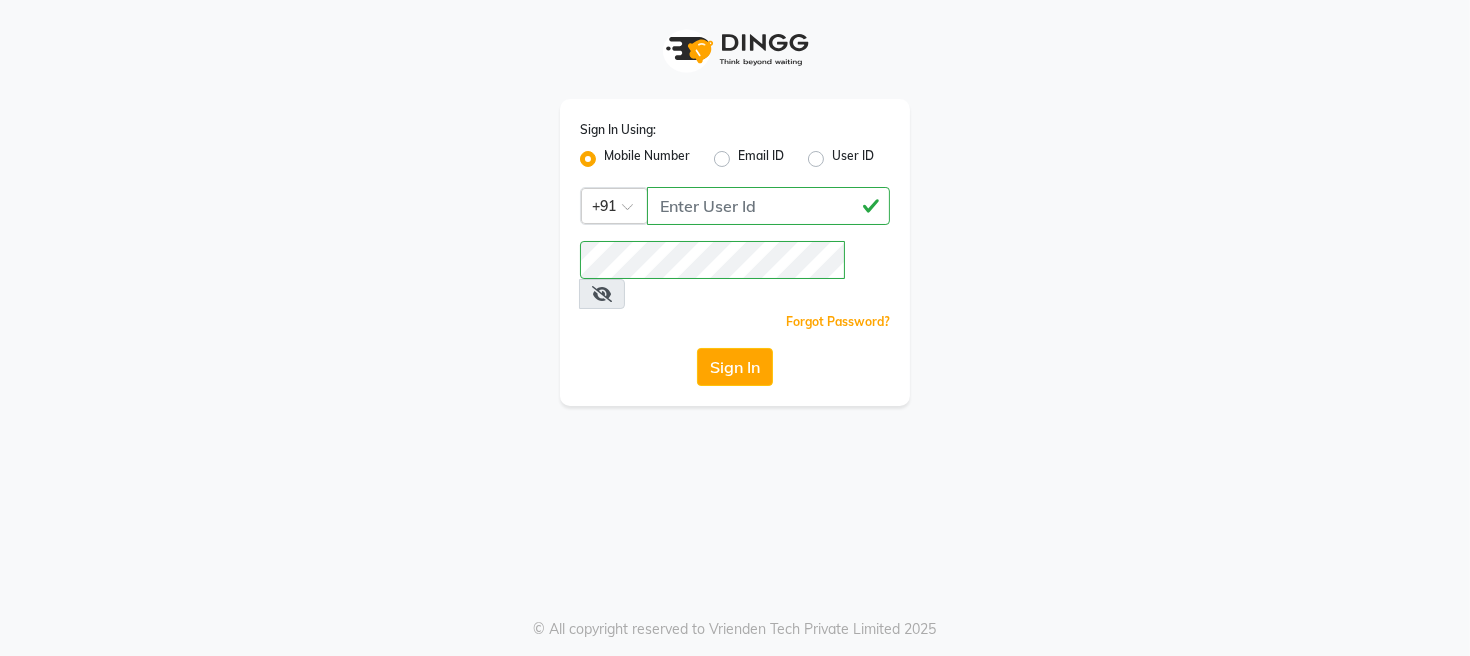 click on "Sign In" 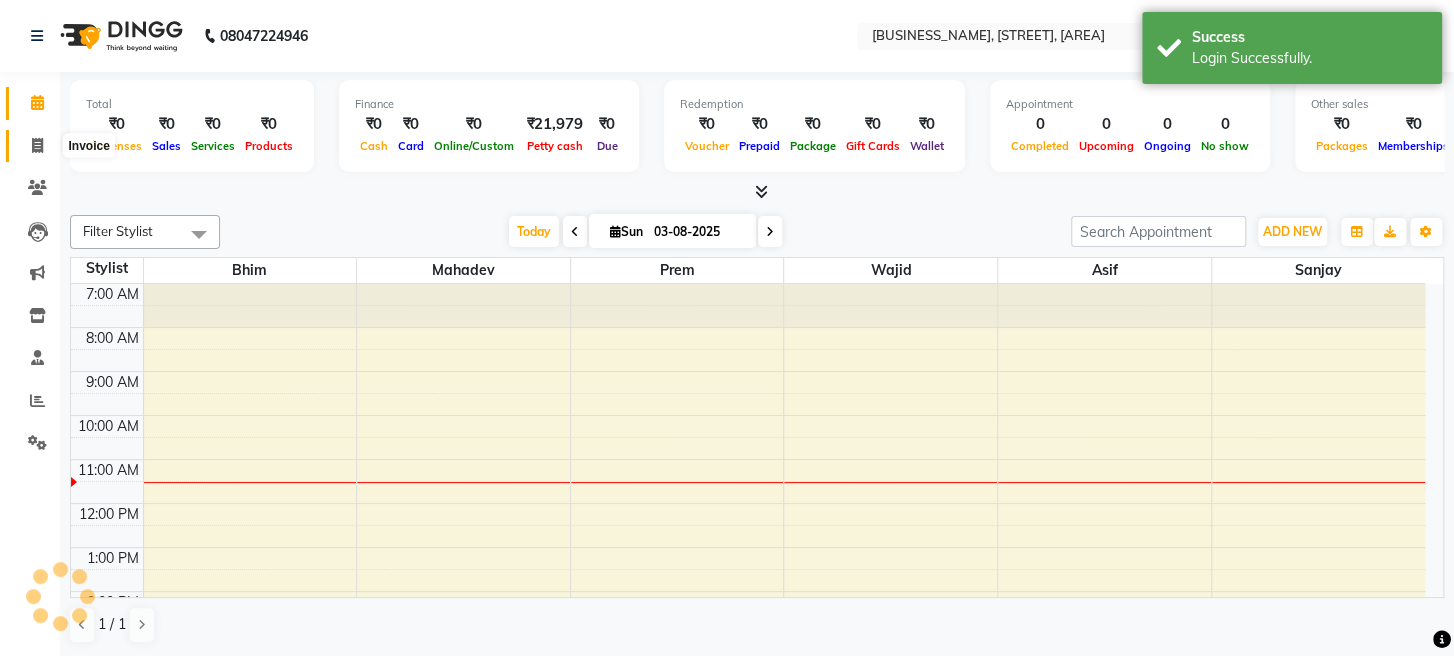 click 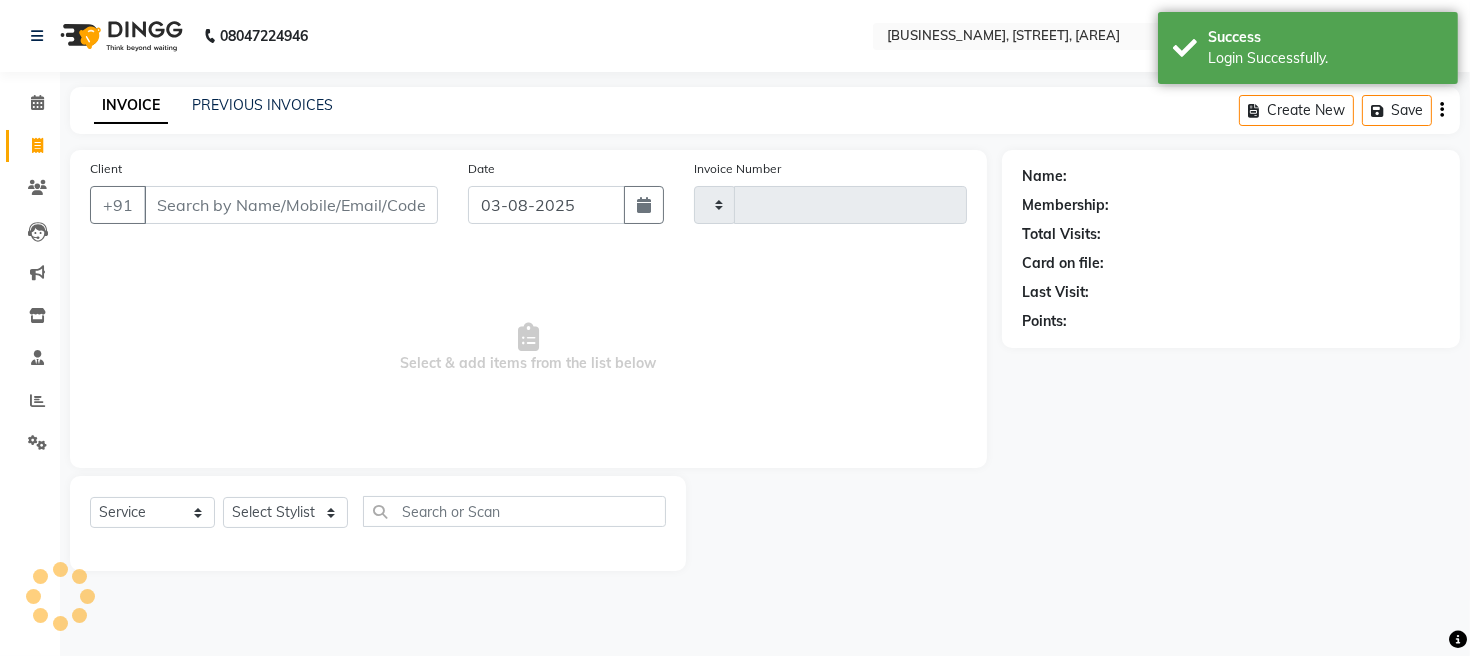 type on "1351" 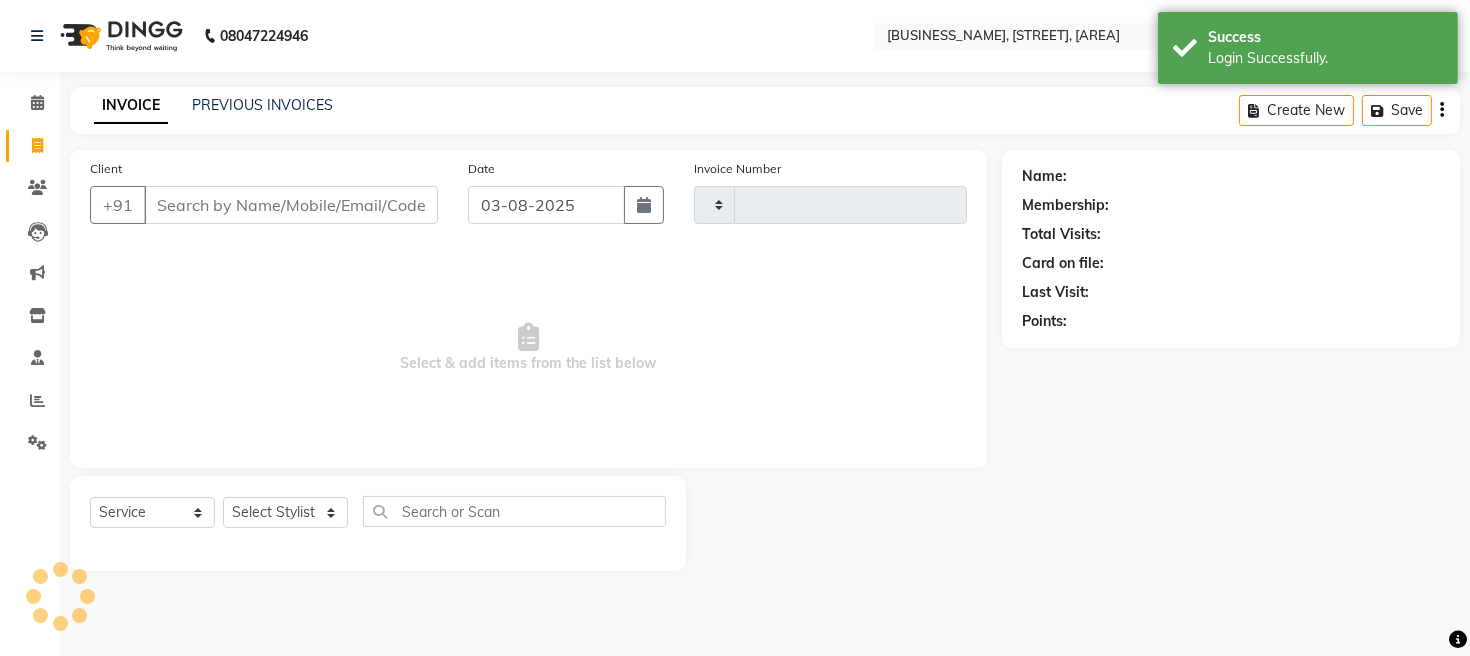 select on "779" 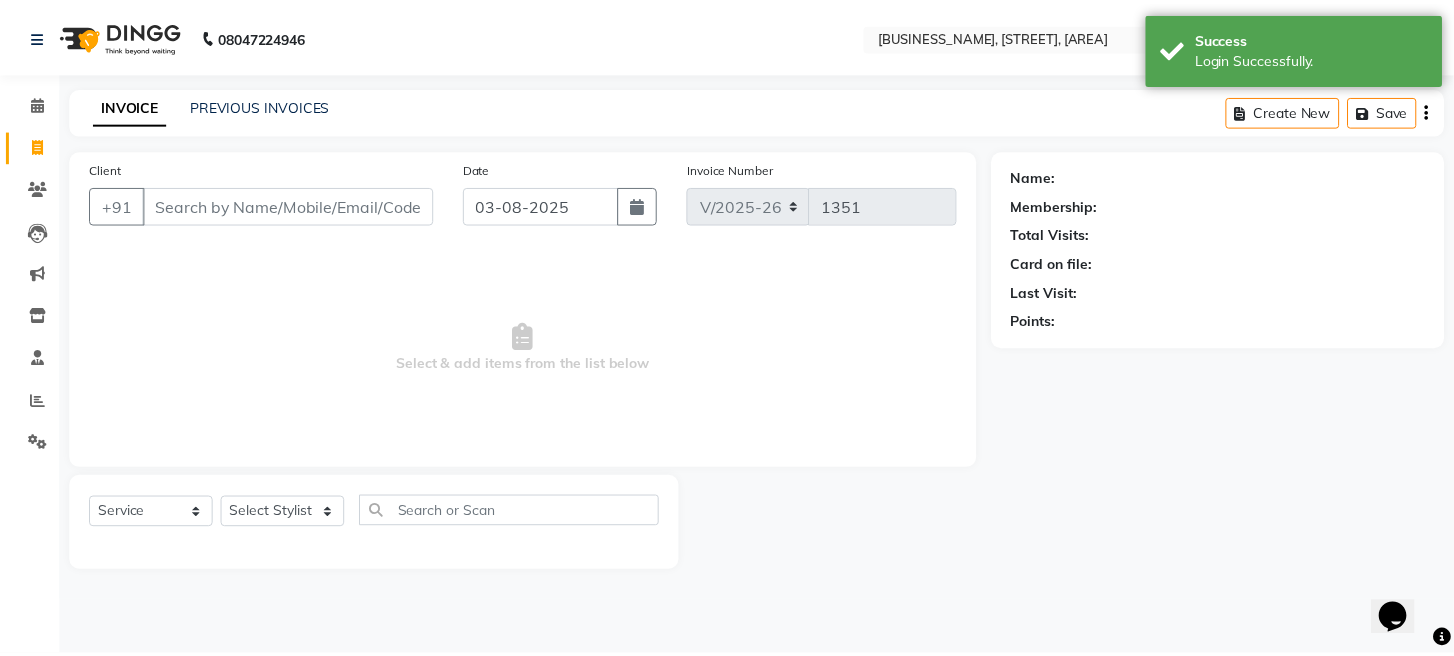 scroll, scrollTop: 0, scrollLeft: 0, axis: both 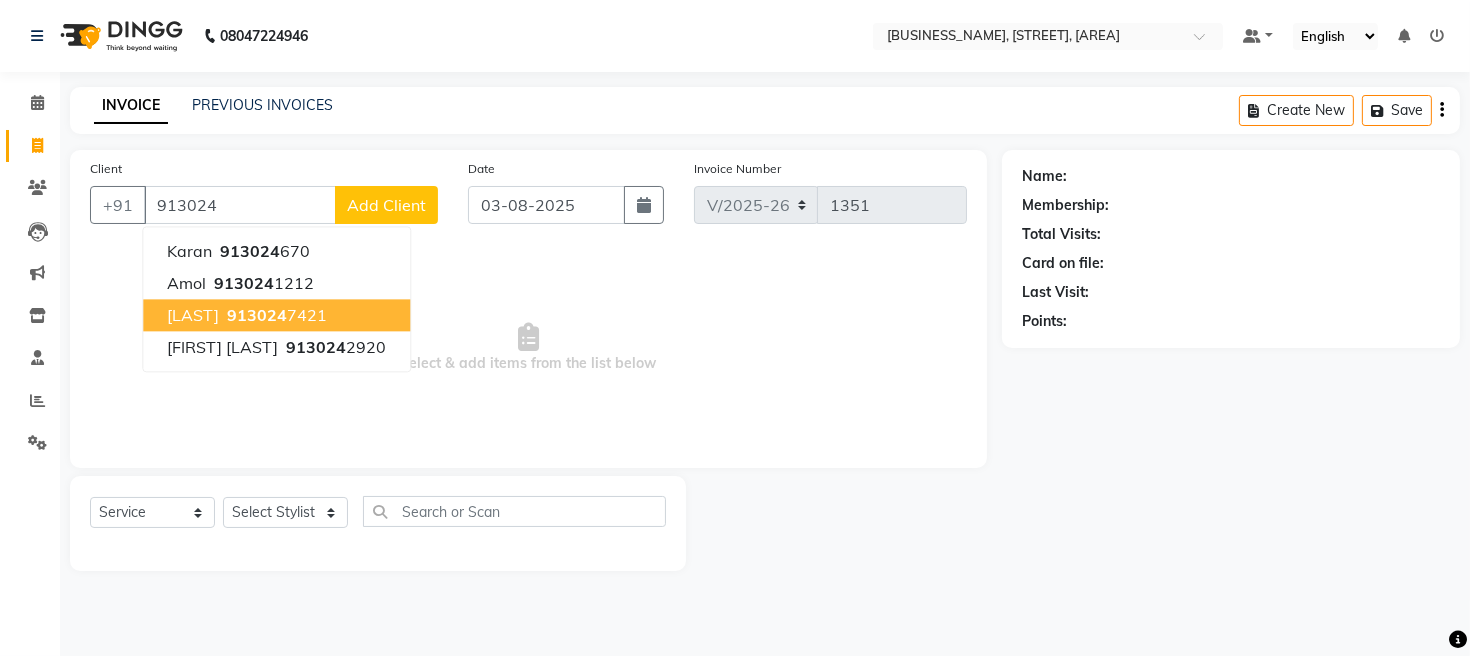 click on "[LAST]" at bounding box center (193, 315) 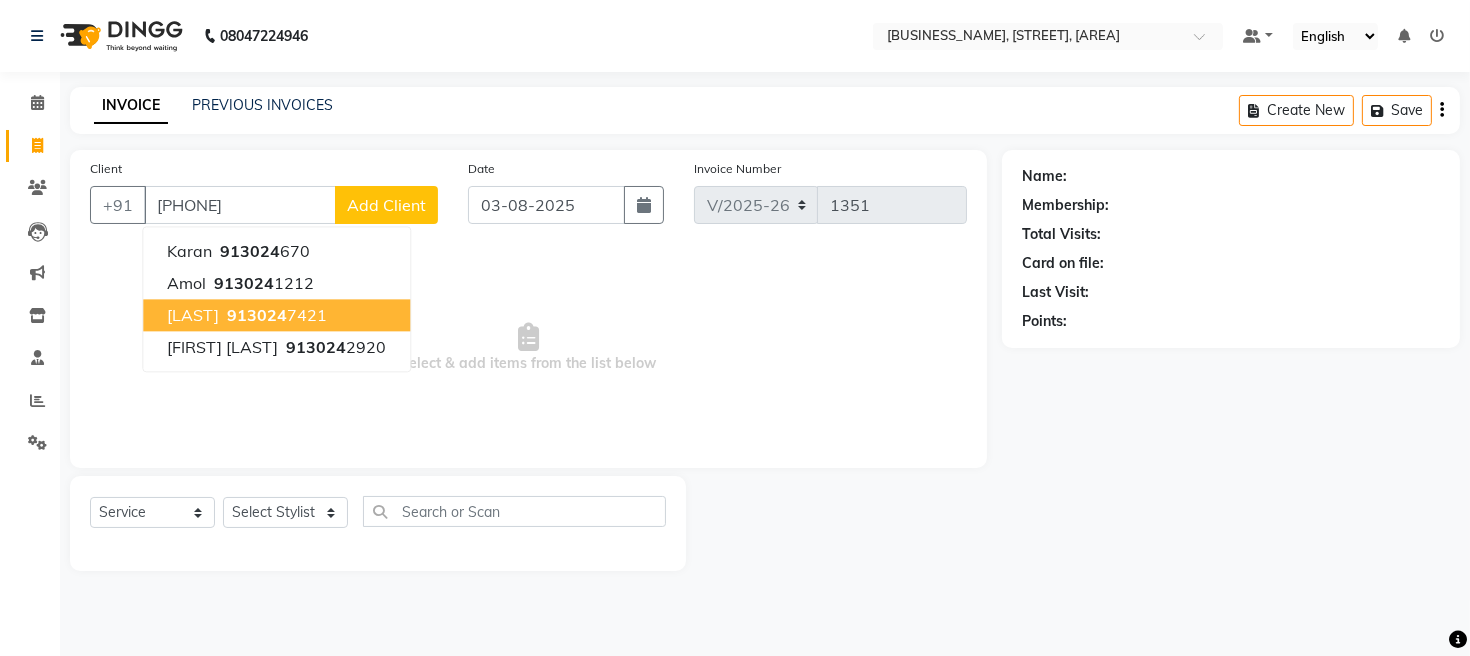 type on "[PHONE]" 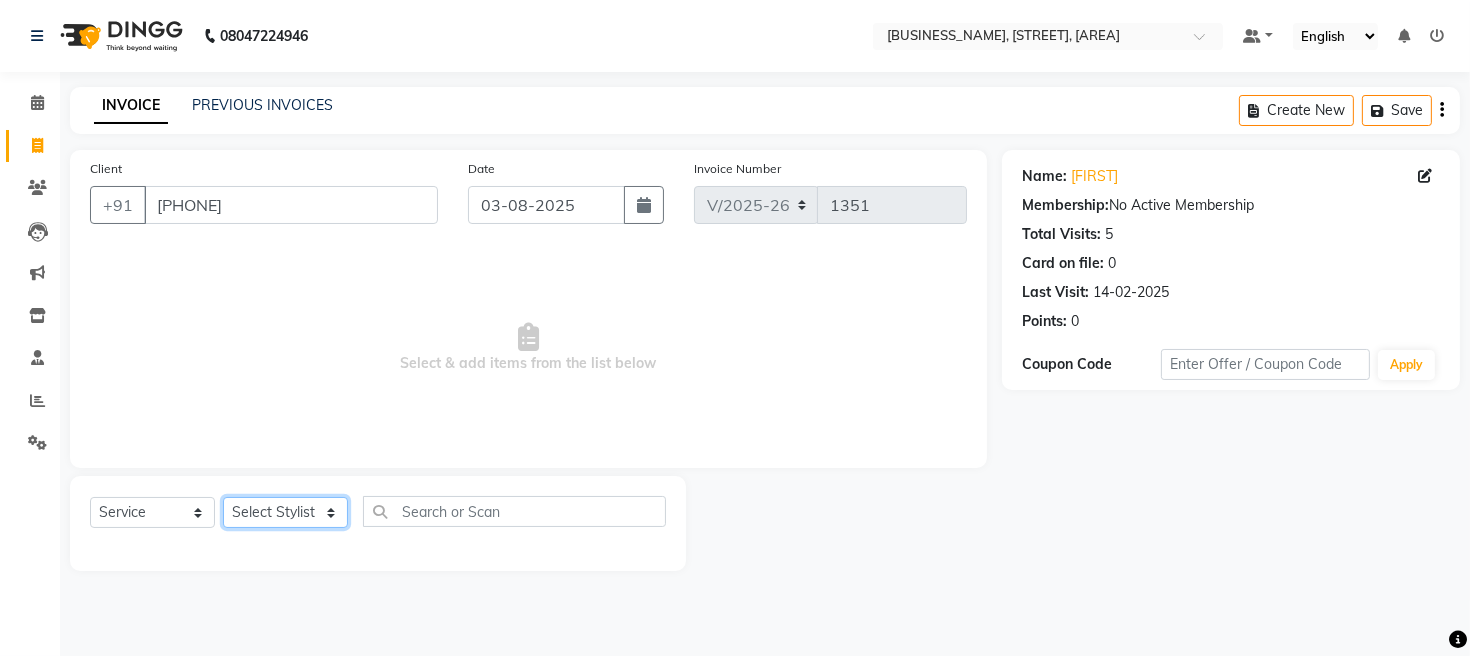 click on "Select Stylist [STYLIST] [STYLIST] [STYLIST] [STYLIST] [STYLIST]" 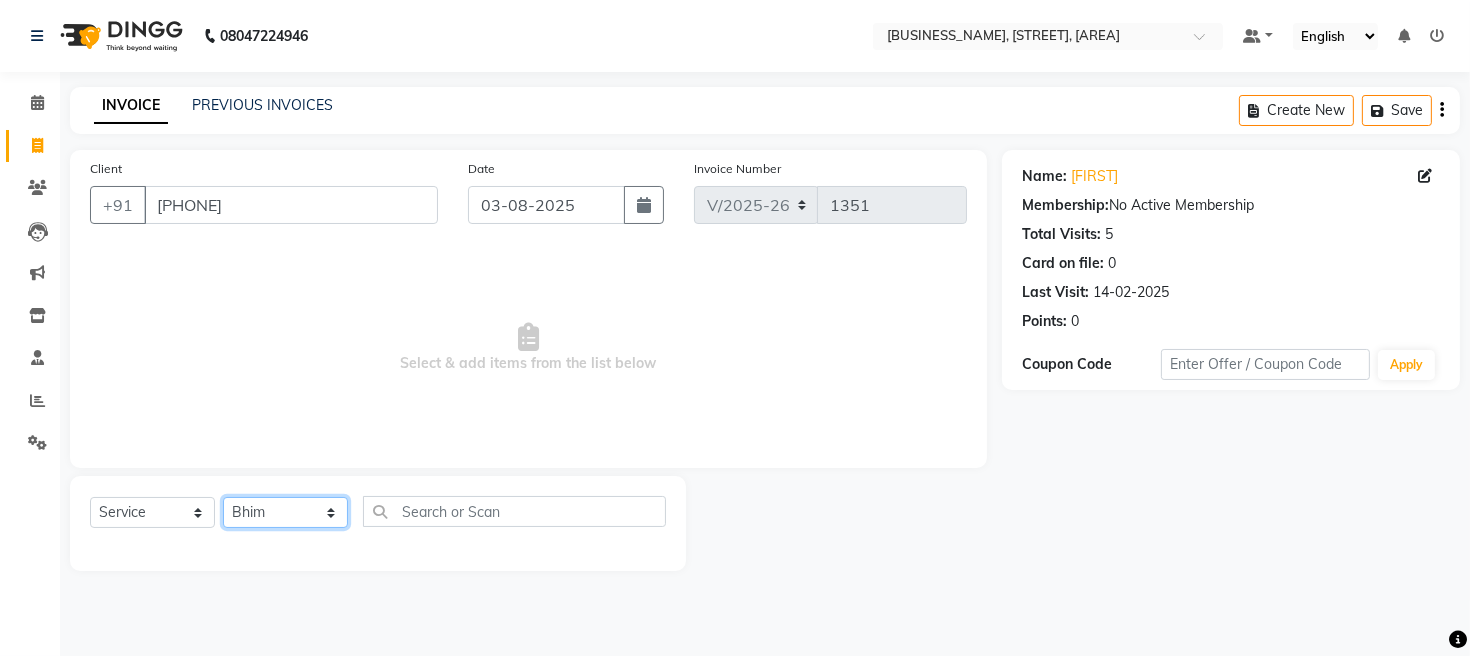 click on "Select Stylist [STYLIST] [STYLIST] [STYLIST] [STYLIST] [STYLIST]" 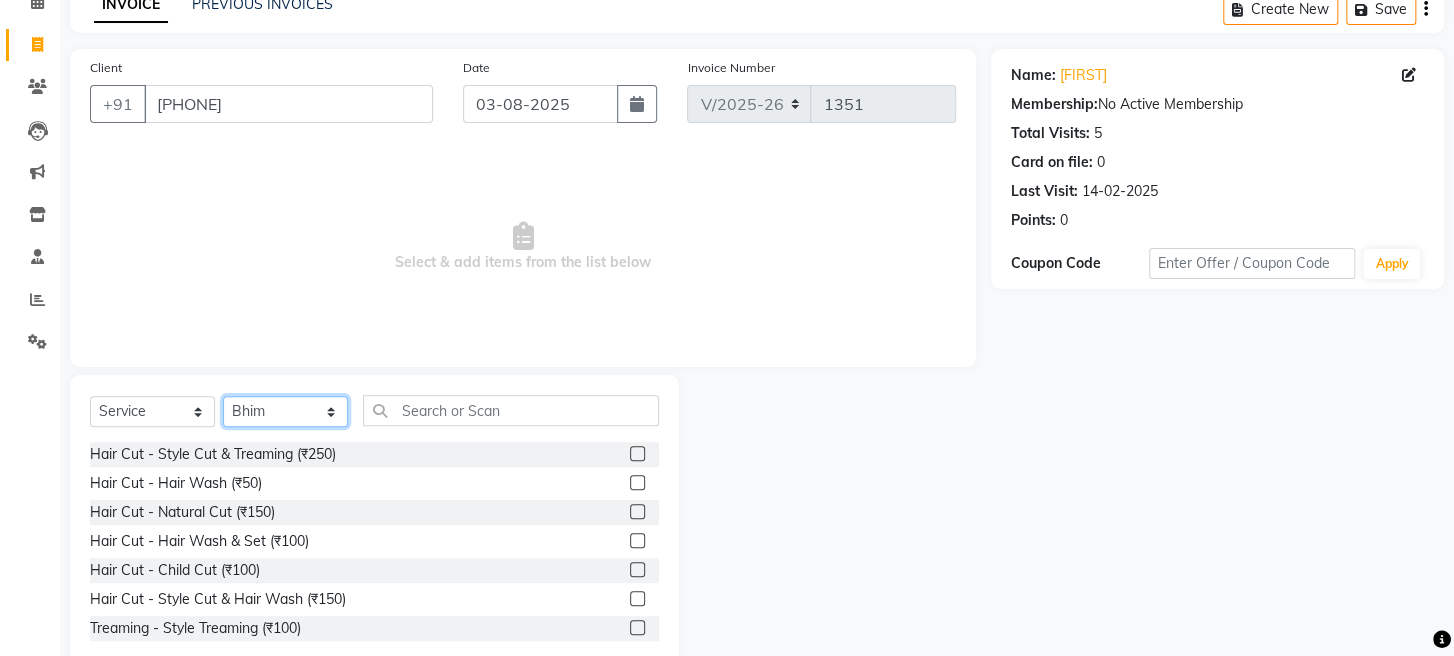 scroll, scrollTop: 145, scrollLeft: 0, axis: vertical 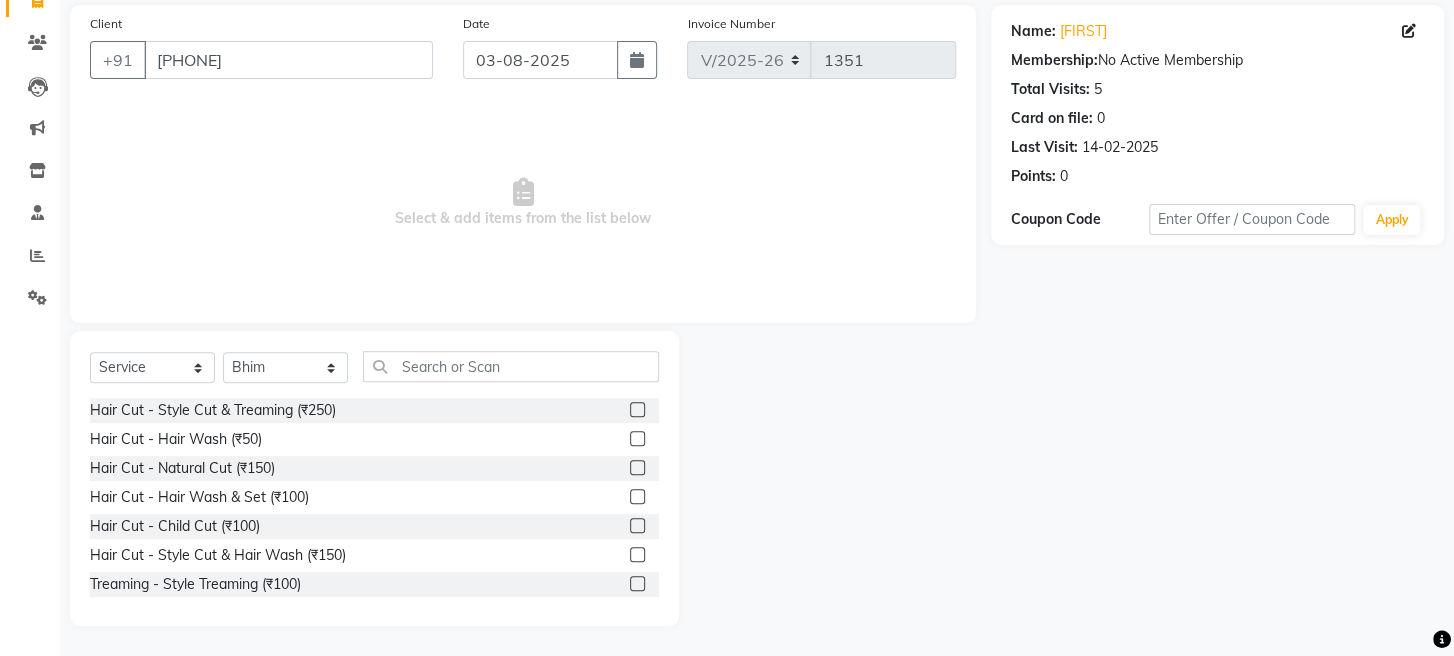 click 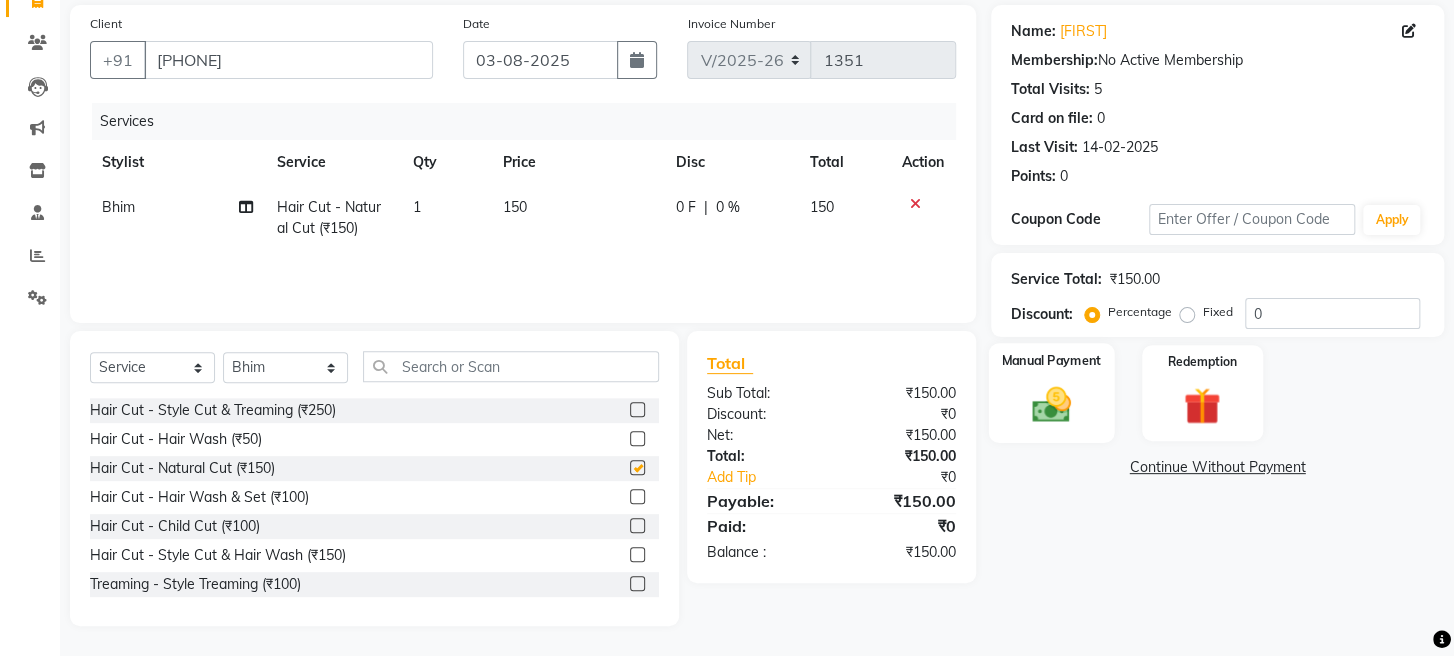 checkbox on "false" 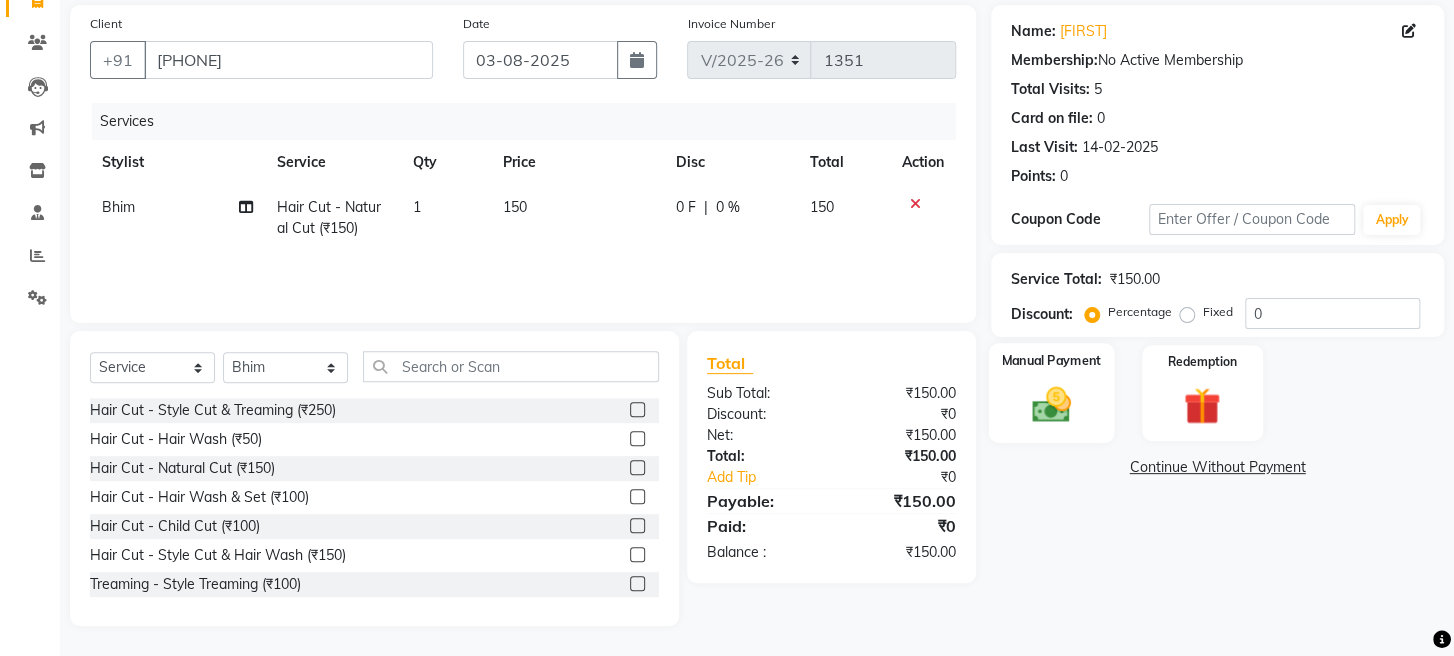 click on "Manual Payment" 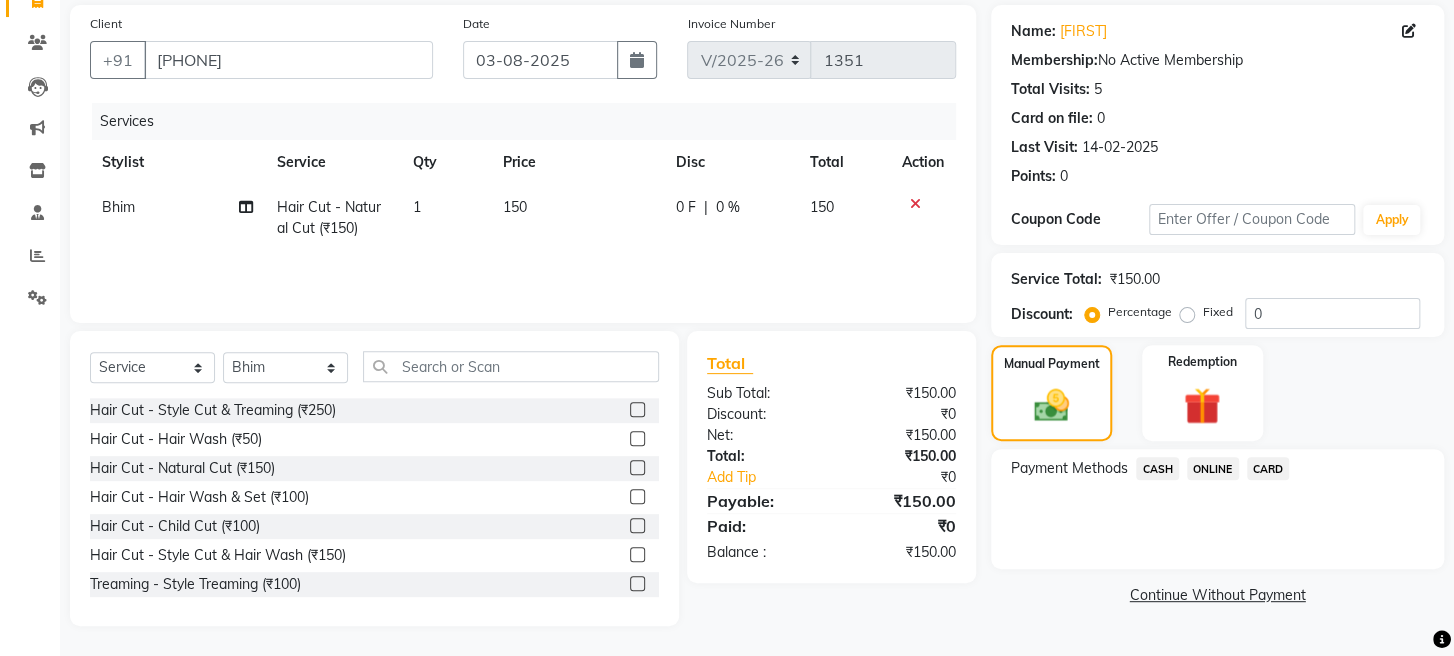 click on "CASH" 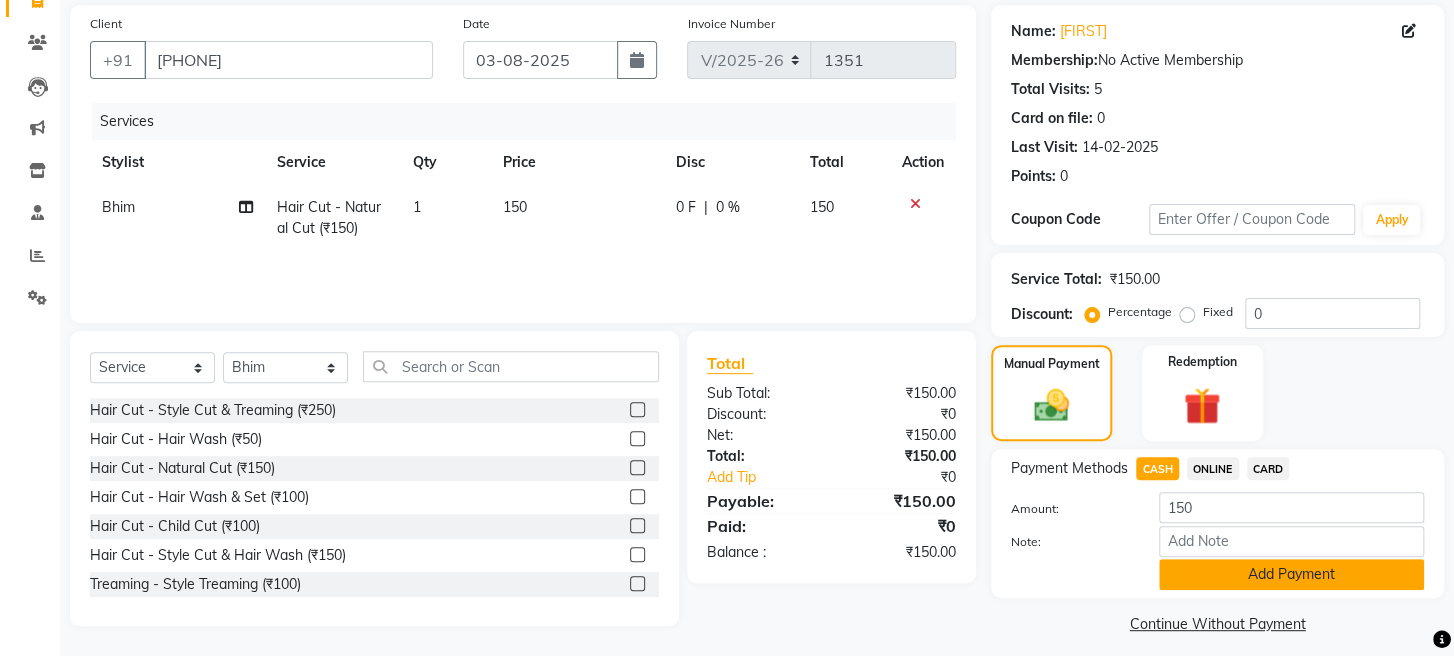 click on "Add Payment" 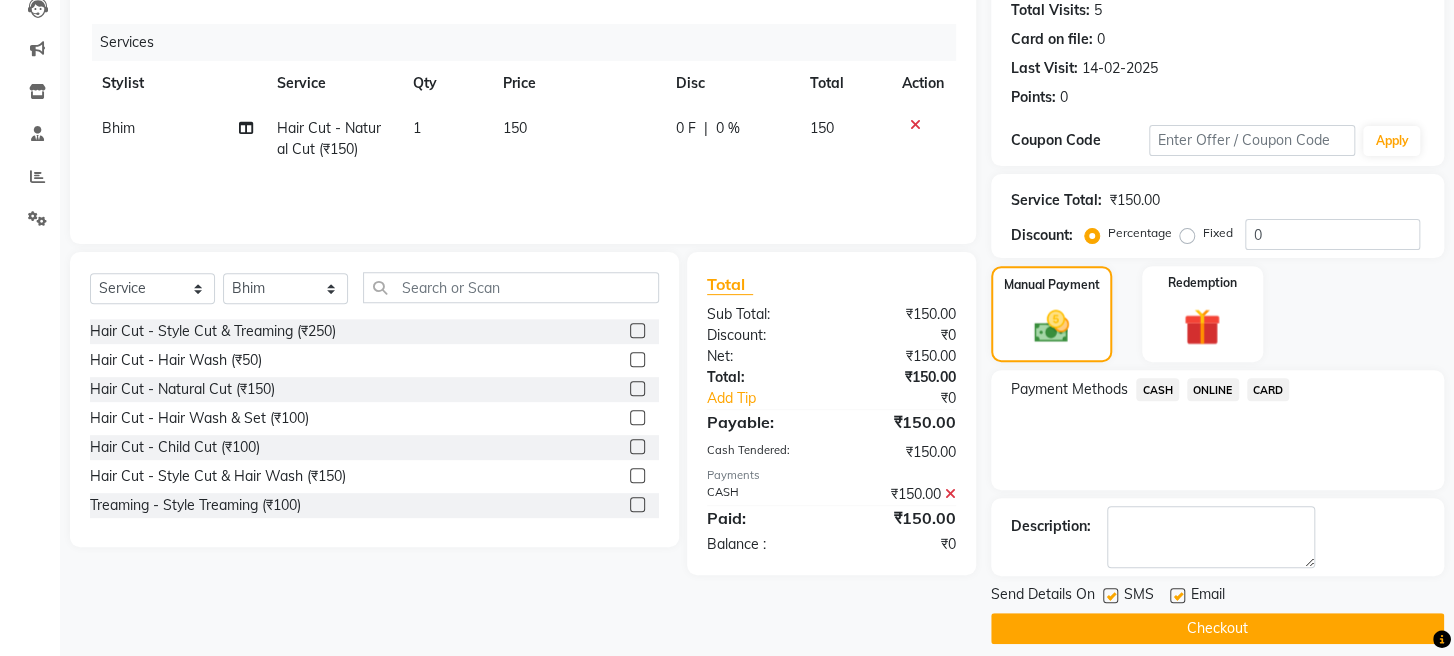 scroll, scrollTop: 264, scrollLeft: 0, axis: vertical 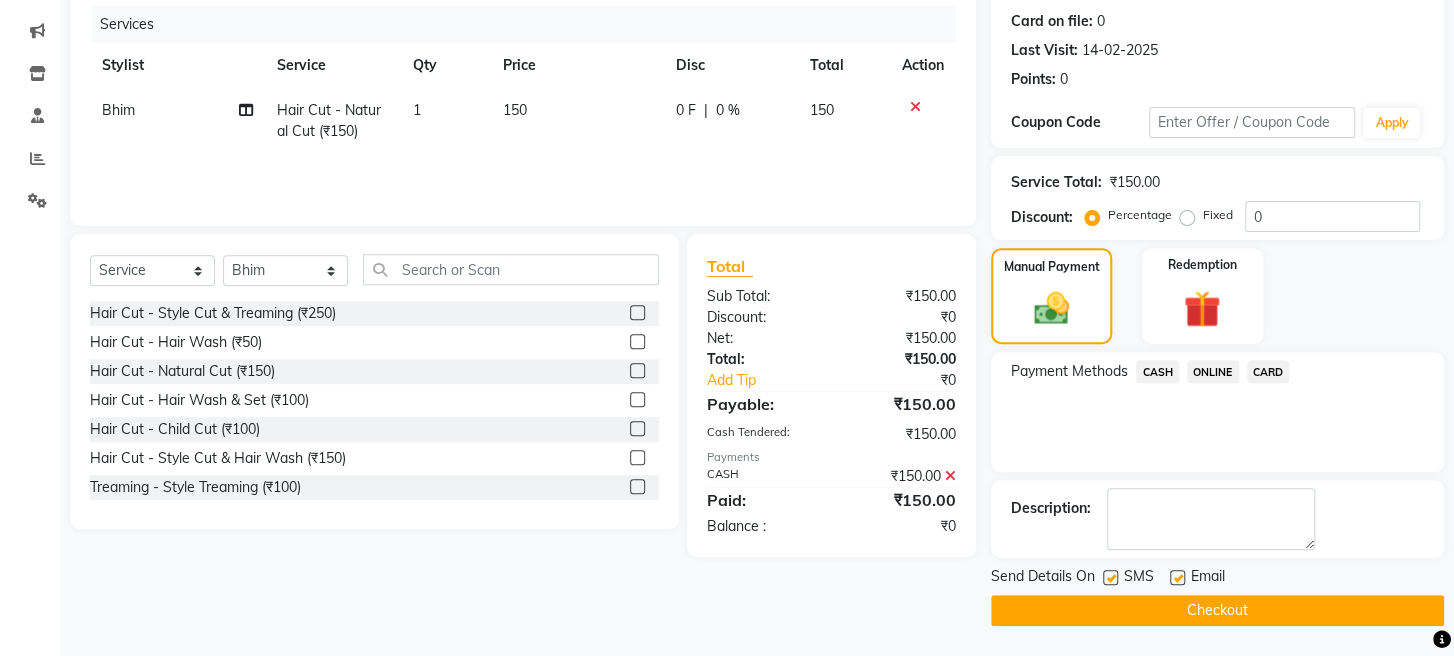 click on "Checkout" 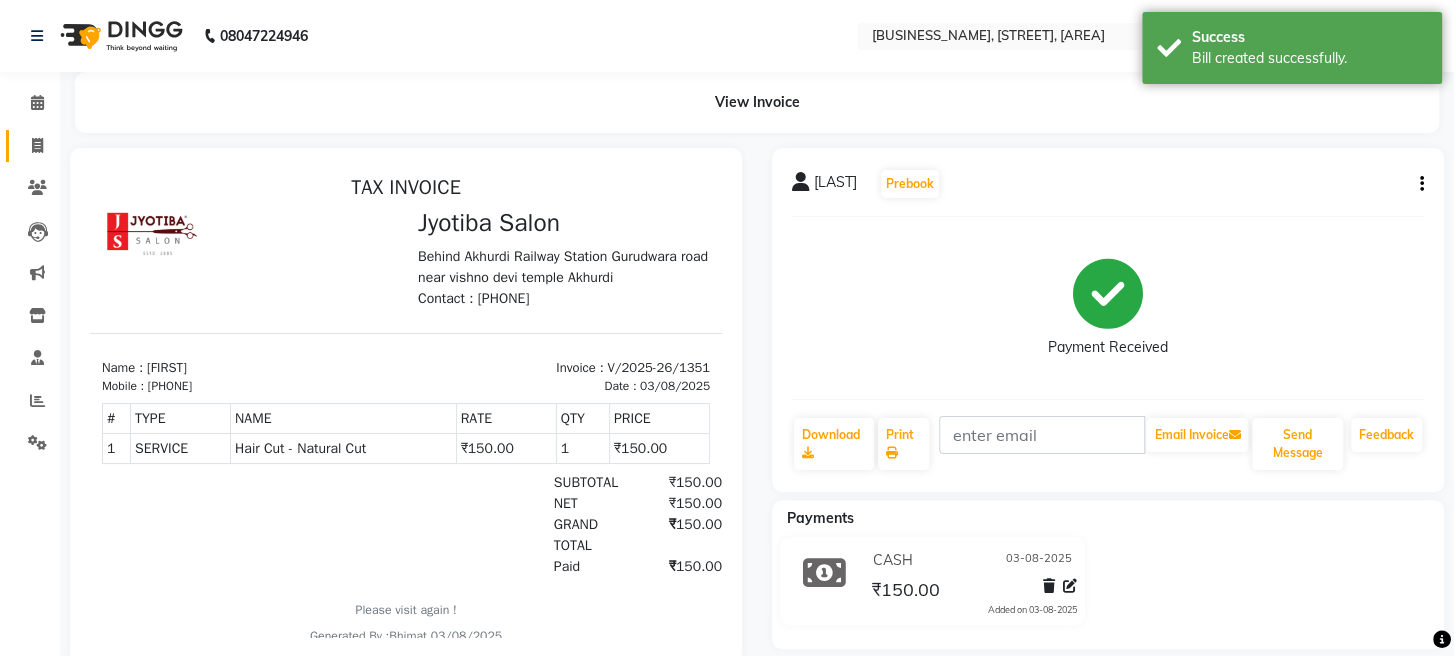 scroll, scrollTop: 0, scrollLeft: 0, axis: both 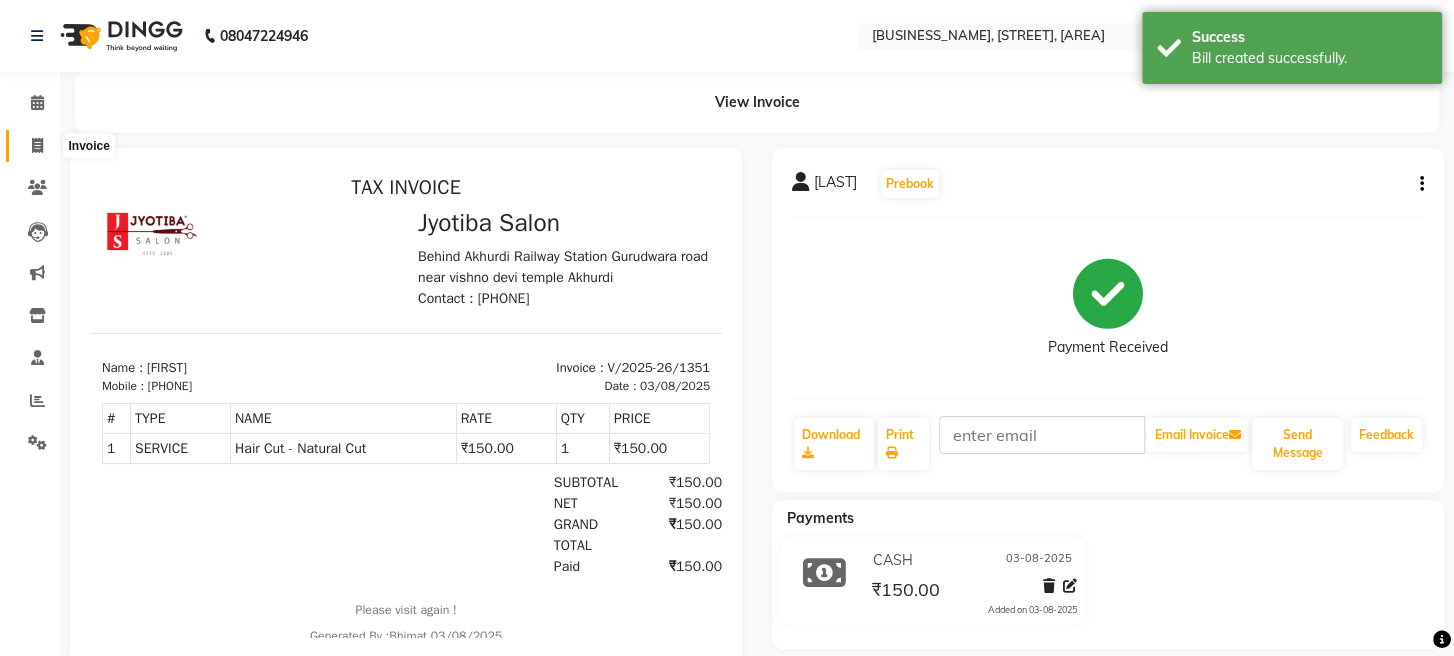 click 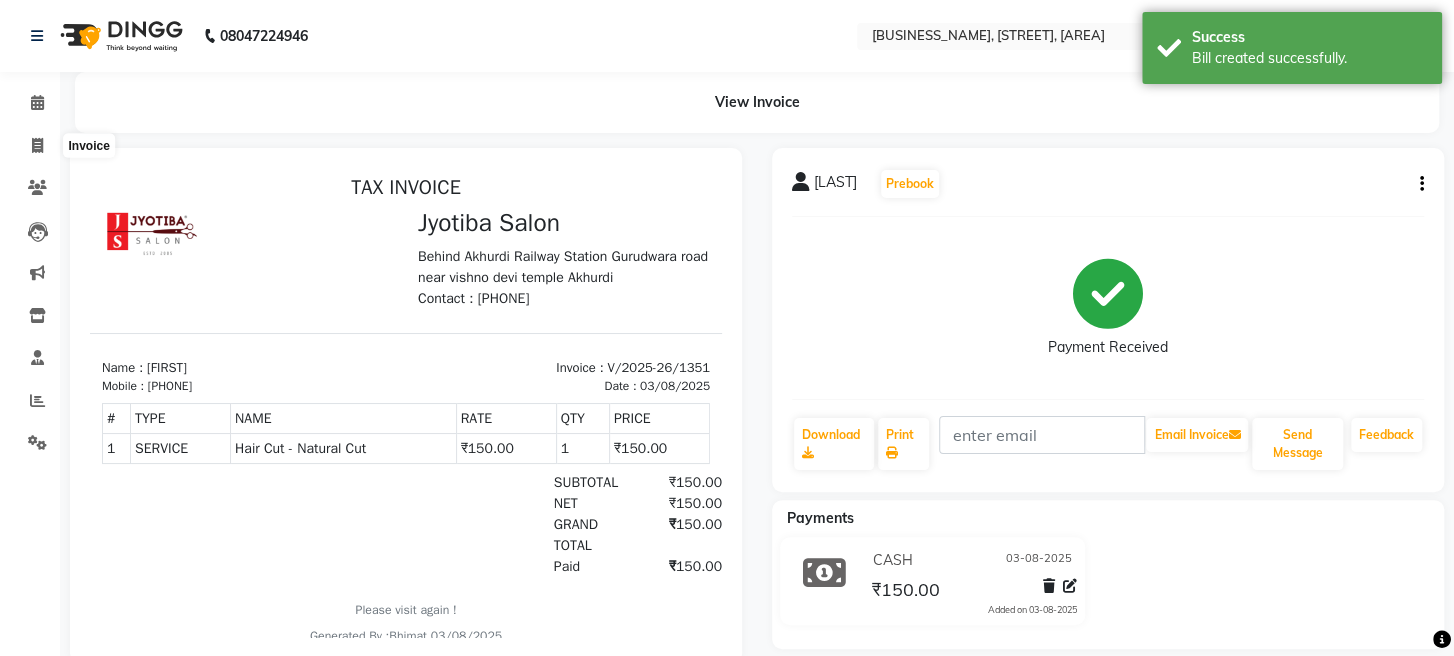 select on "service" 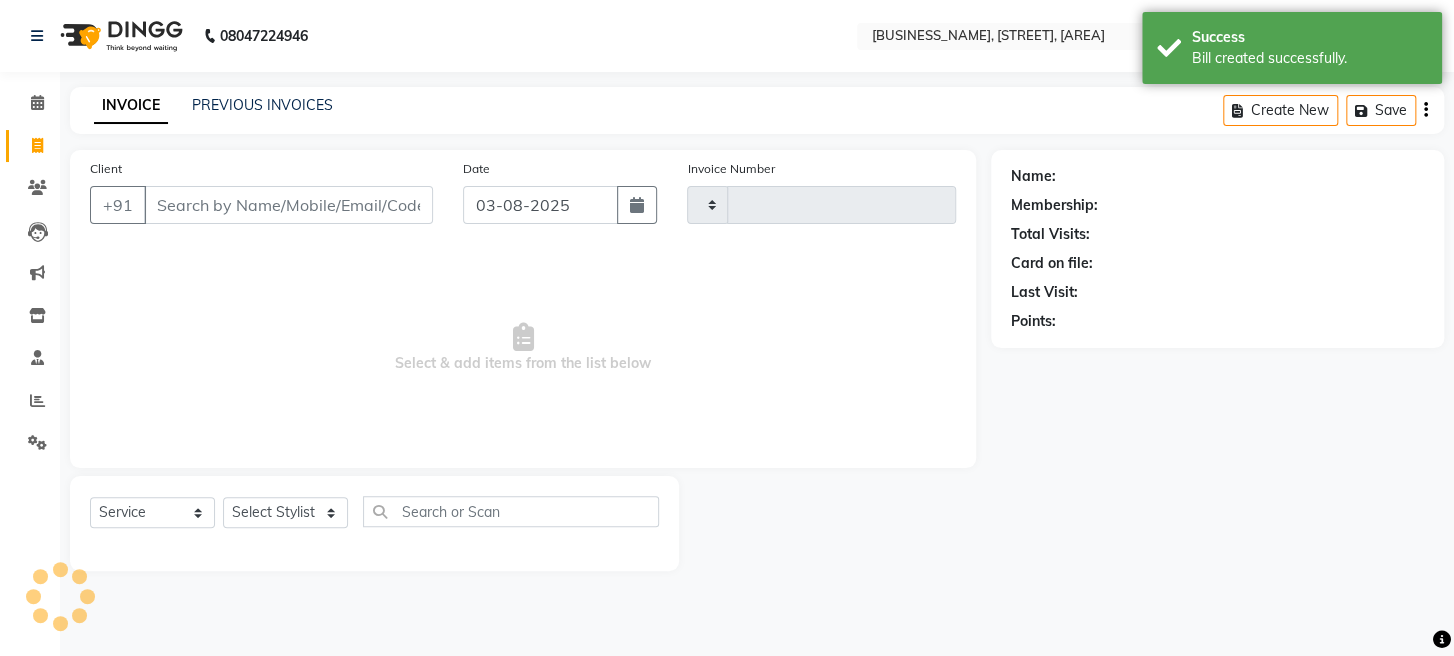 type on "1352" 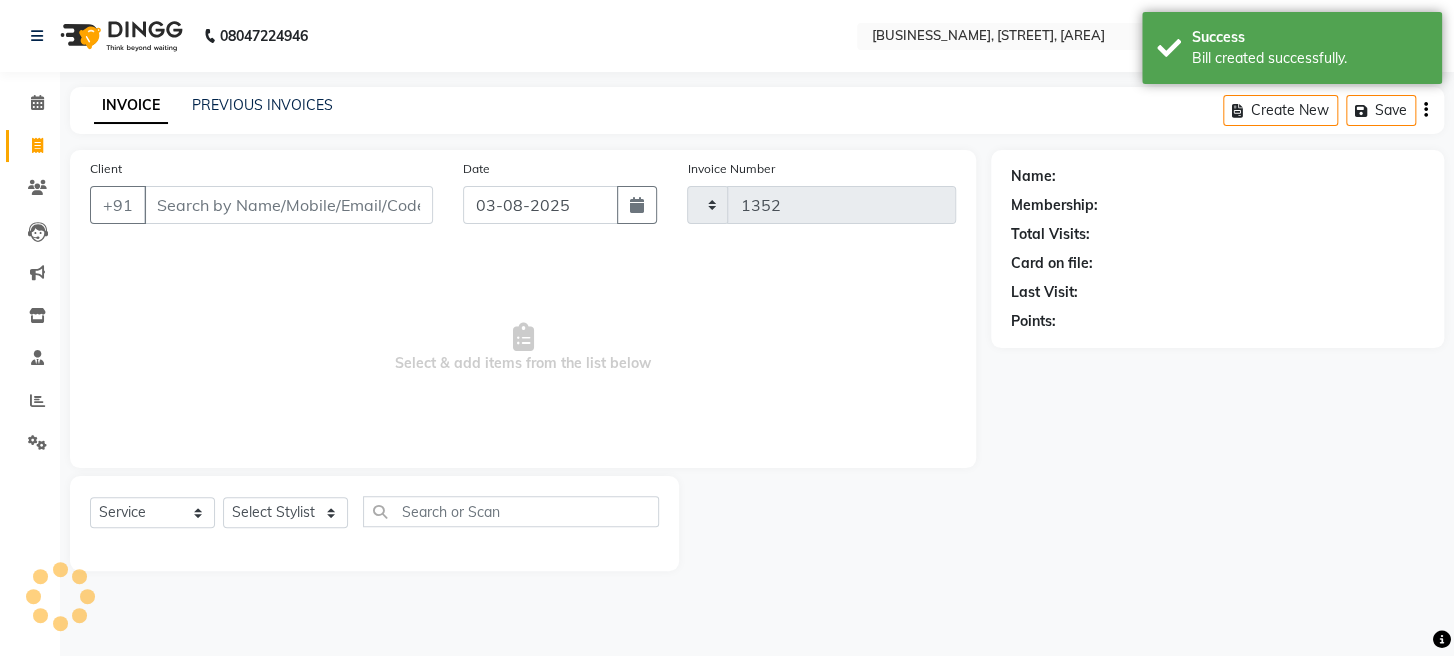 select on "779" 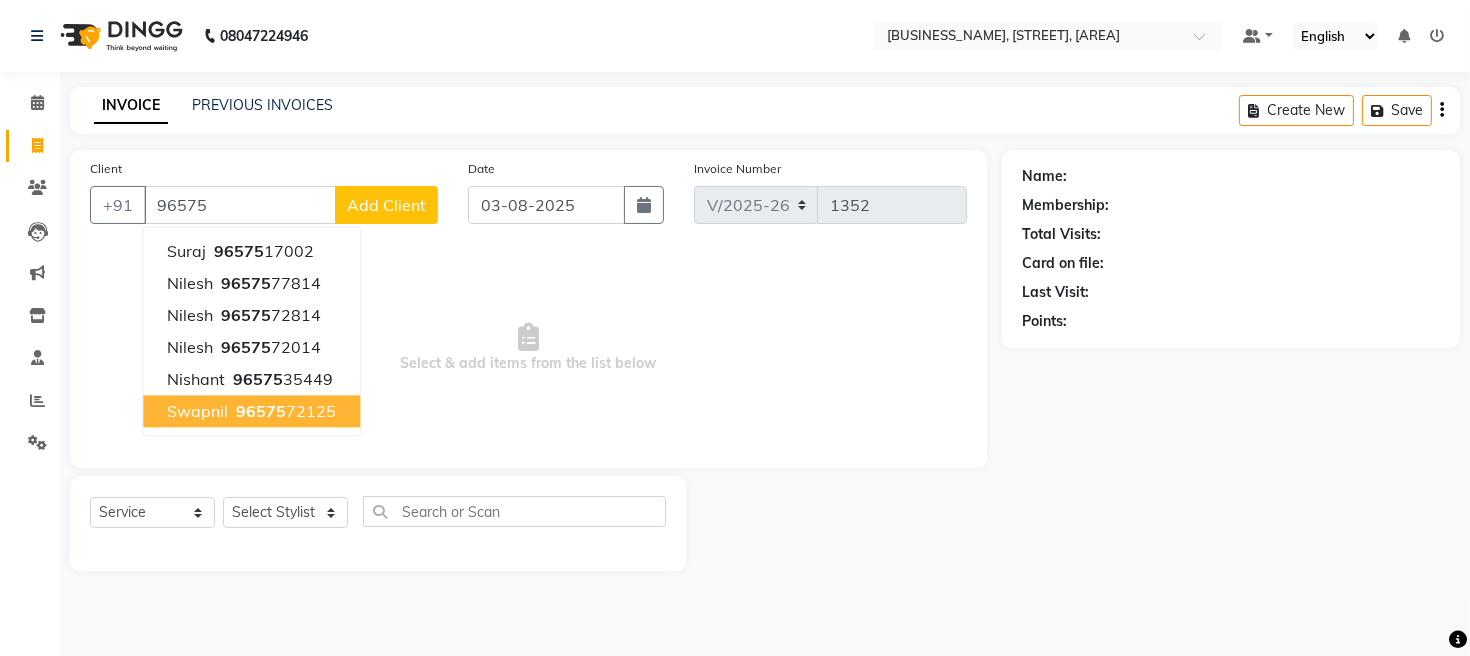 click on "96575" at bounding box center (261, 411) 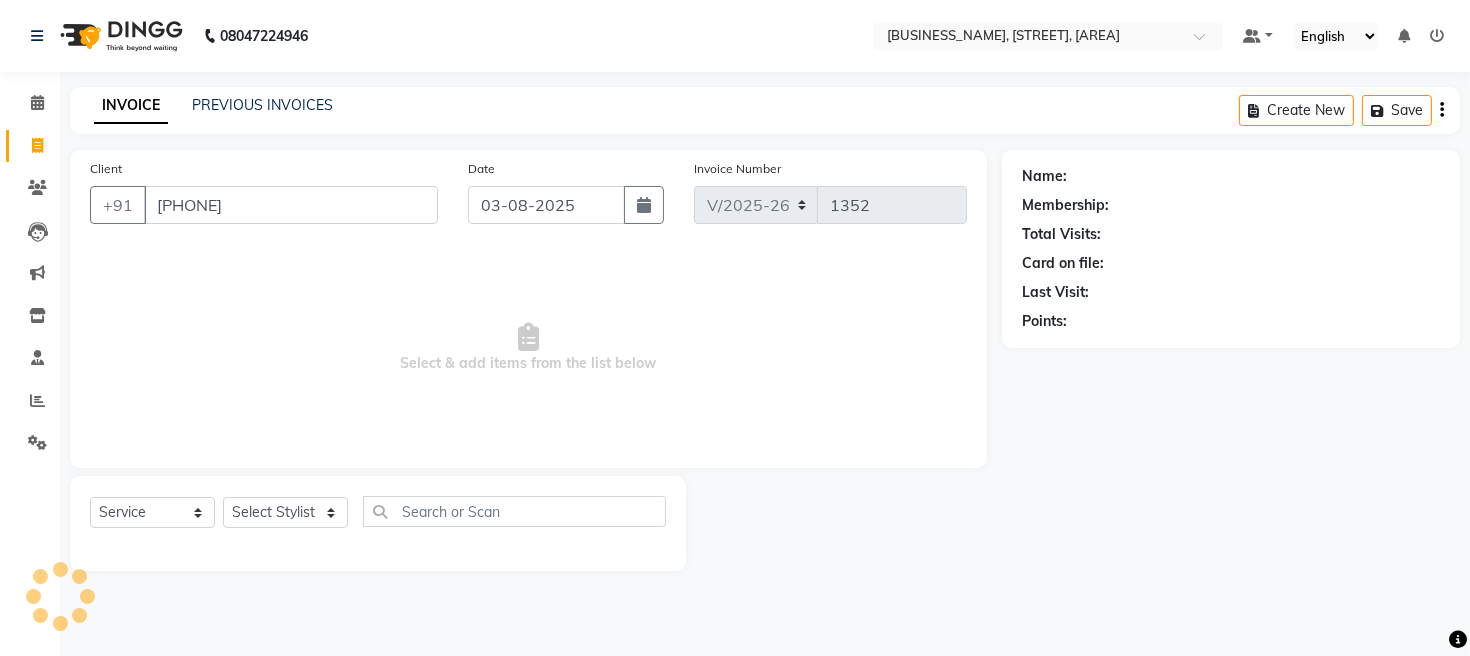 type on "[PHONE]" 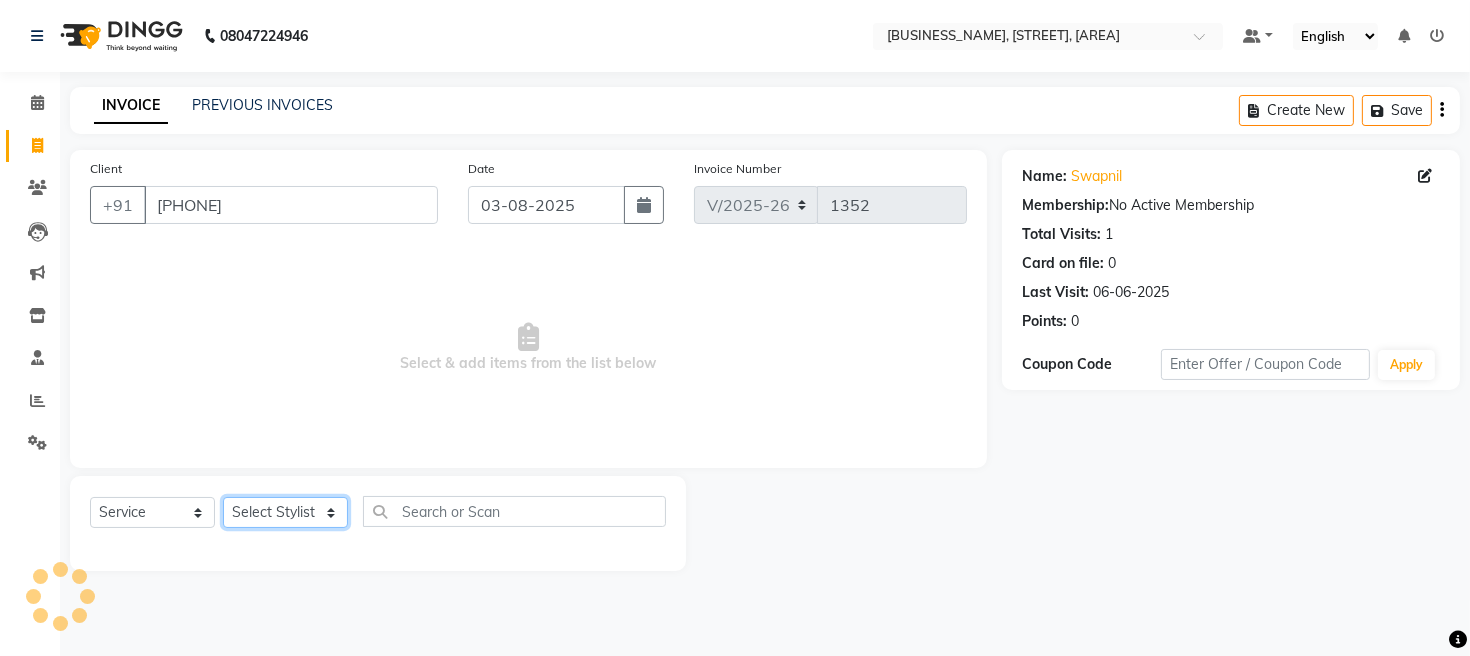 click on "Select Stylist [STYLIST] [STYLIST] [STYLIST] [STYLIST] [STYLIST]" 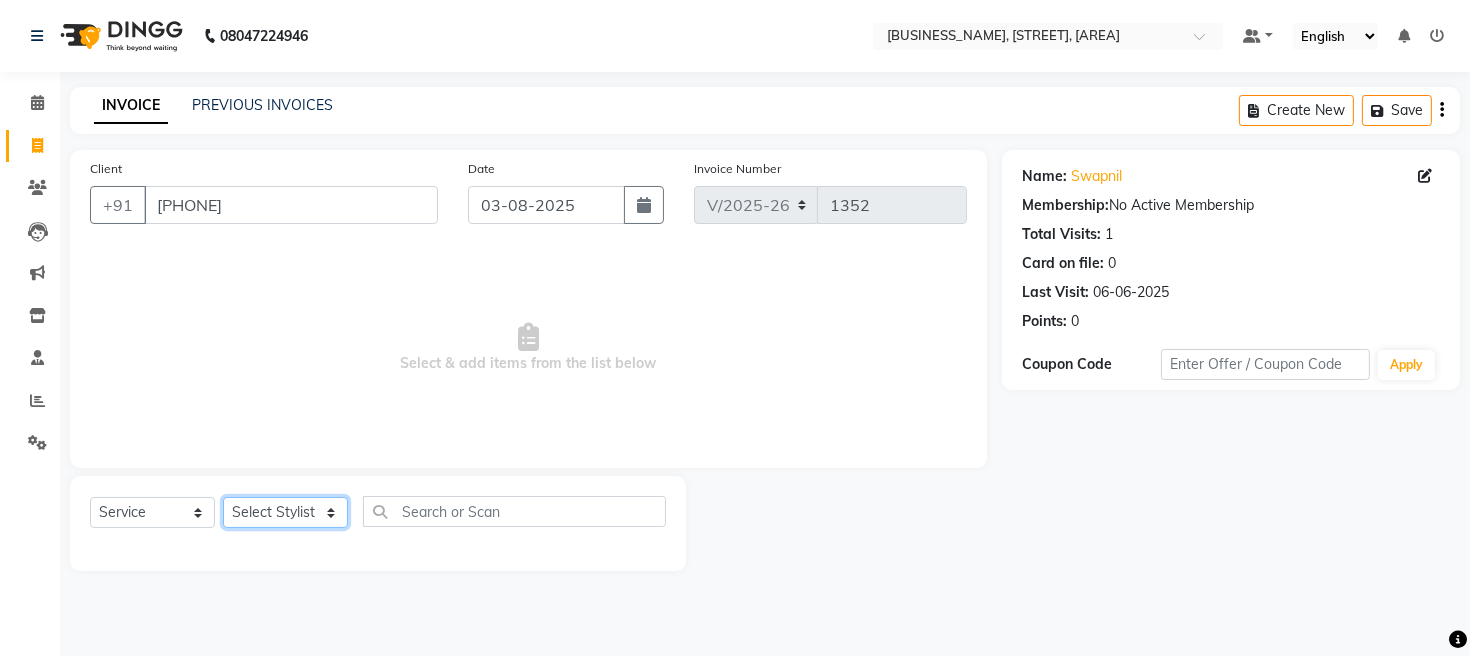 select on "12803" 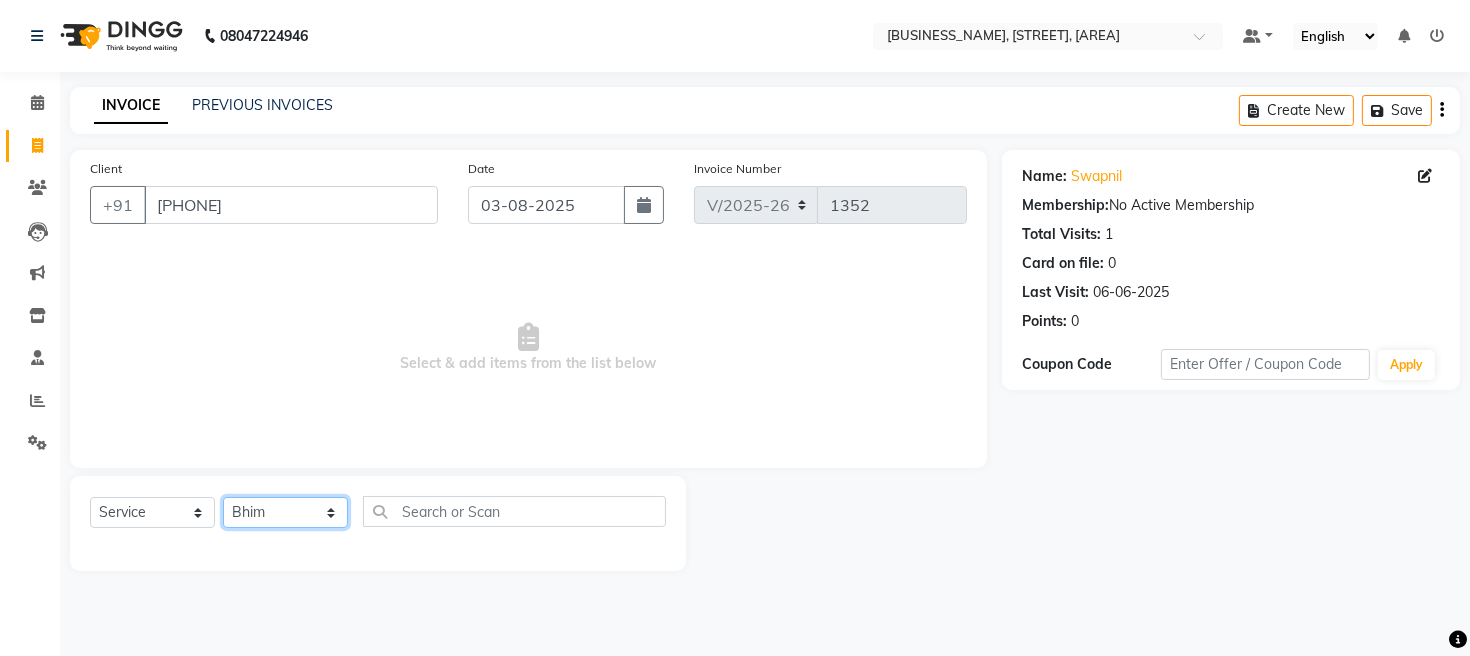 click on "Select Stylist [STYLIST] [STYLIST] [STYLIST] [STYLIST] [STYLIST]" 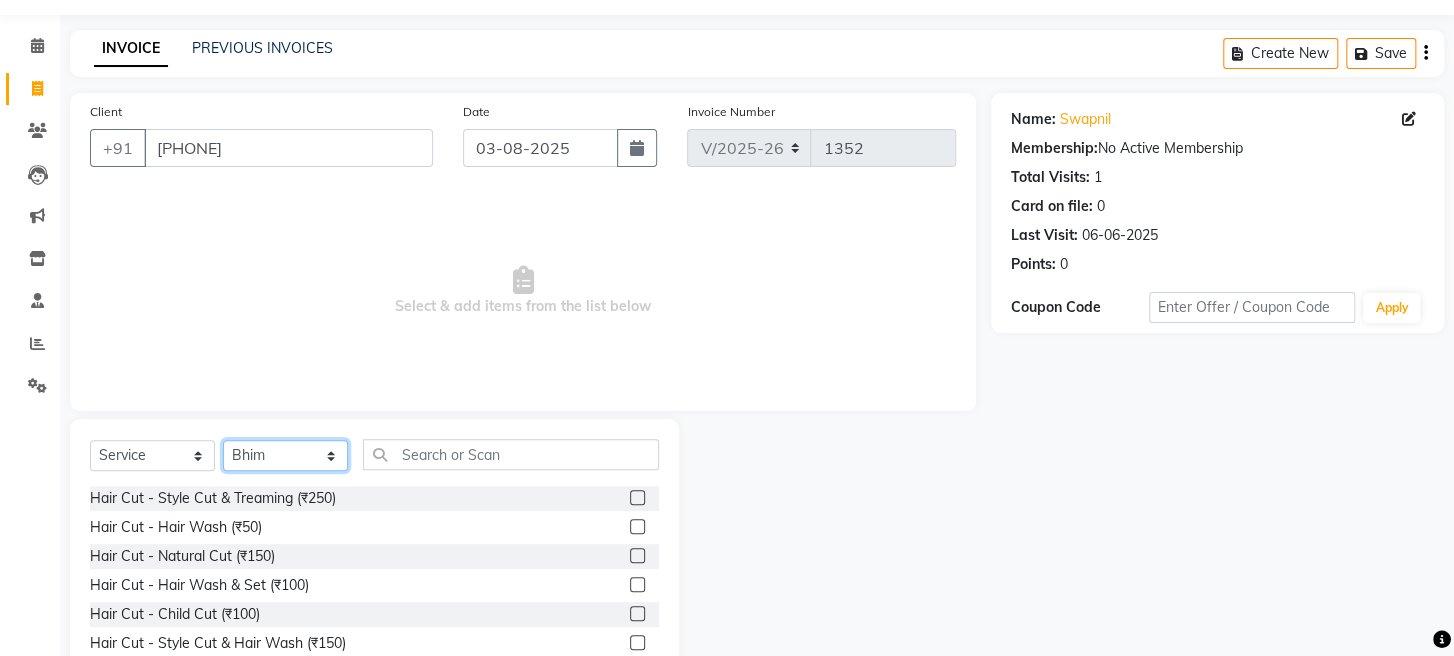 scroll, scrollTop: 145, scrollLeft: 0, axis: vertical 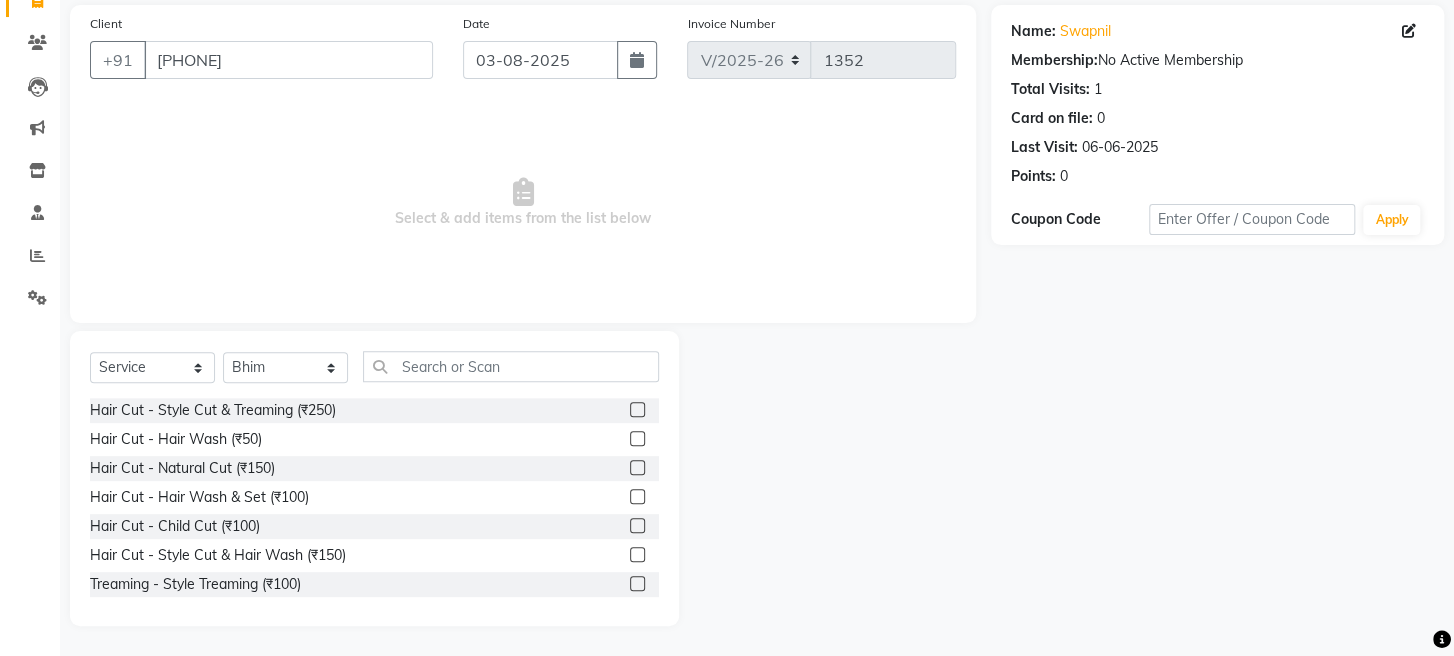 click 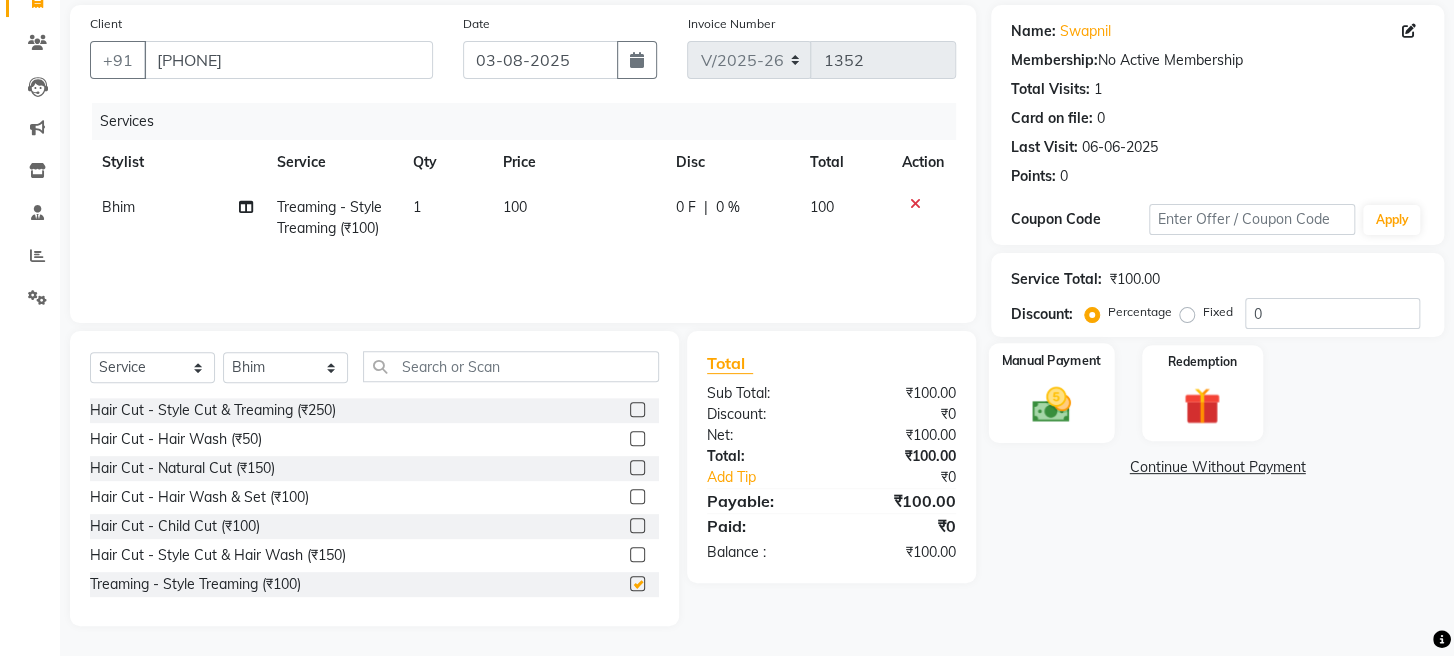 checkbox on "false" 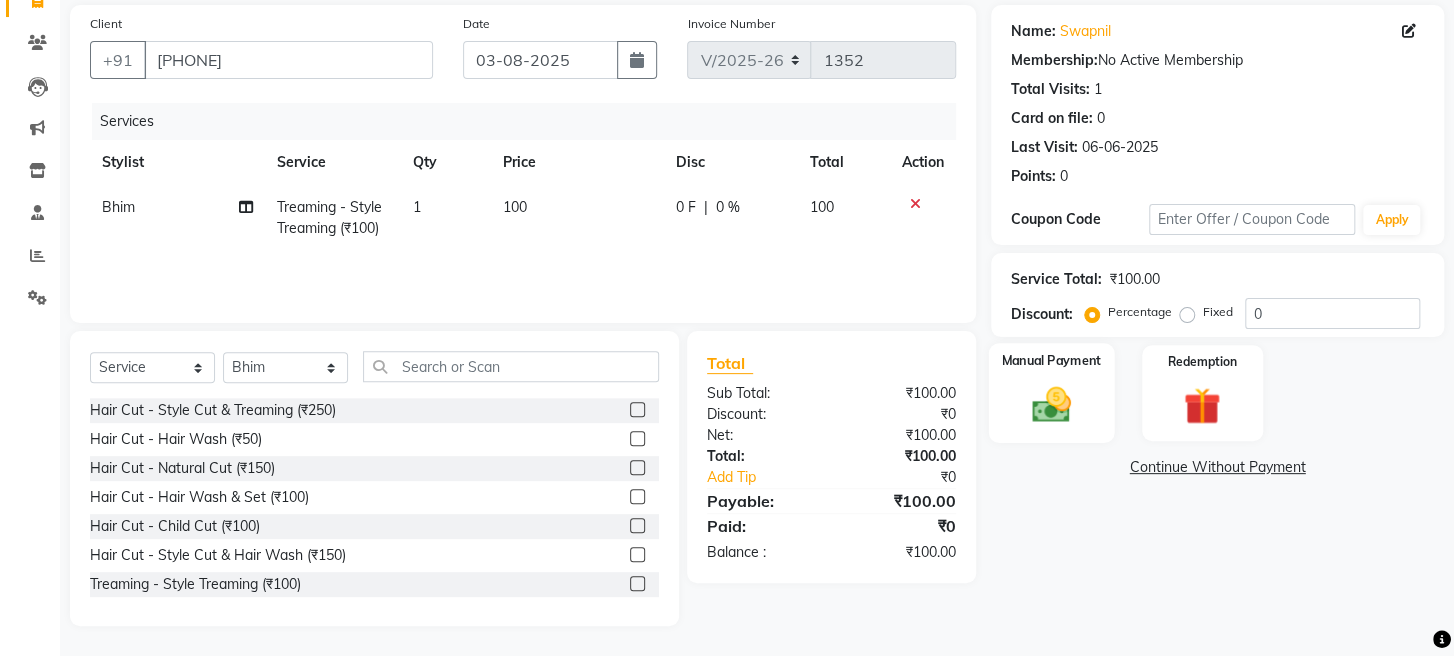 click 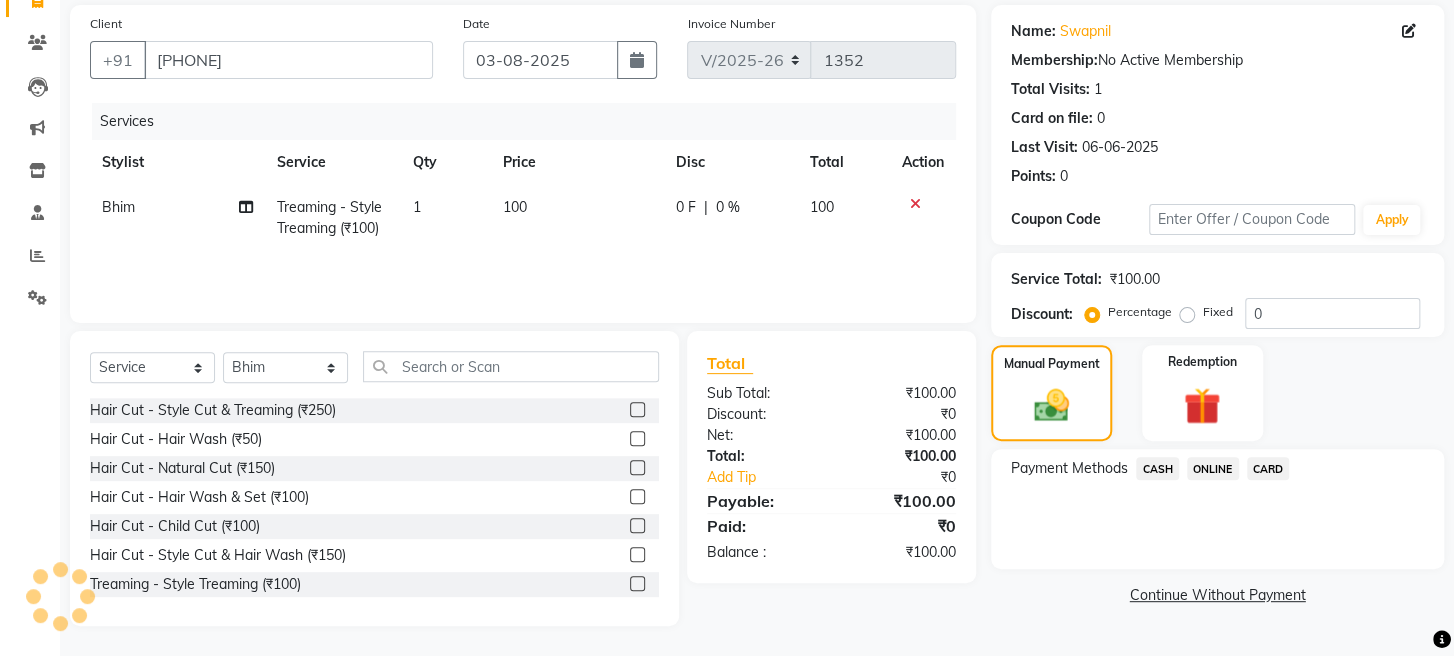 click on "ONLINE" 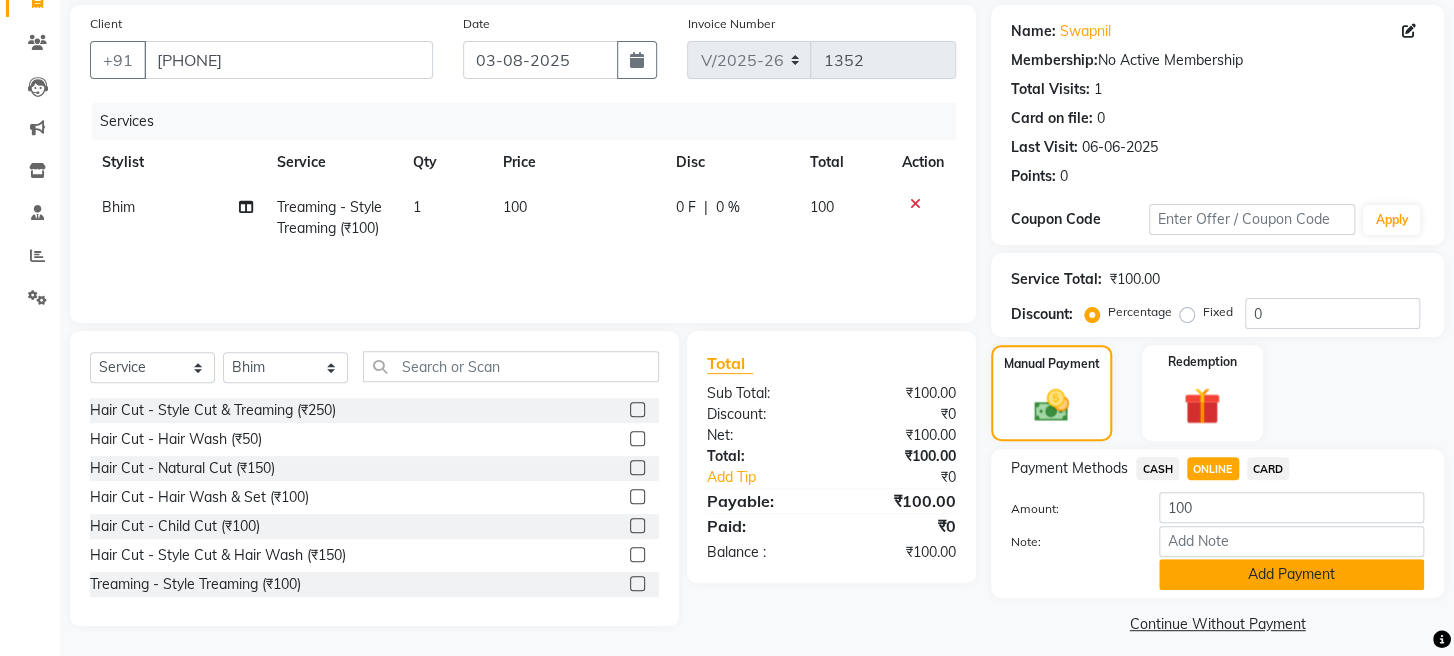 click on "Add Payment" 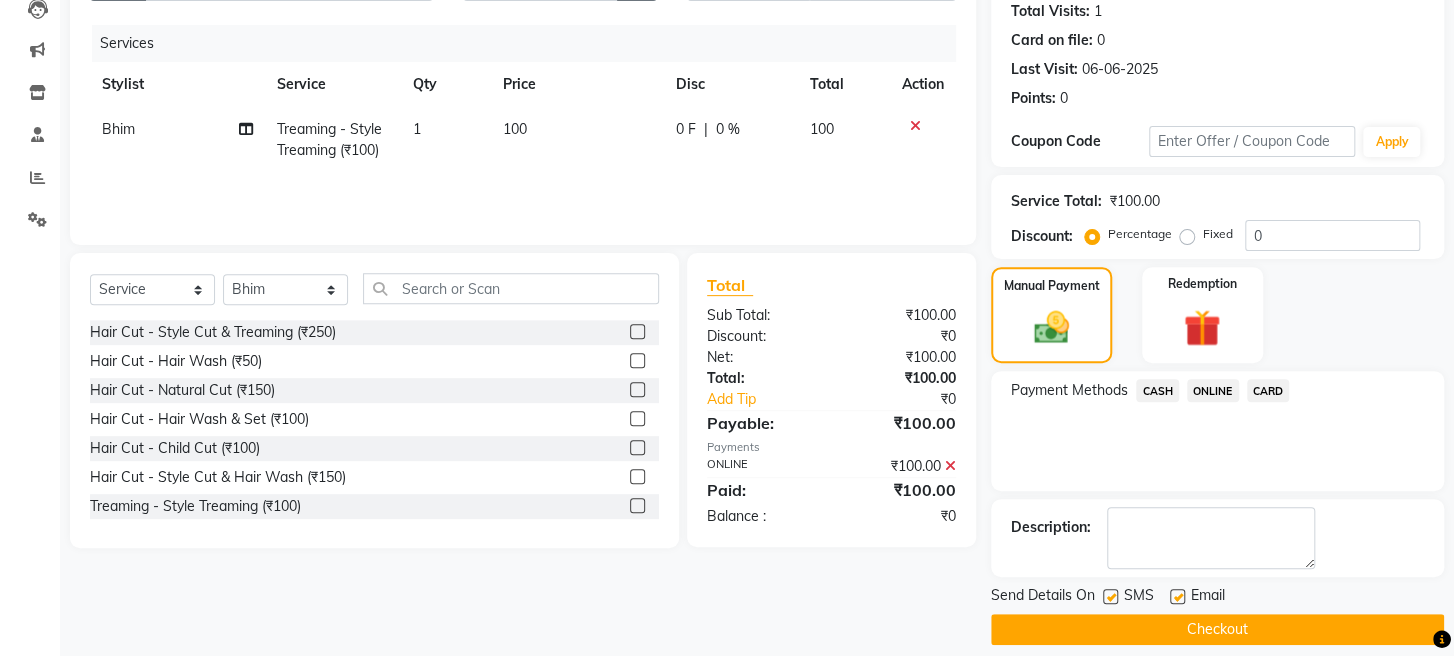 scroll, scrollTop: 264, scrollLeft: 0, axis: vertical 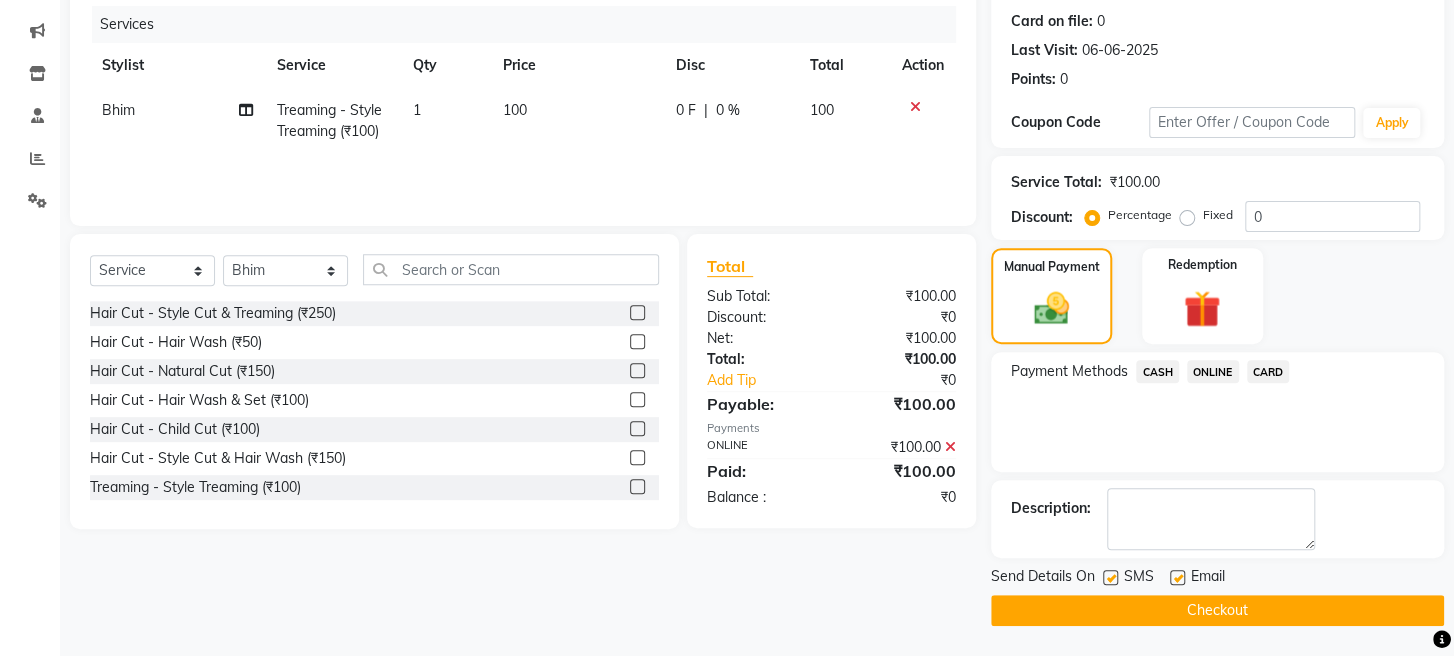 click on "Checkout" 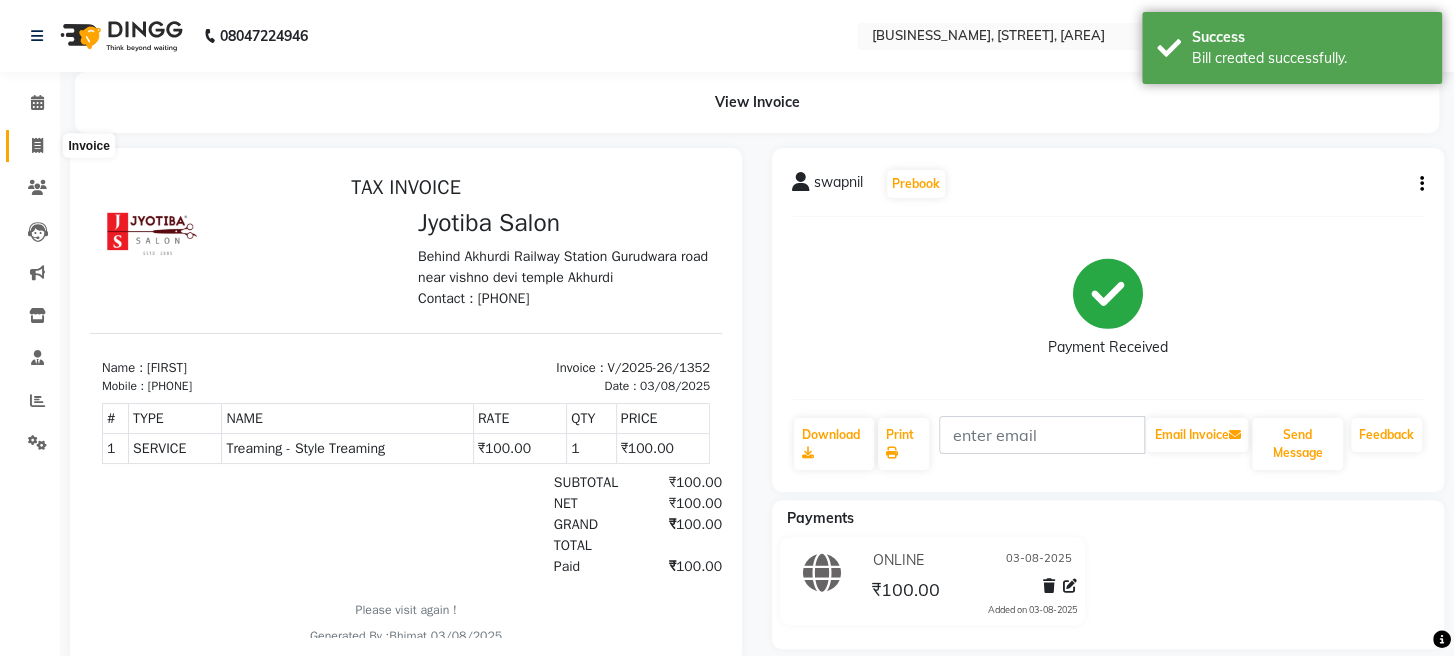 scroll, scrollTop: 0, scrollLeft: 0, axis: both 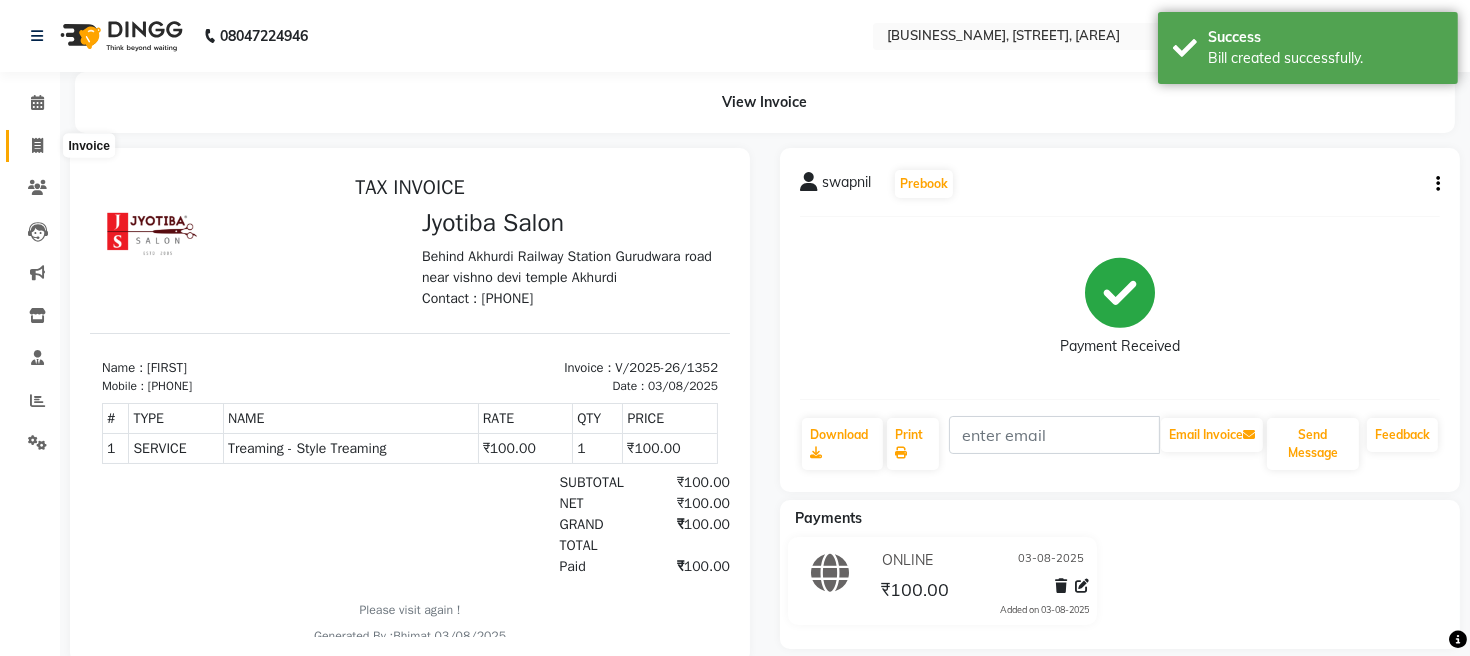 select on "service" 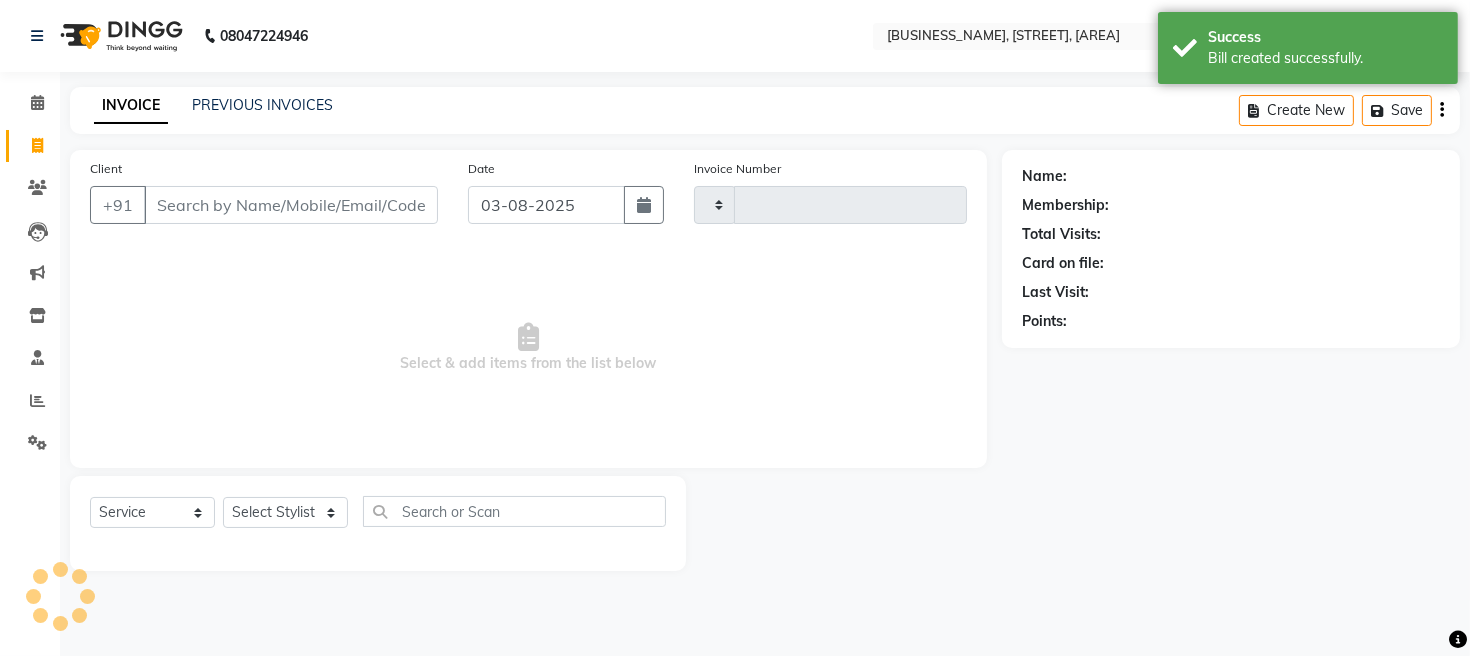 type on "1353" 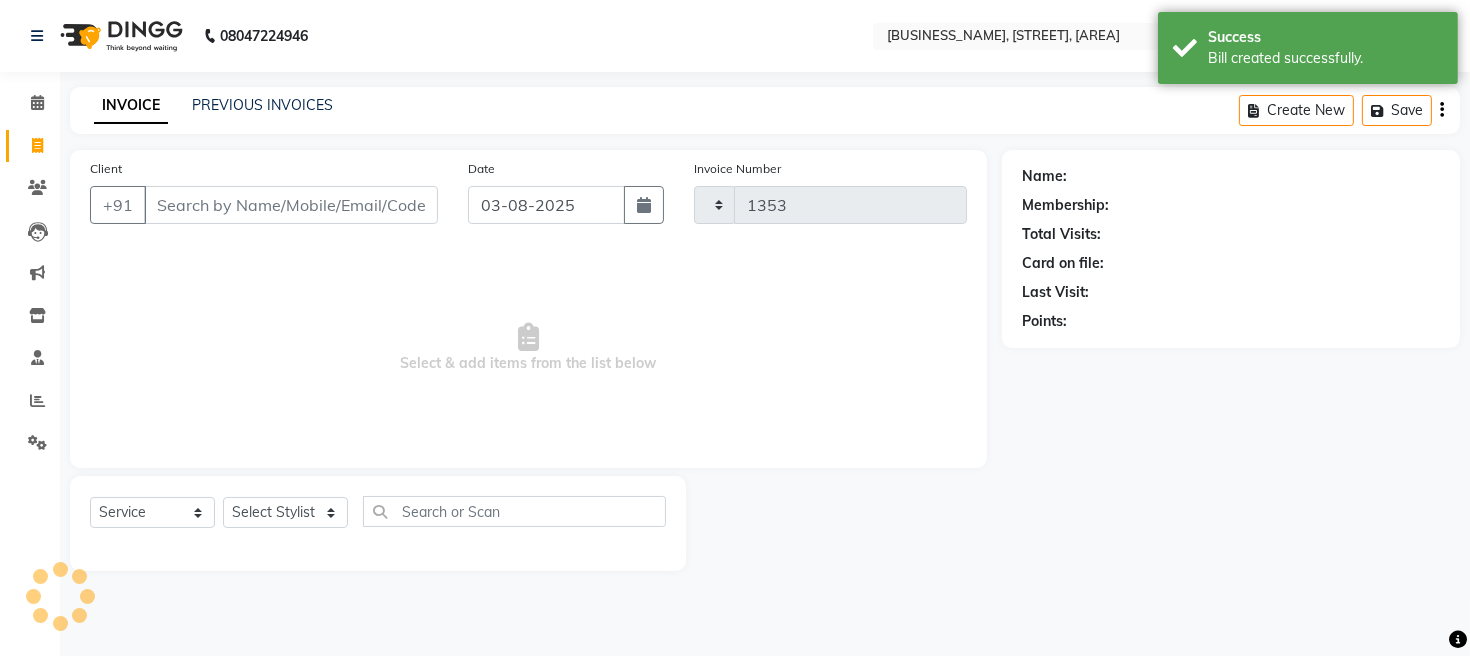 select on "779" 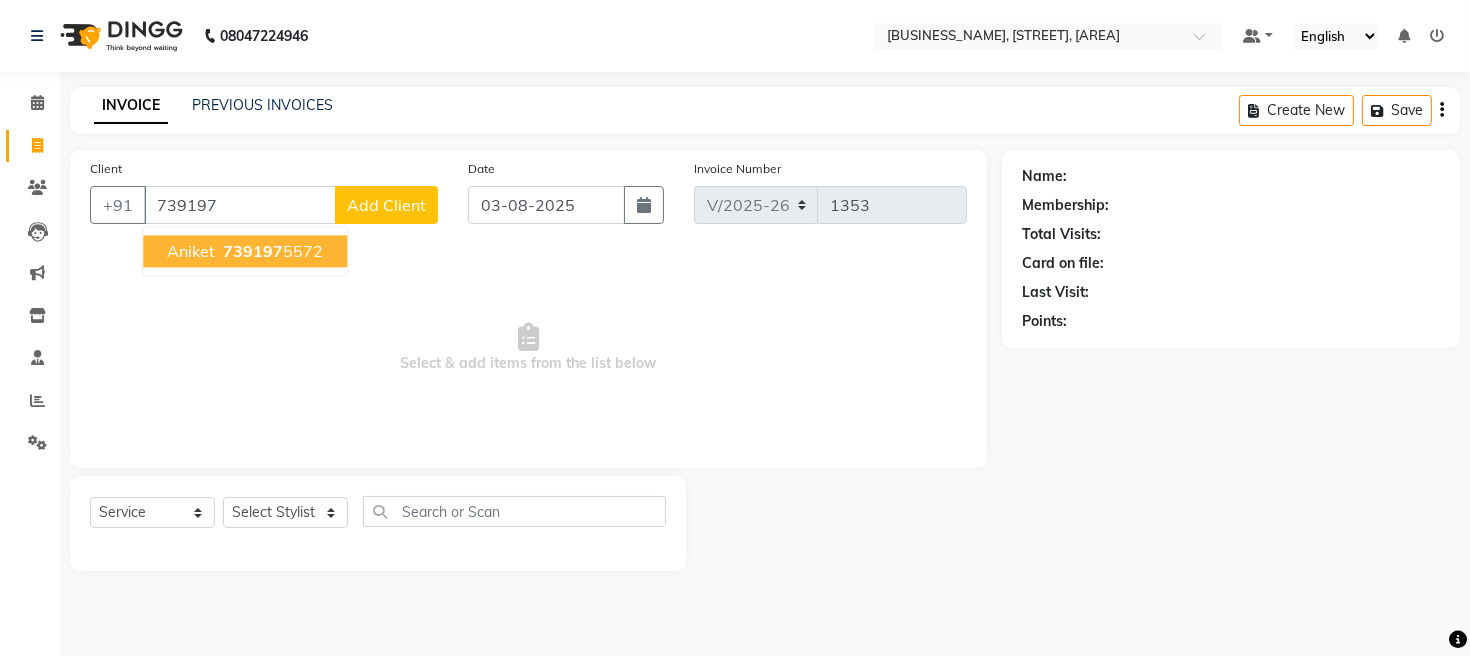 click on "739197" at bounding box center (253, 251) 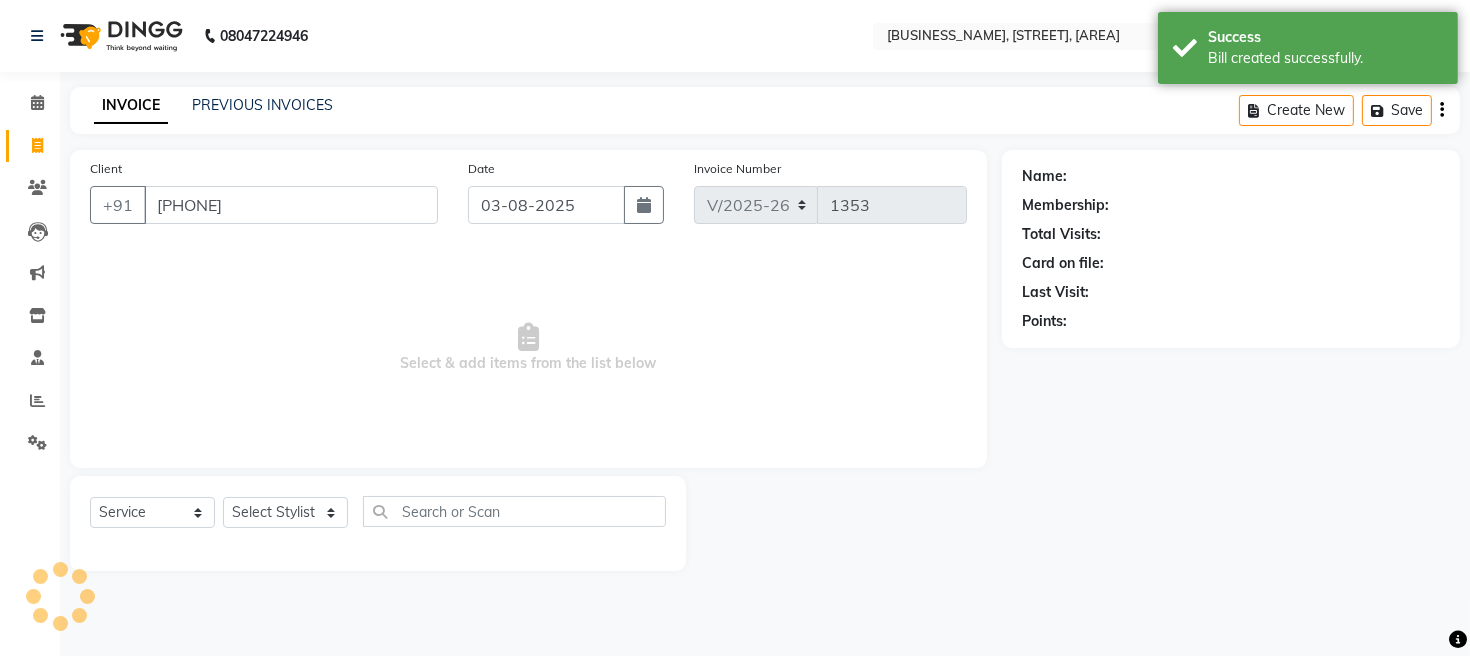 type on "[PHONE]" 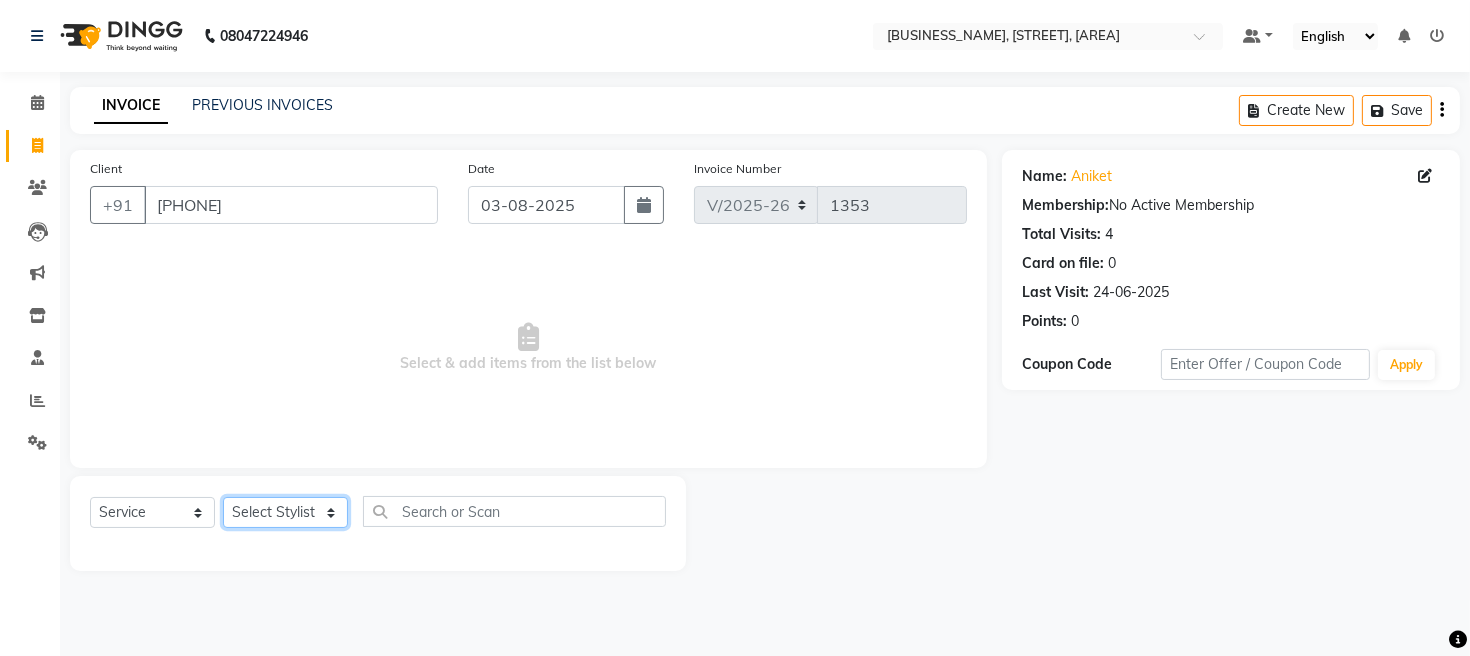 click on "Select Stylist [STYLIST] [STYLIST] [STYLIST] [STYLIST] [STYLIST]" 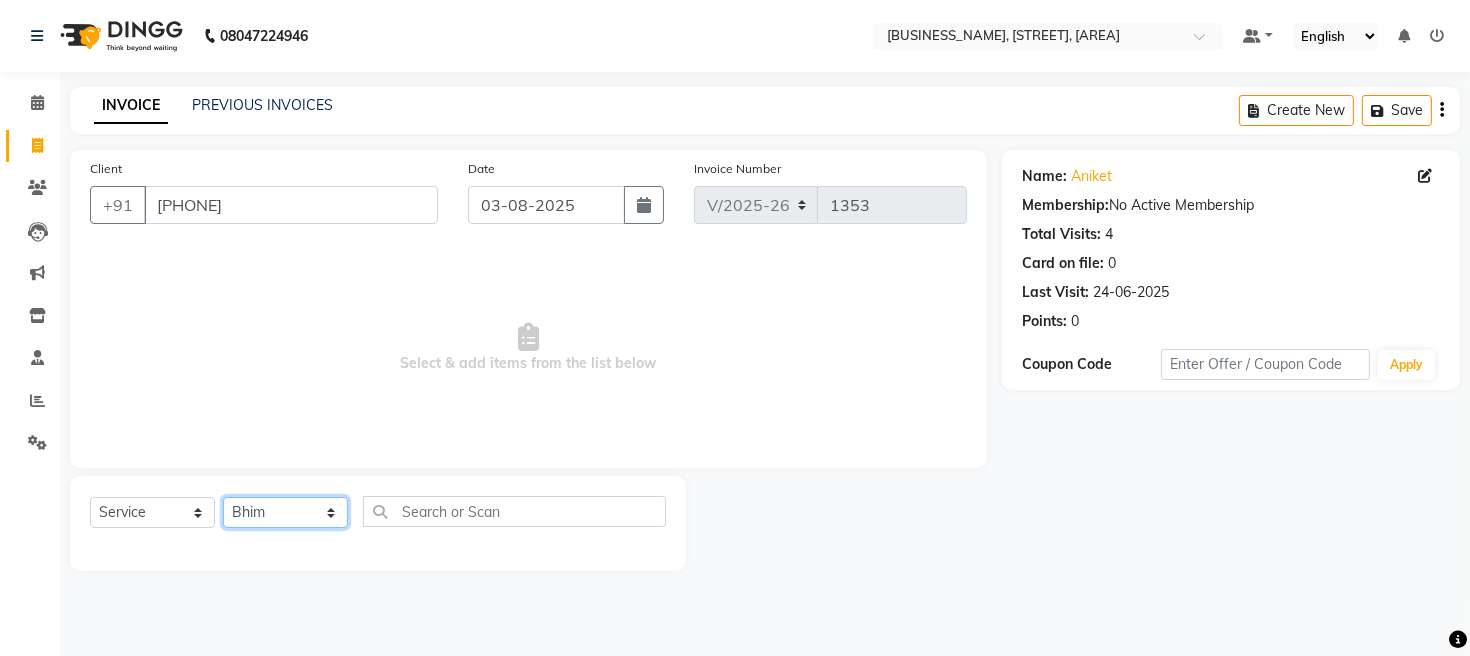 click on "Select Stylist [STYLIST] [STYLIST] [STYLIST] [STYLIST] [STYLIST]" 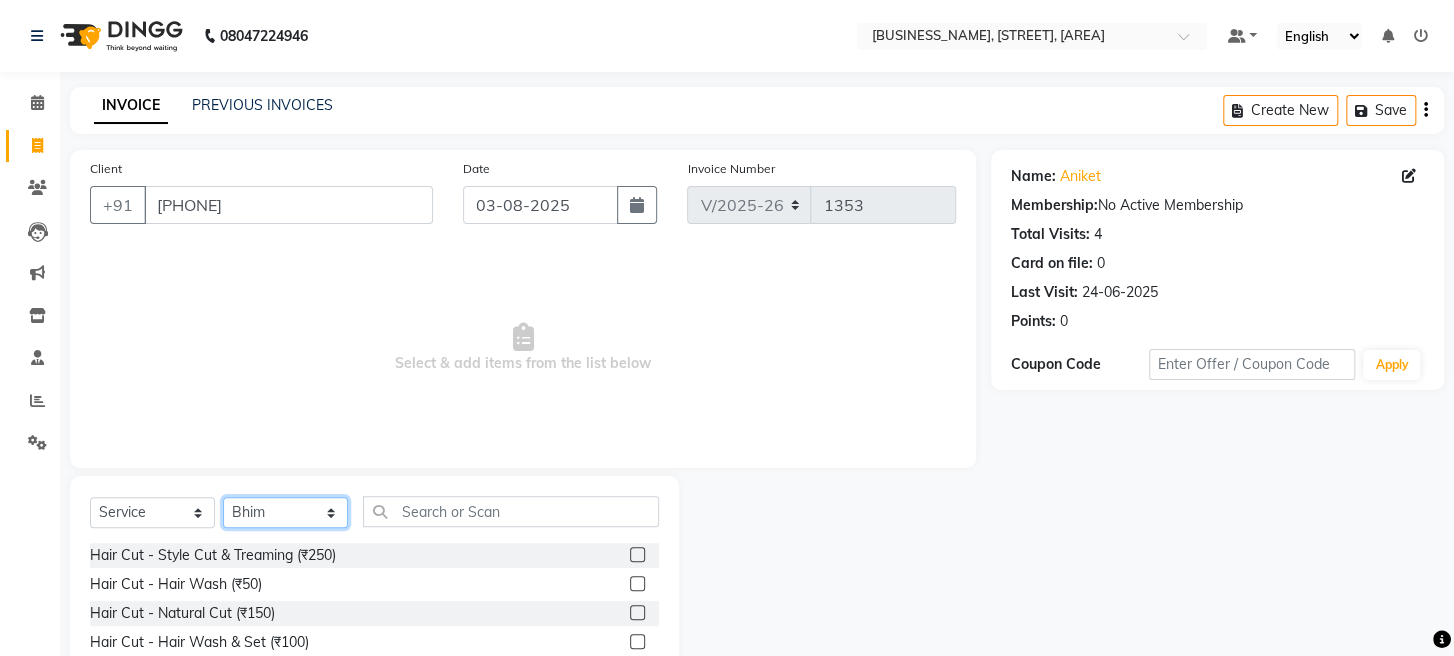 click on "Select Stylist [STYLIST] [STYLIST] [STYLIST] [STYLIST] [STYLIST]" 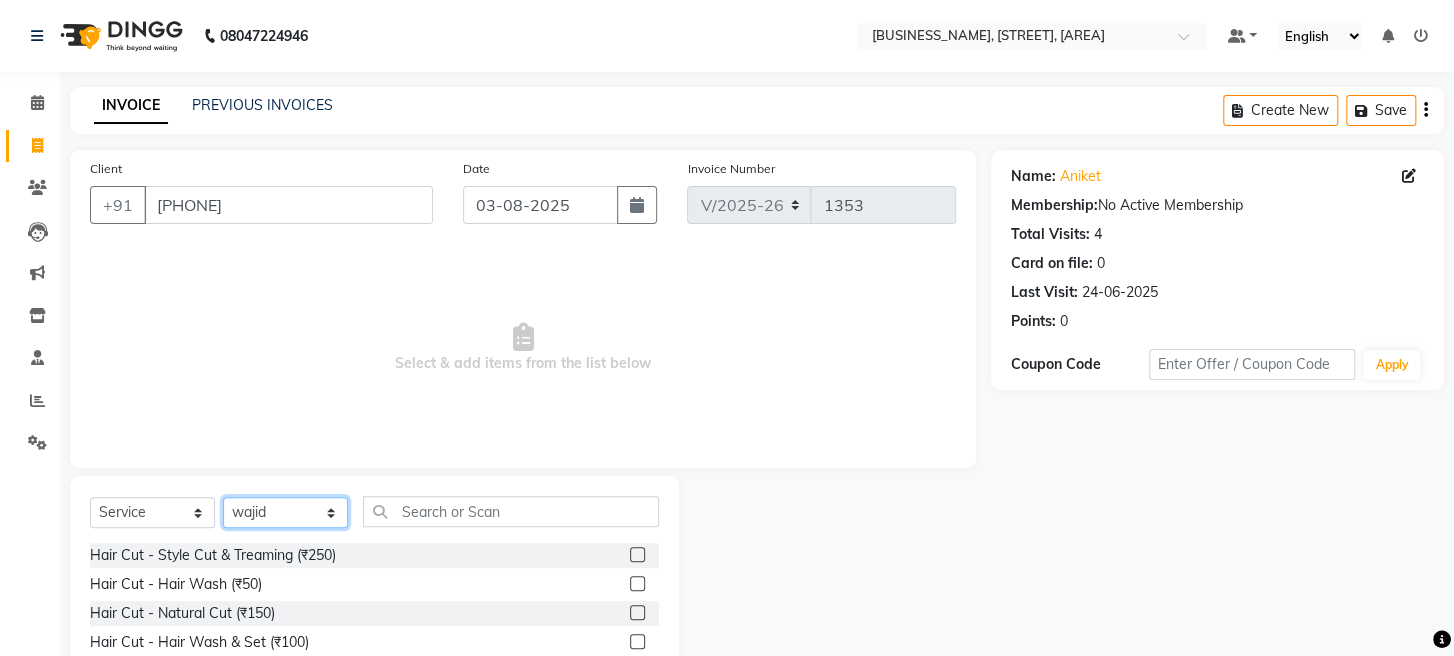 click on "Select Stylist [STYLIST] [STYLIST] [STYLIST] [STYLIST] [STYLIST]" 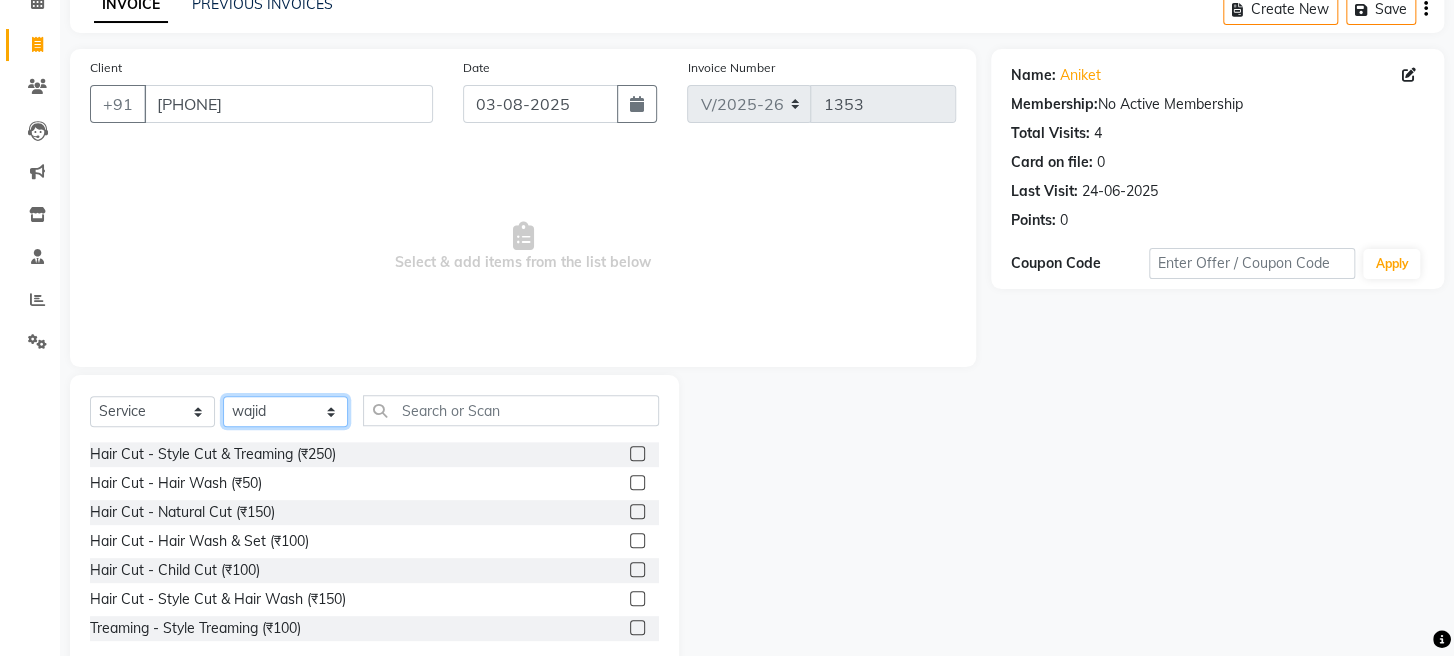 scroll, scrollTop: 145, scrollLeft: 0, axis: vertical 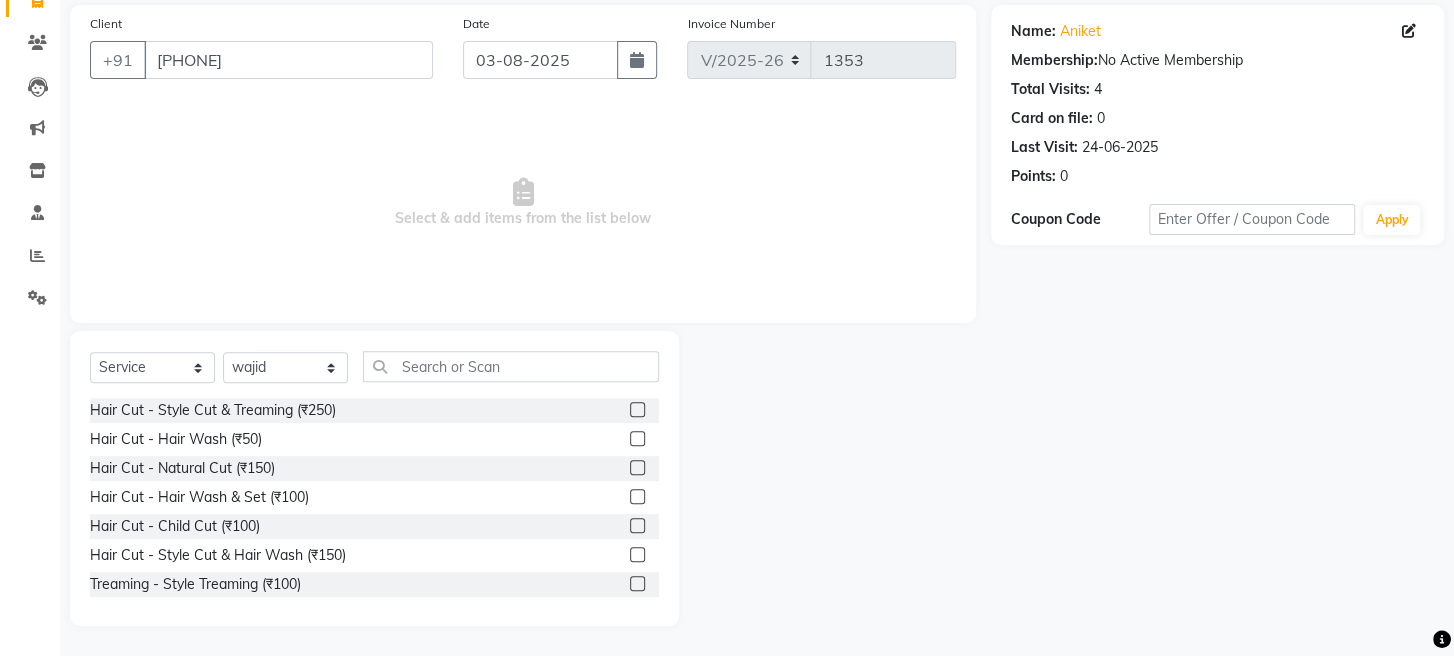 click 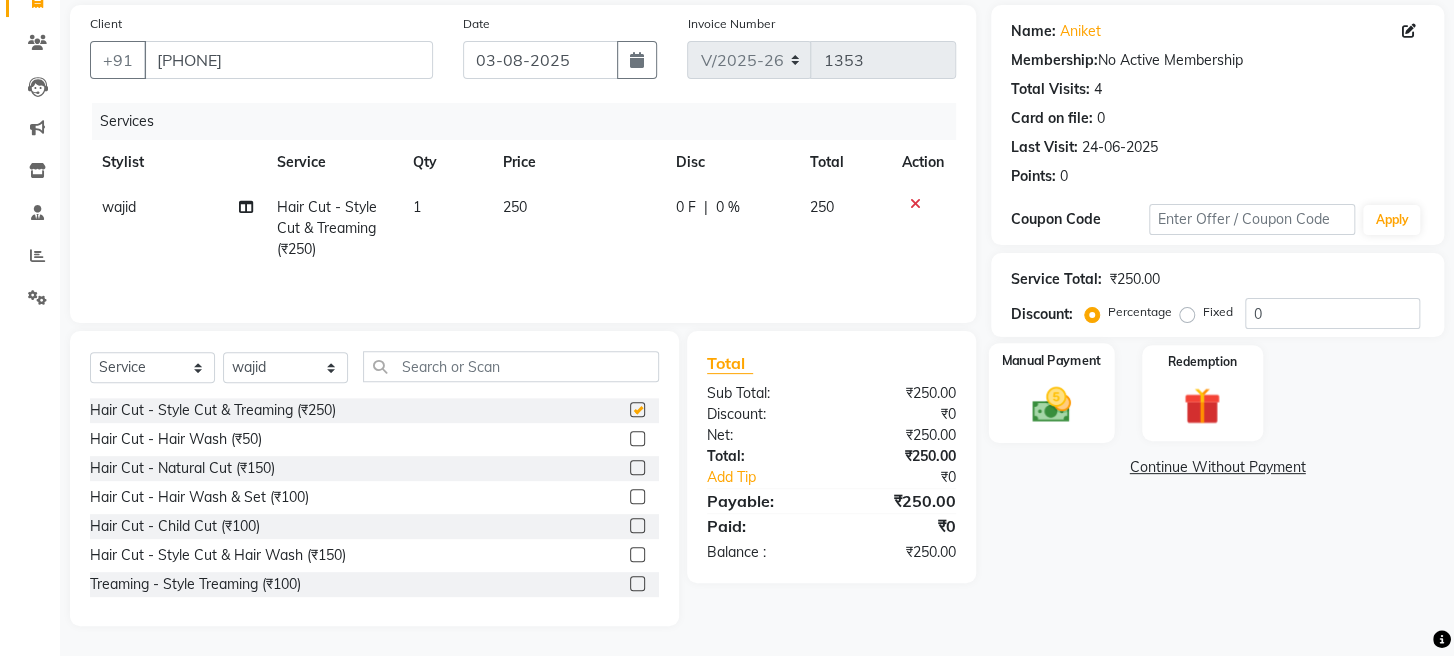 checkbox on "false" 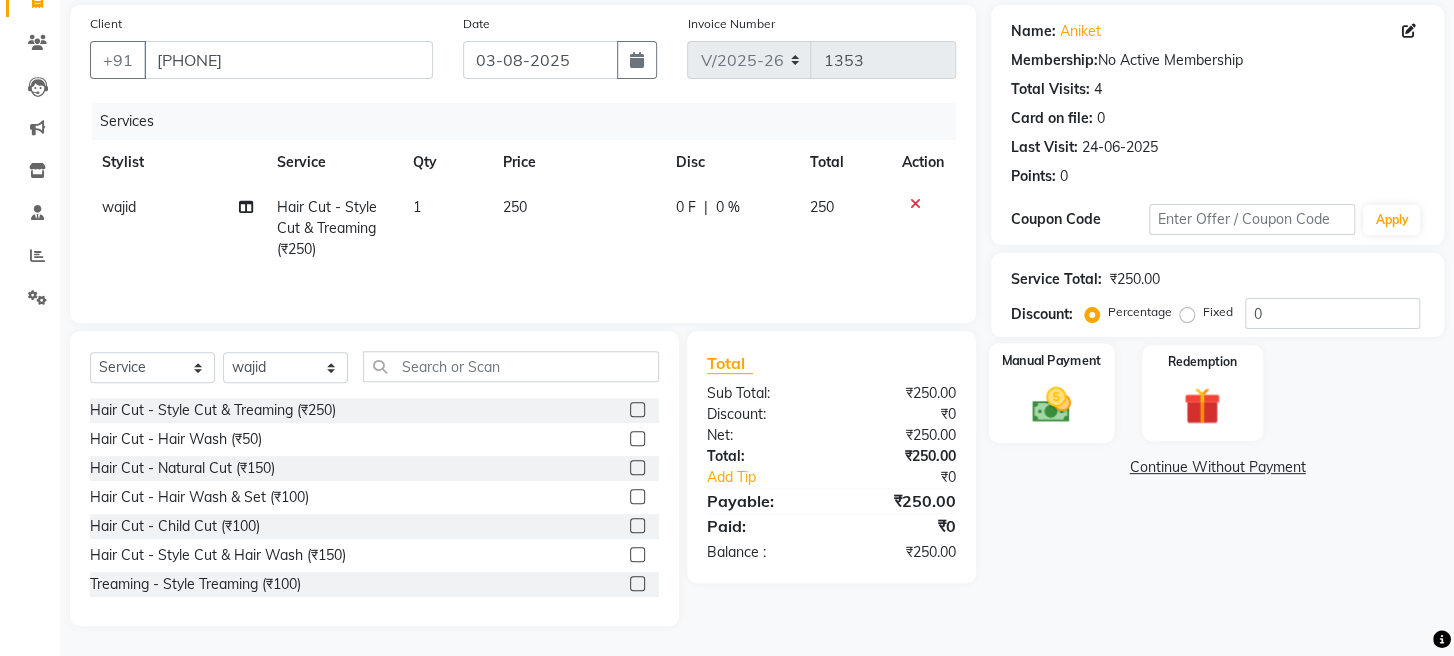 drag, startPoint x: 1042, startPoint y: 409, endPoint x: 1106, endPoint y: 468, distance: 87.04597 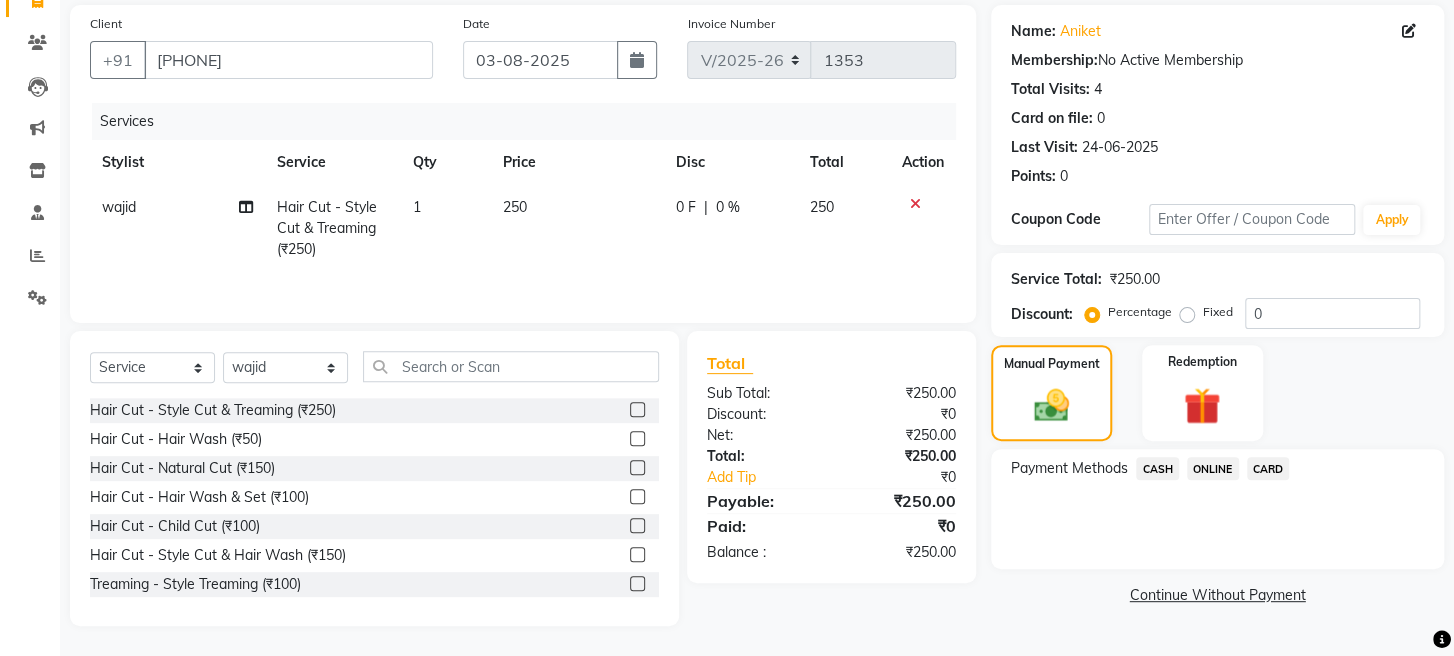 click on "ONLINE" 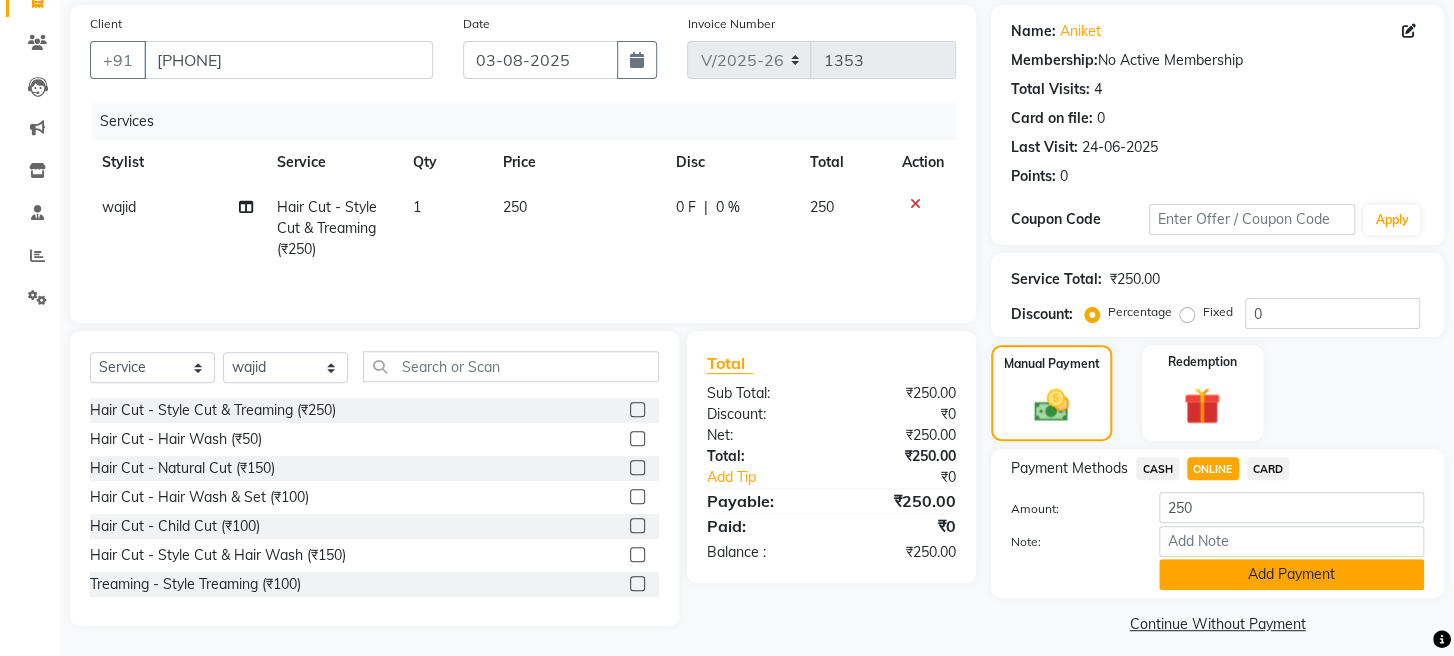 click on "Add Payment" 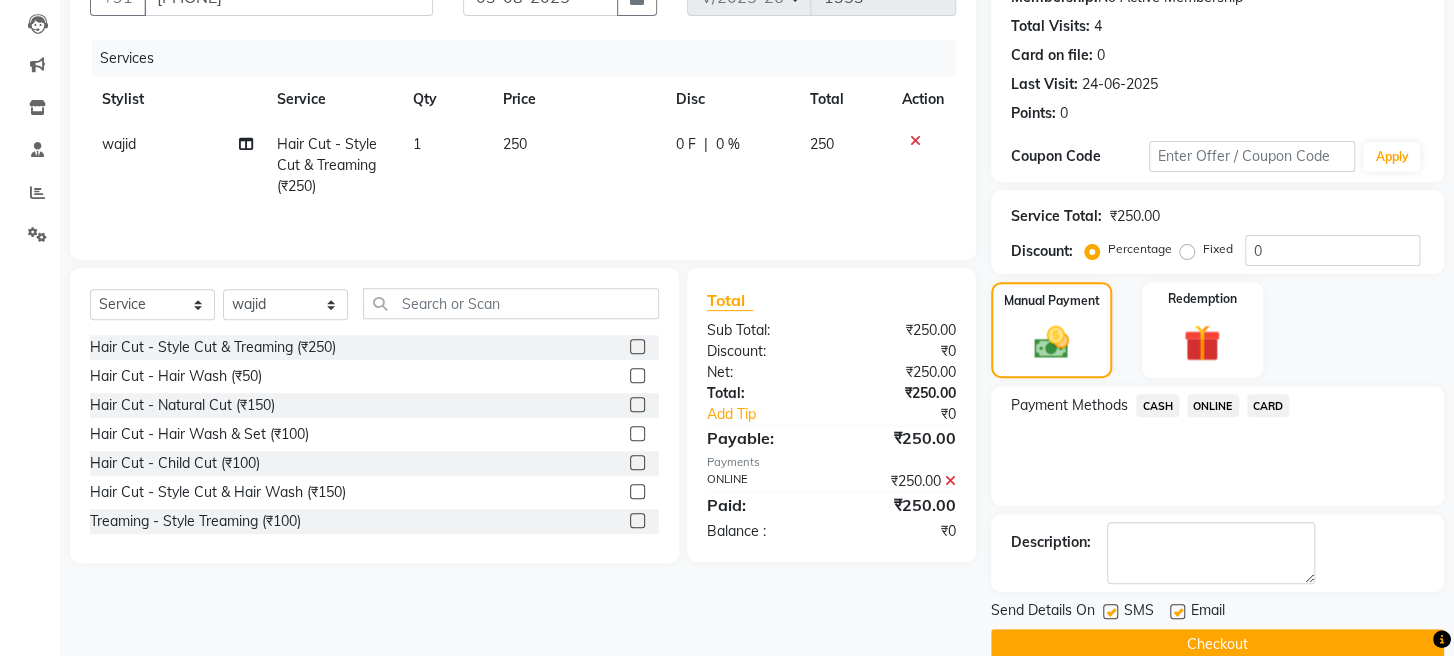 scroll, scrollTop: 264, scrollLeft: 0, axis: vertical 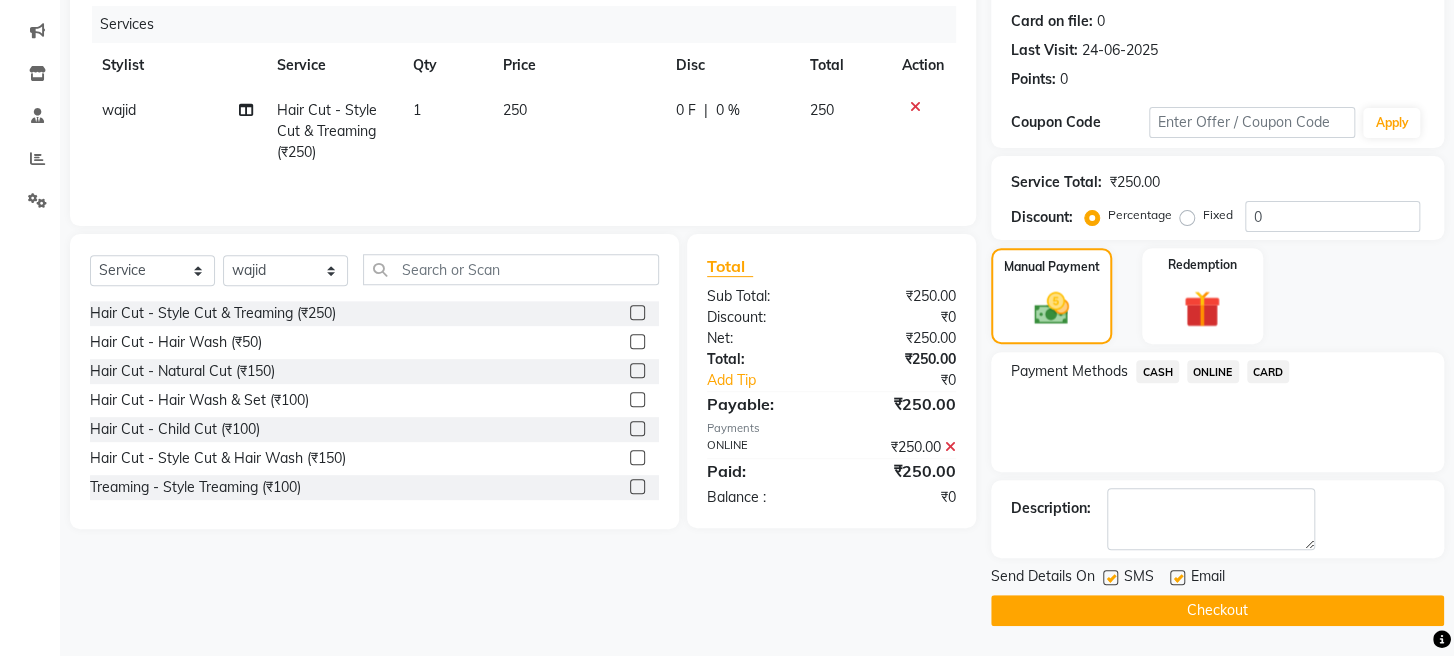 click on "Checkout" 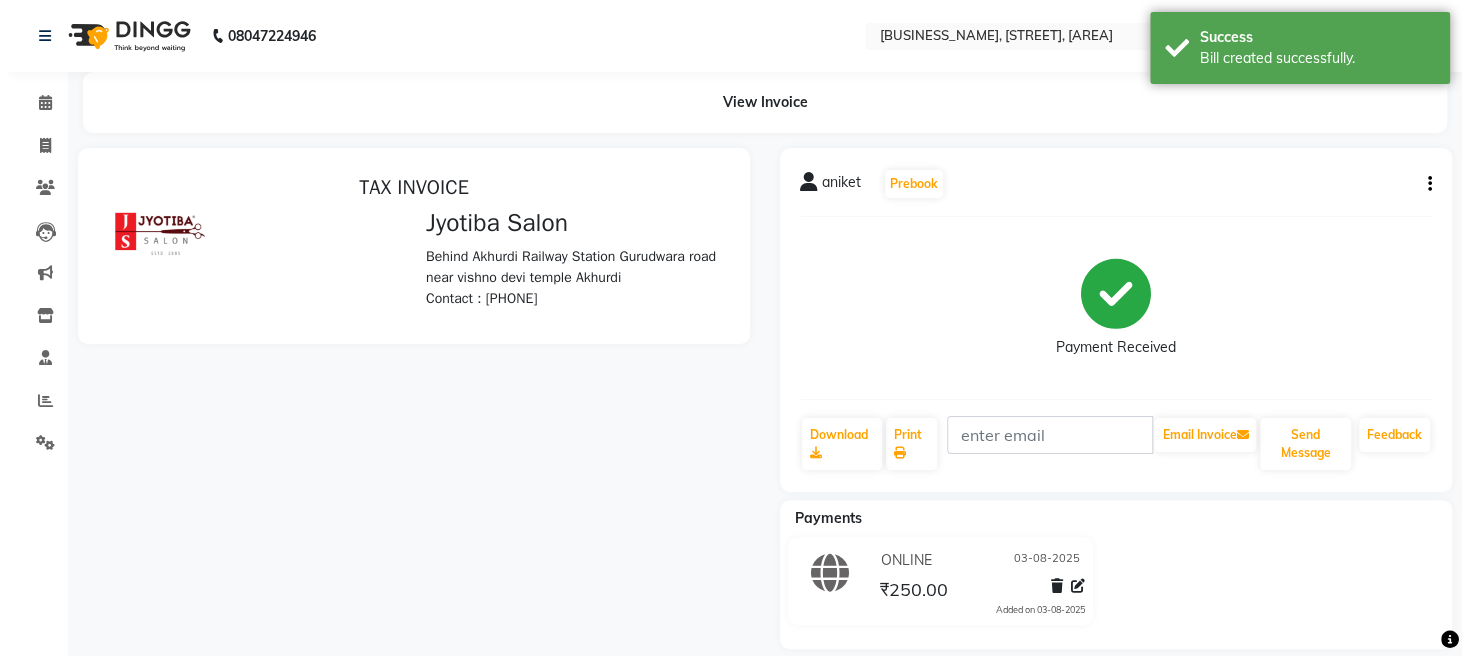 scroll, scrollTop: 0, scrollLeft: 0, axis: both 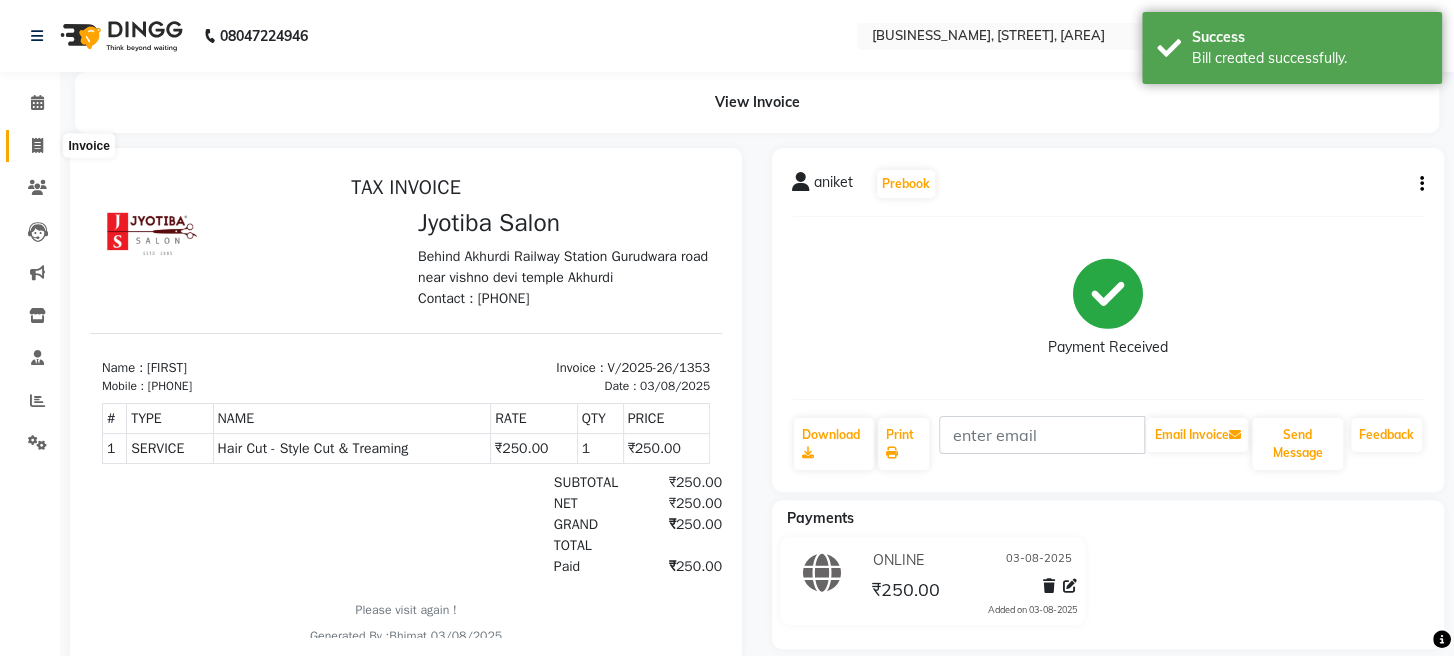 click 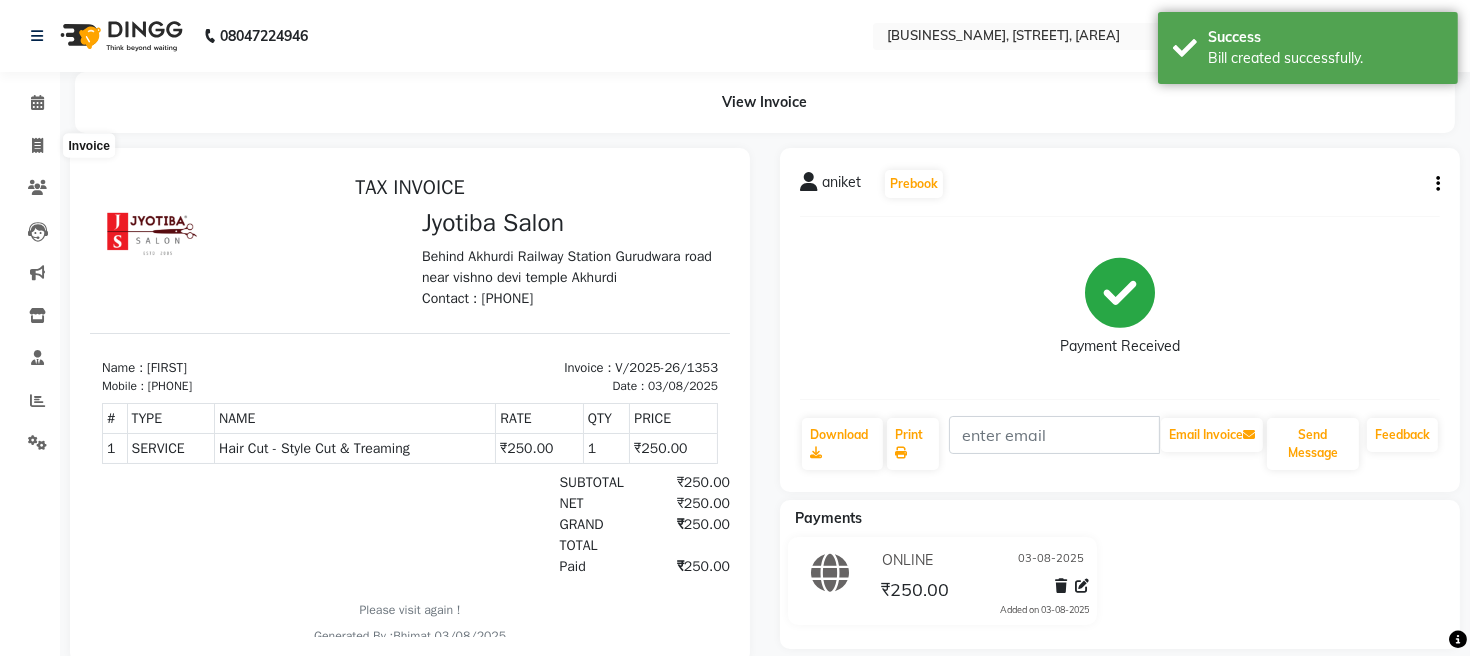 select on "779" 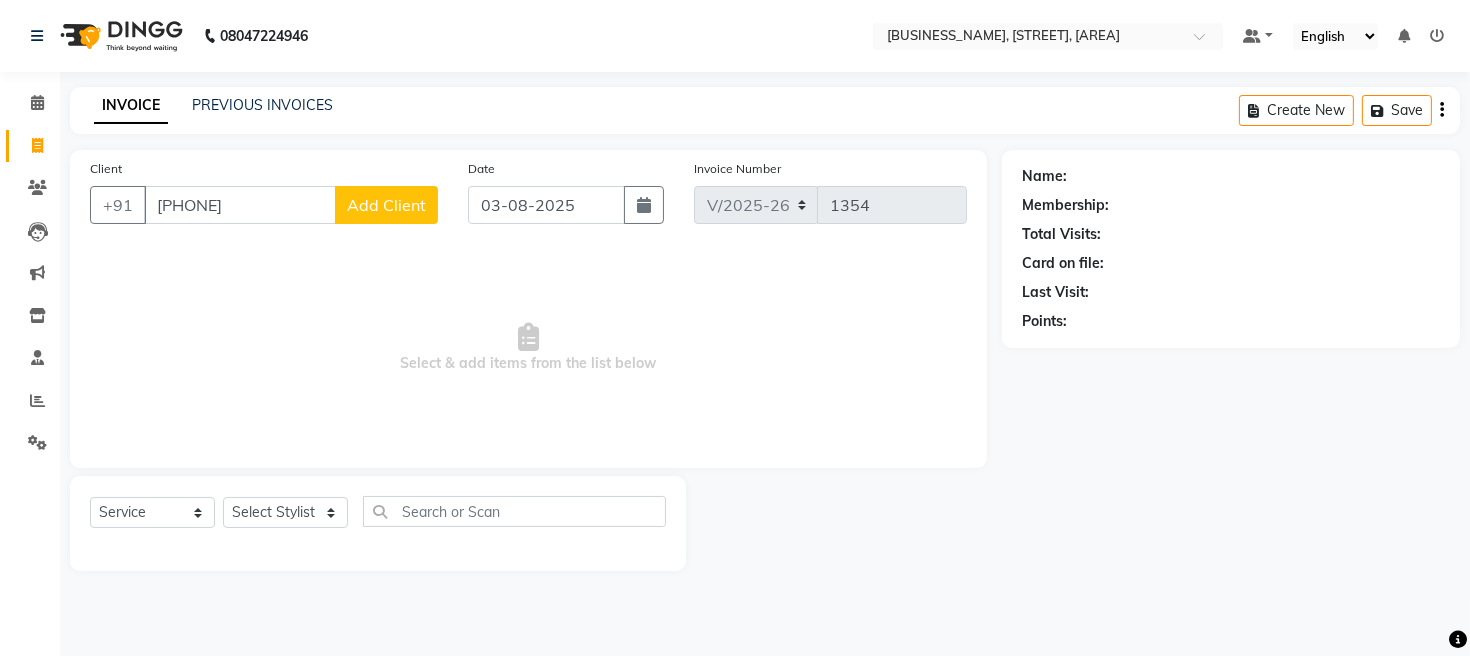 type on "[PHONE]" 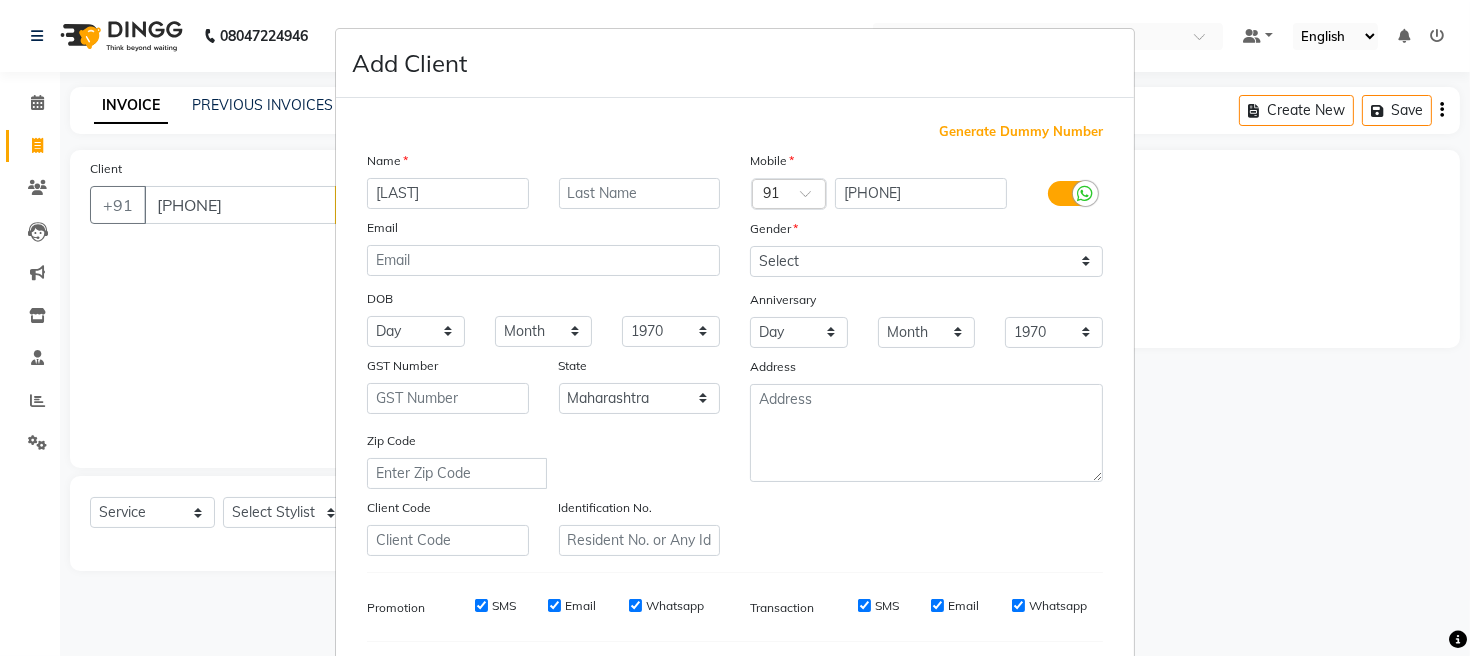 type on "[LAST]" 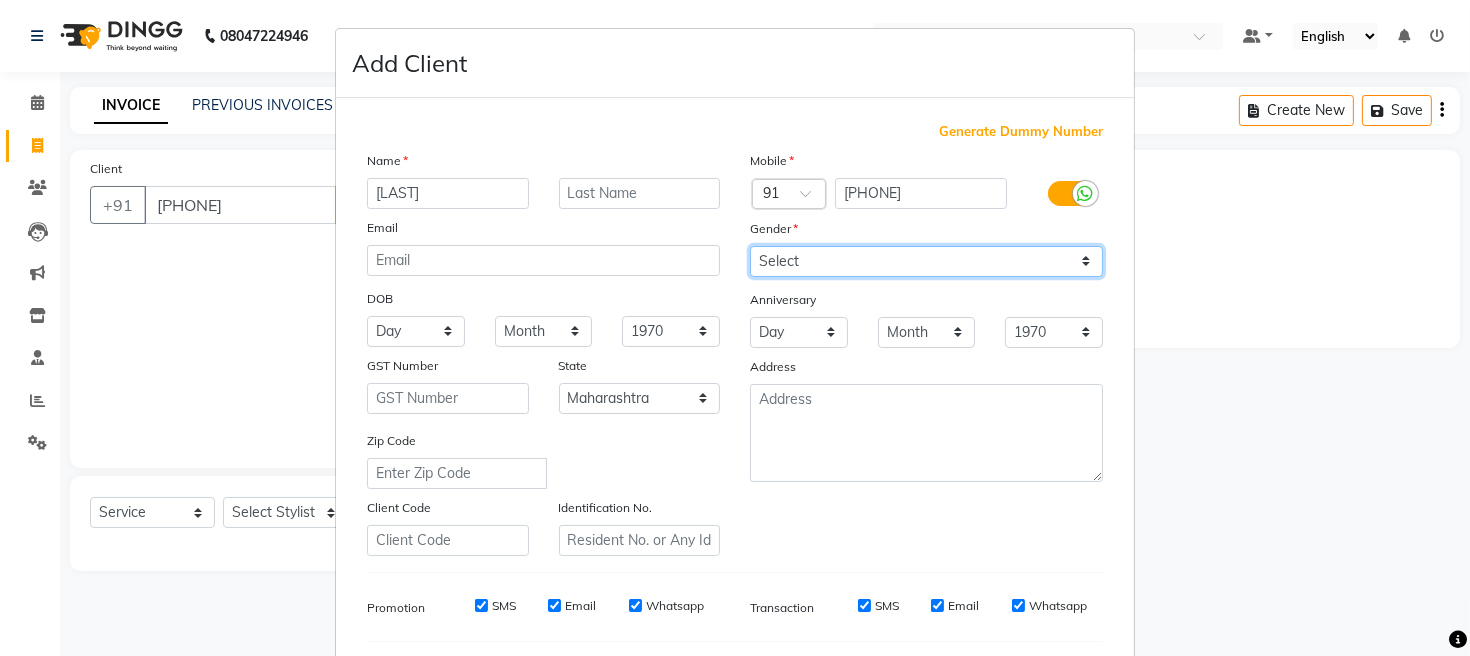 click on "Select Male Female Other Prefer Not To Say" at bounding box center (926, 261) 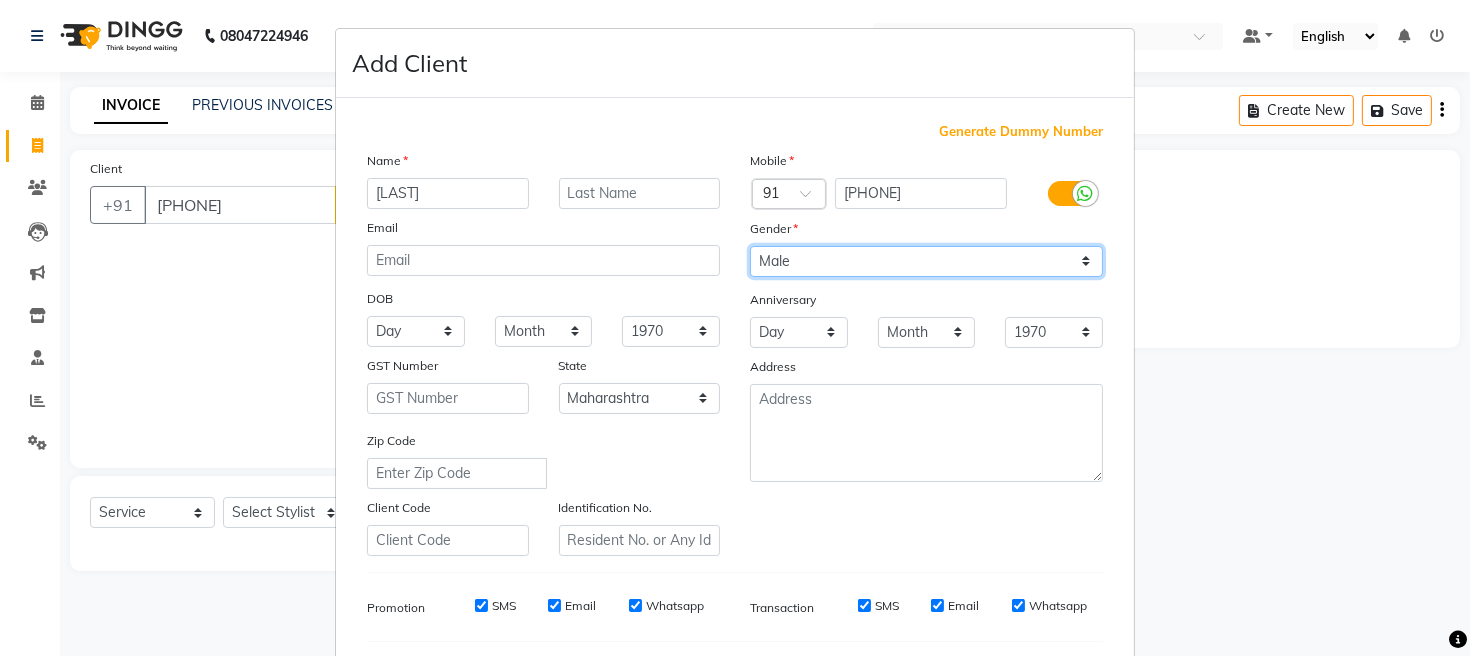 click on "Select Male Female Other Prefer Not To Say" at bounding box center (926, 261) 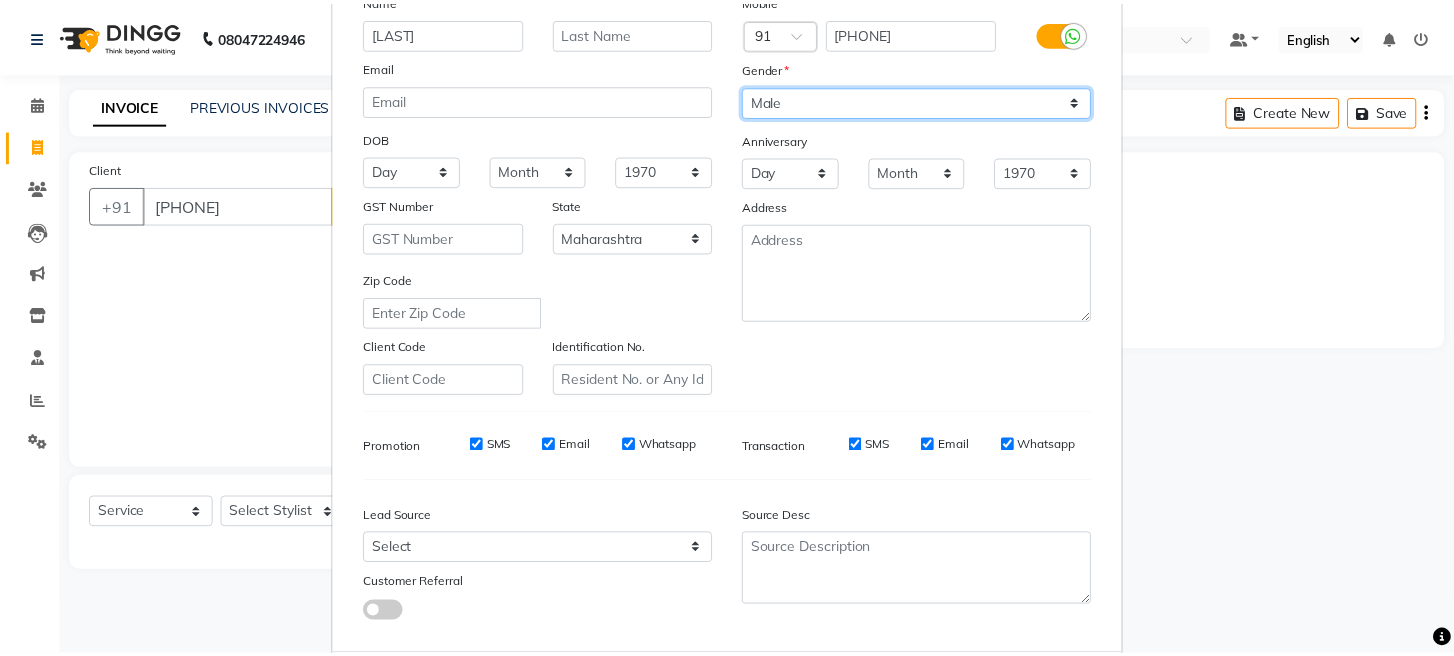 scroll, scrollTop: 264, scrollLeft: 0, axis: vertical 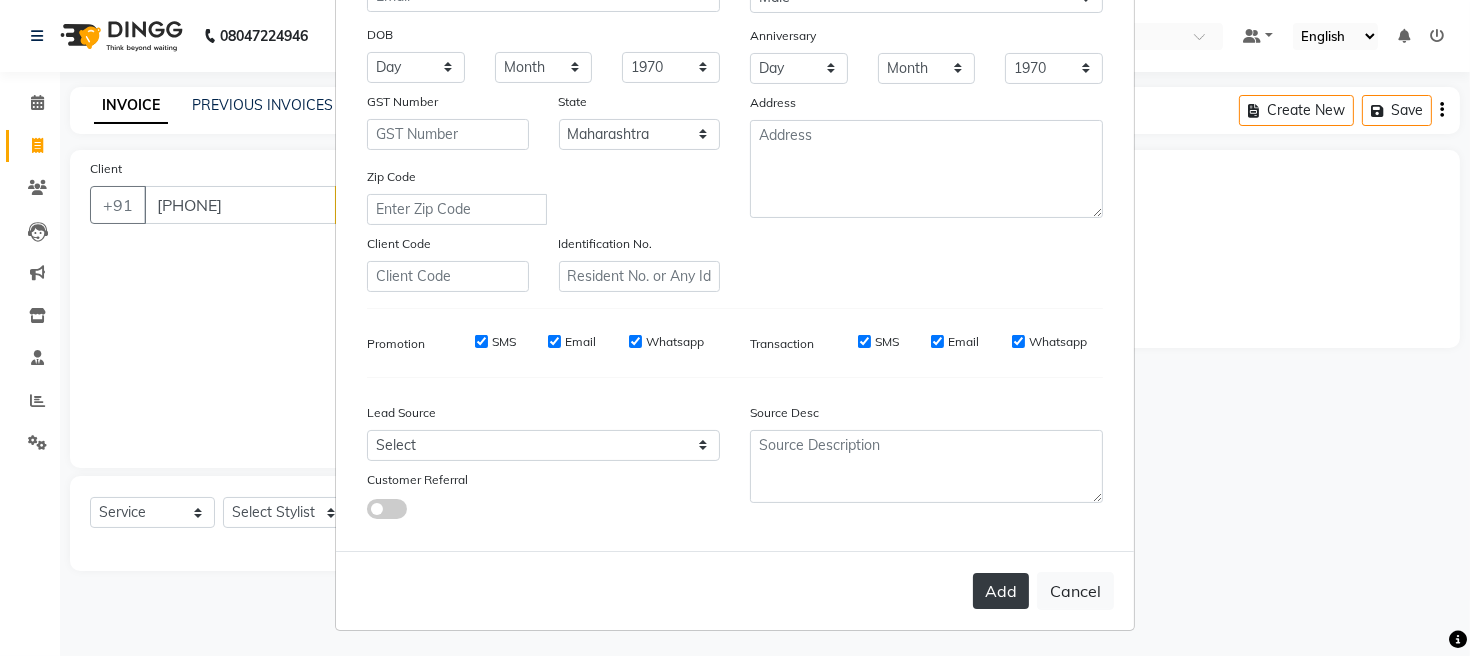 click on "Add" at bounding box center [1001, 591] 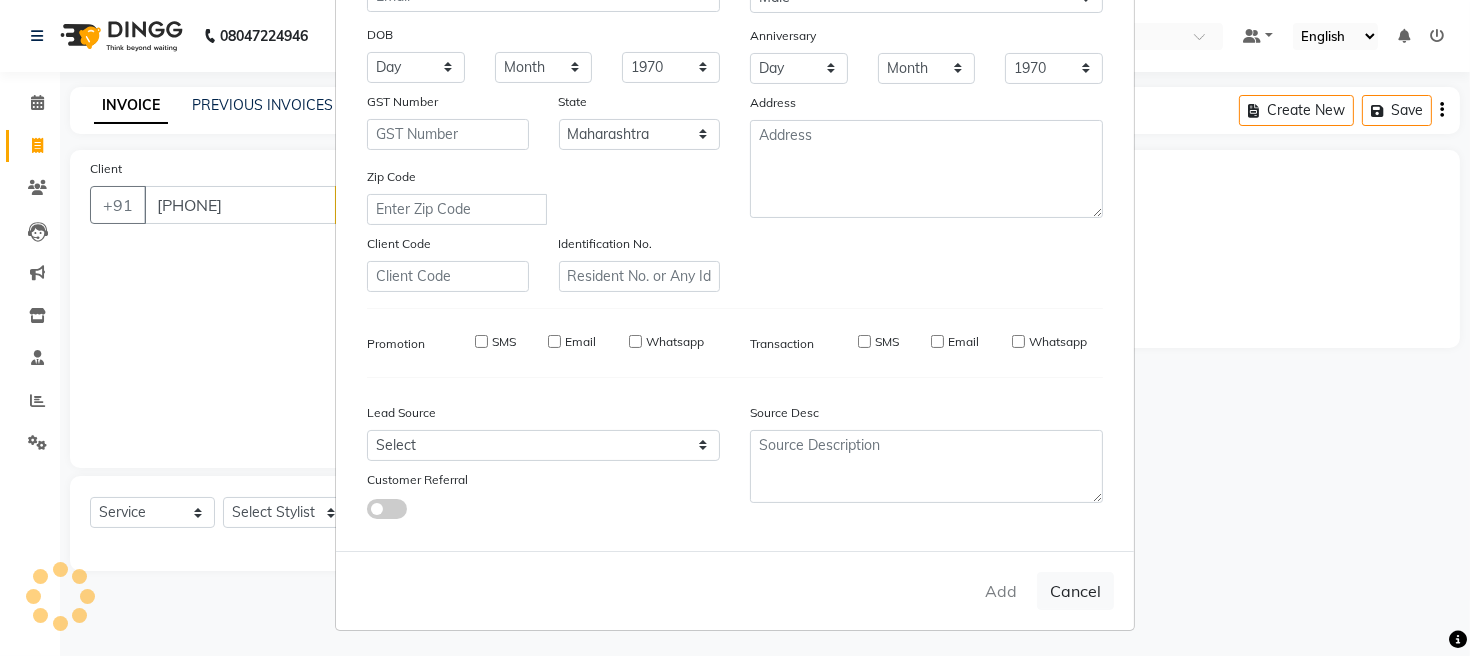 type 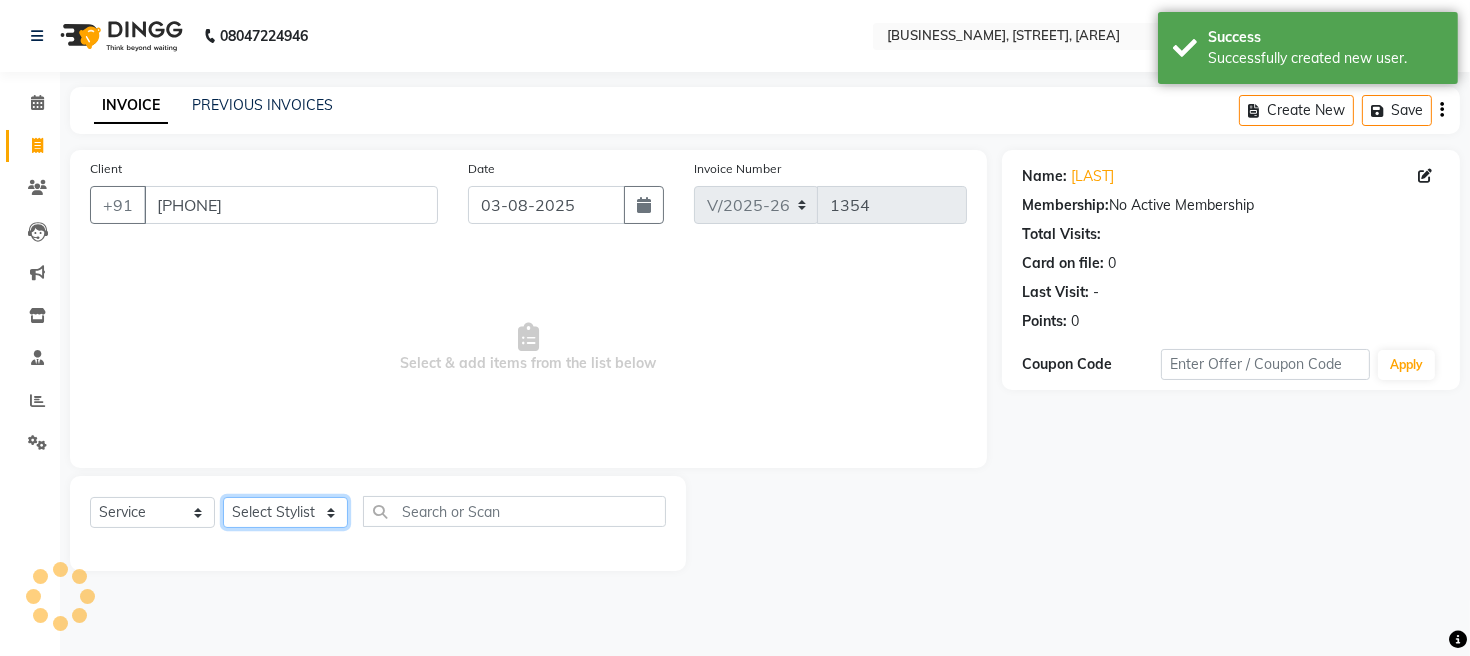 drag, startPoint x: 297, startPoint y: 514, endPoint x: 297, endPoint y: 492, distance: 22 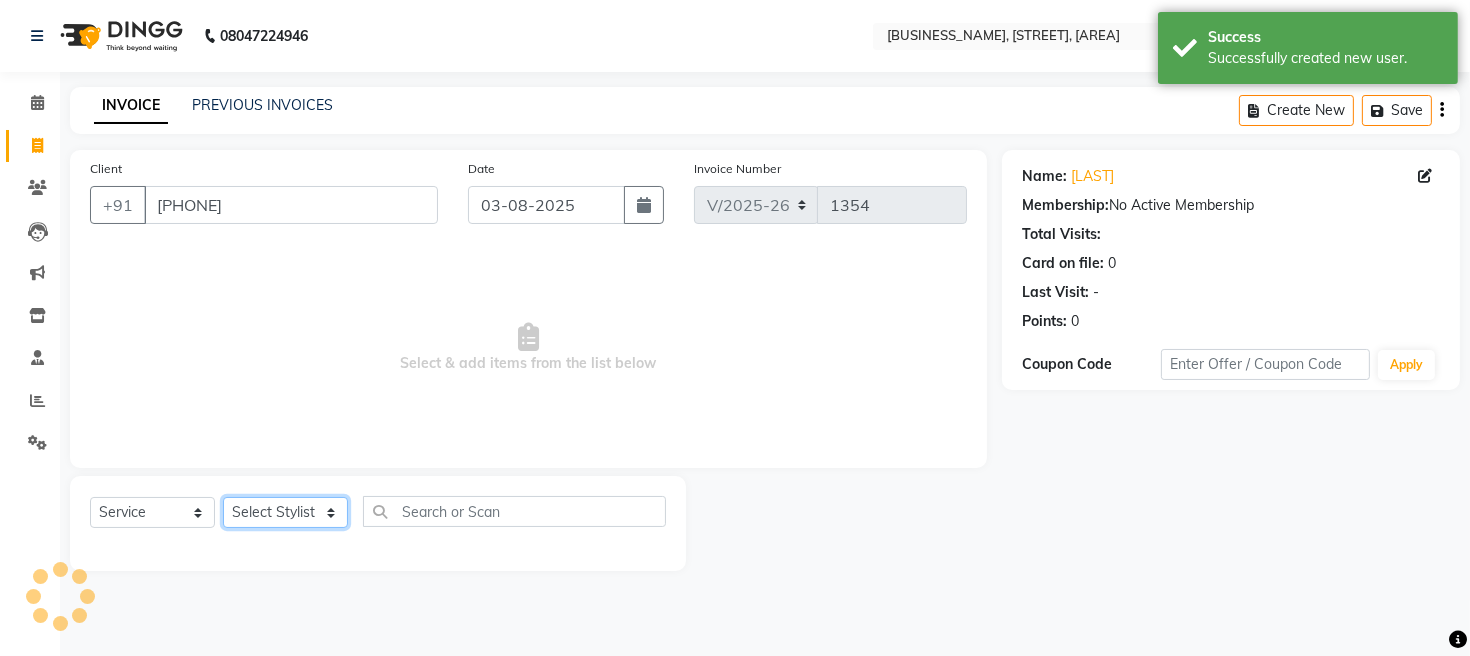 click on "Select  Service  Product  Membership  Package VoucherPrepaid Gift Card  Select Stylist [STYLIST] [STYLIST] [STYLIST] [STYLIST] [STYLIST]" 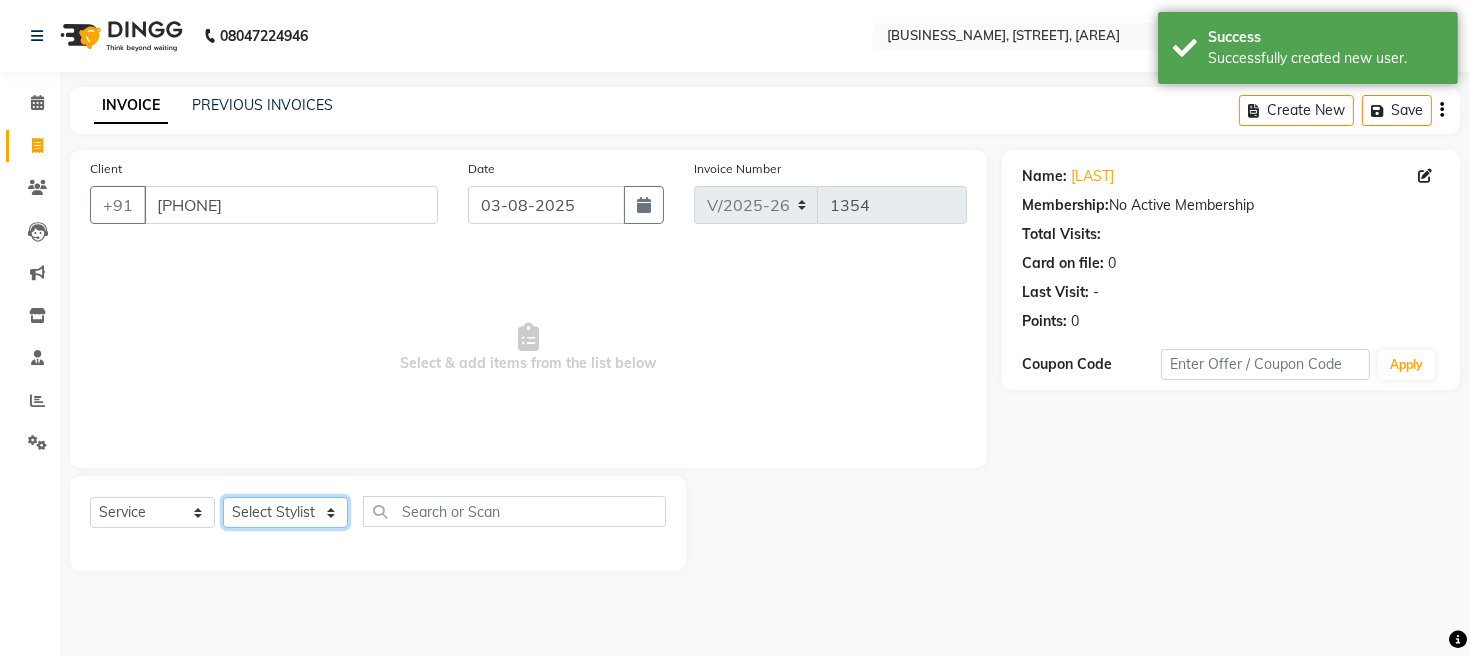 select on "12803" 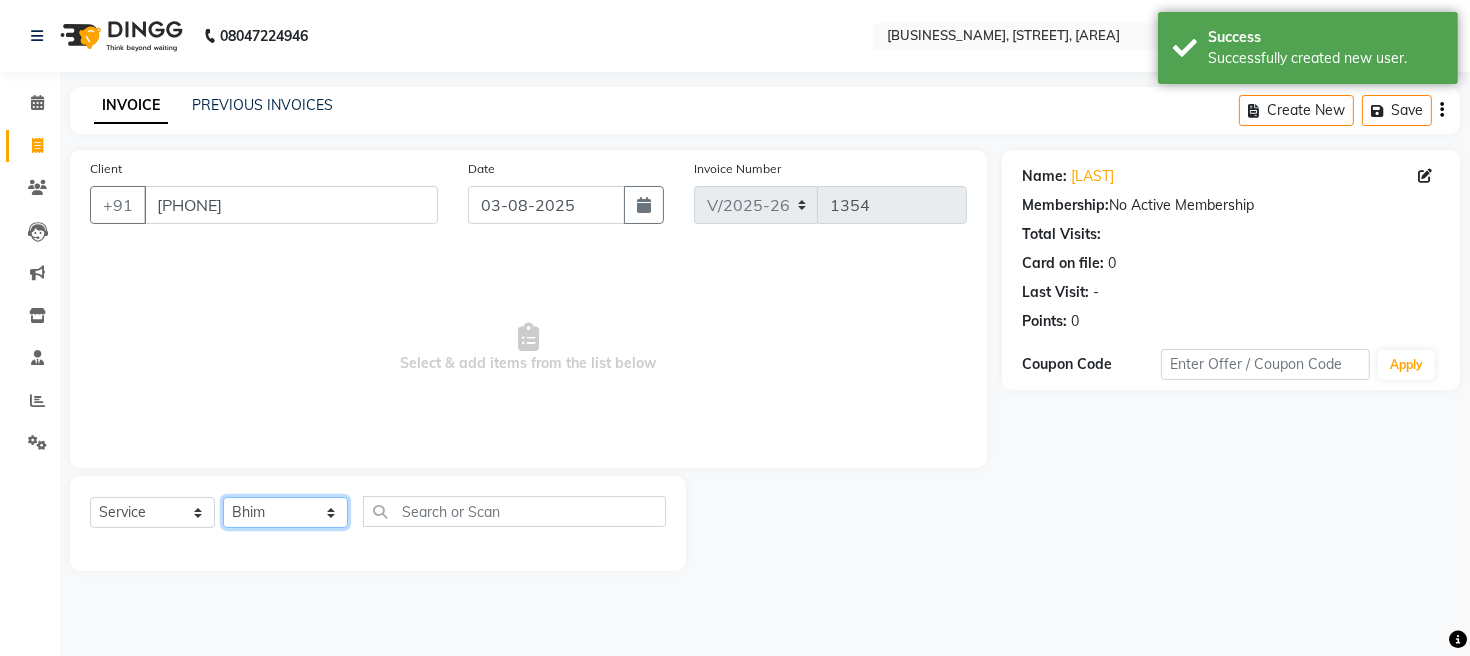 click on "Select Stylist [STYLIST] [STYLIST] [STYLIST] [STYLIST] [STYLIST]" 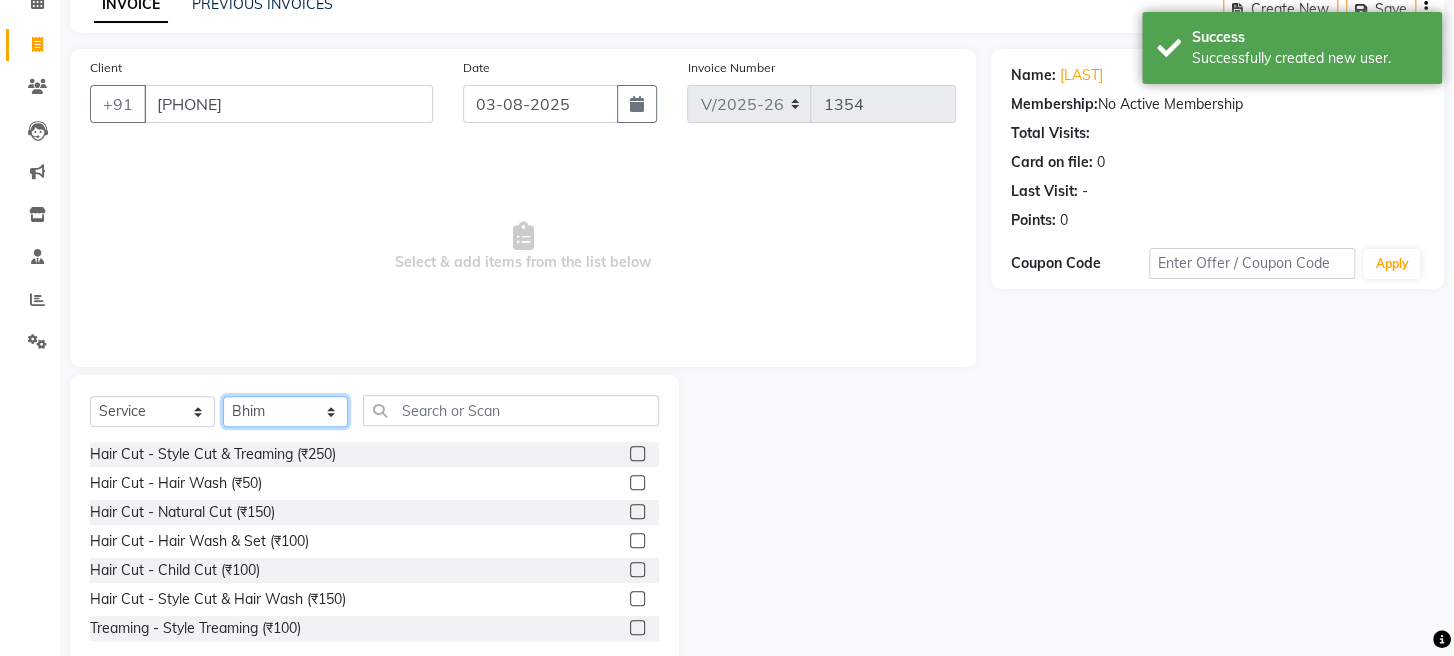 scroll, scrollTop: 145, scrollLeft: 0, axis: vertical 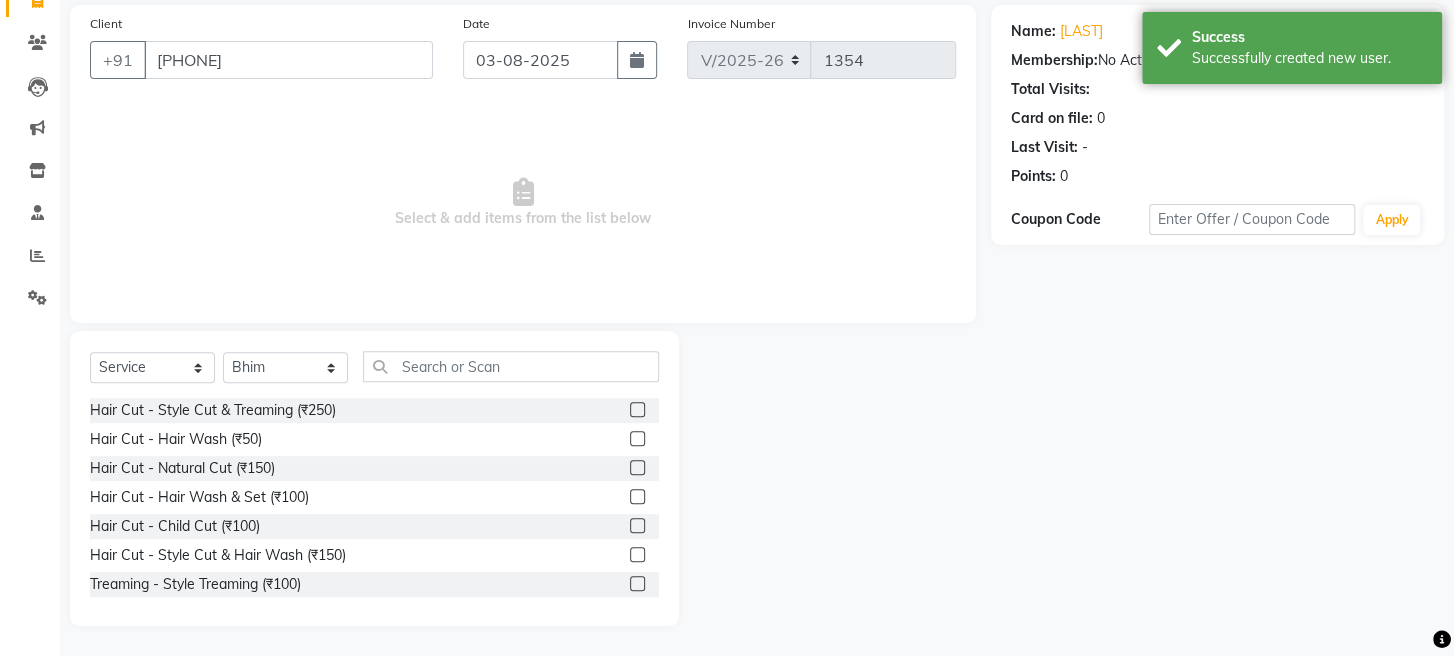 click 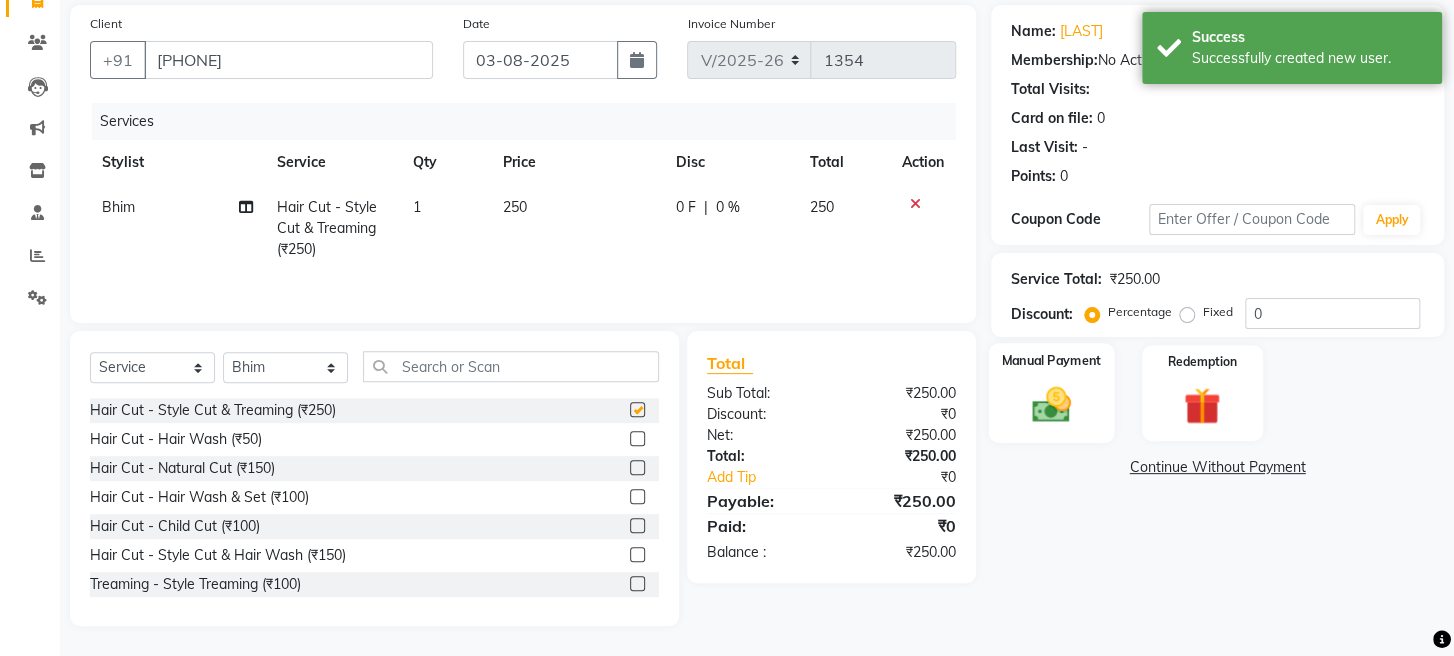 checkbox on "false" 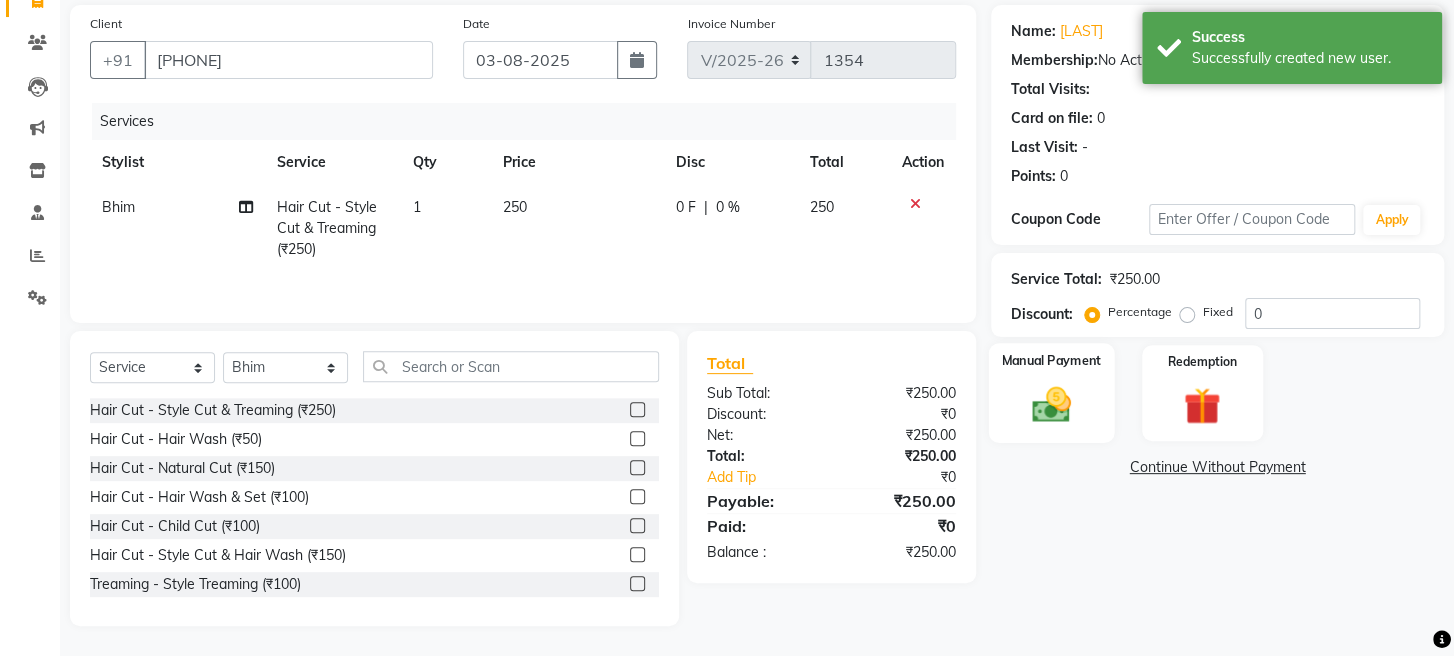 click on "Manual Payment" 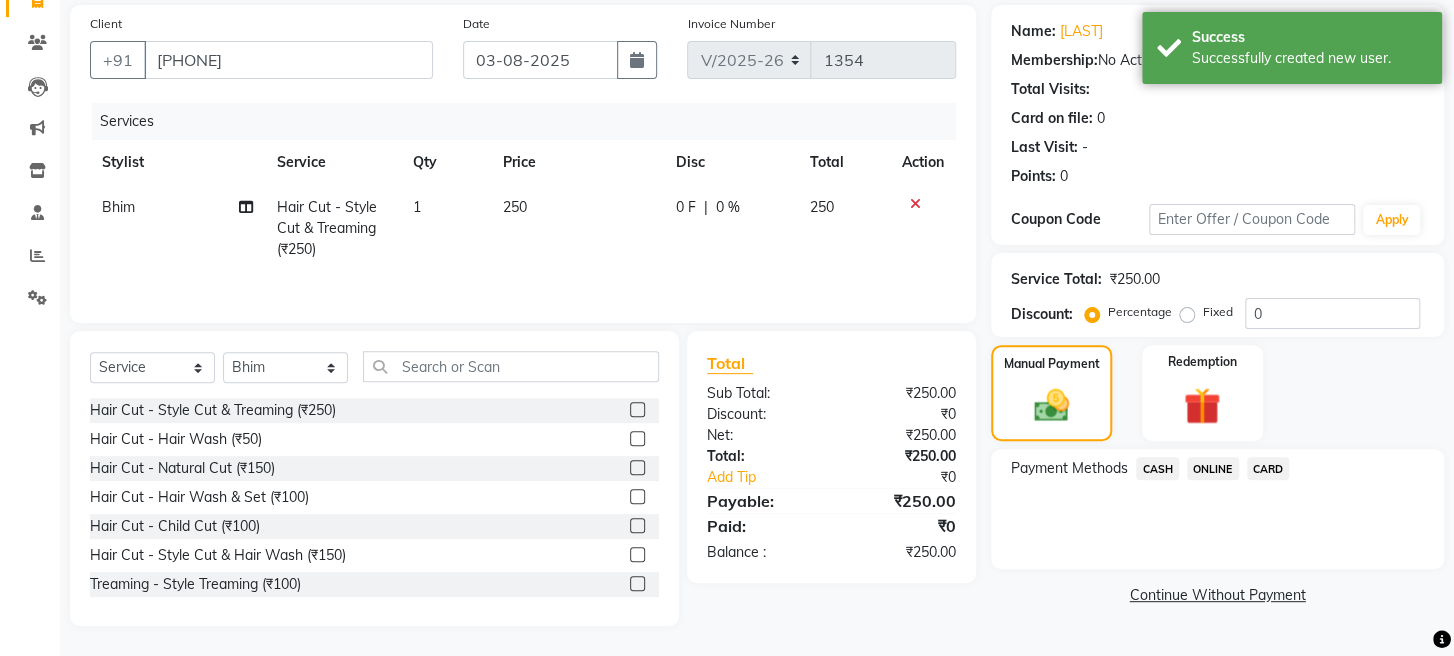 click on "ONLINE" 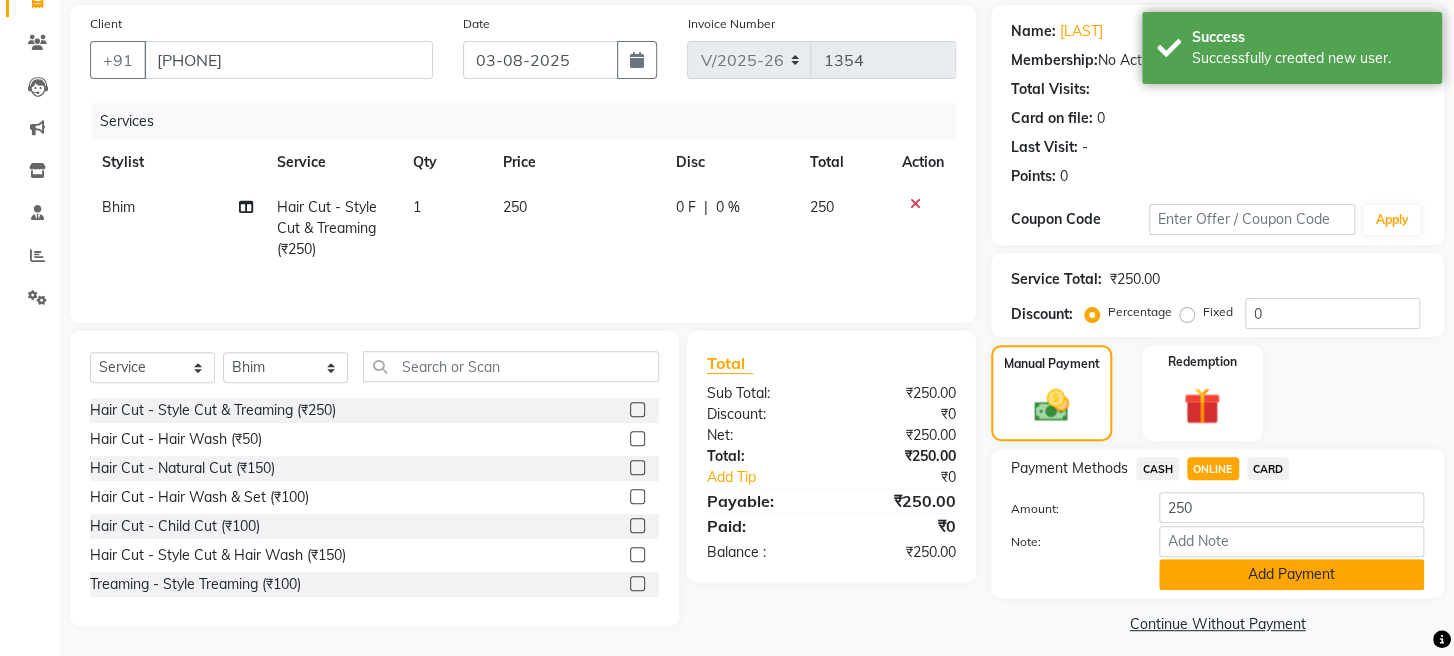 click on "Add Payment" 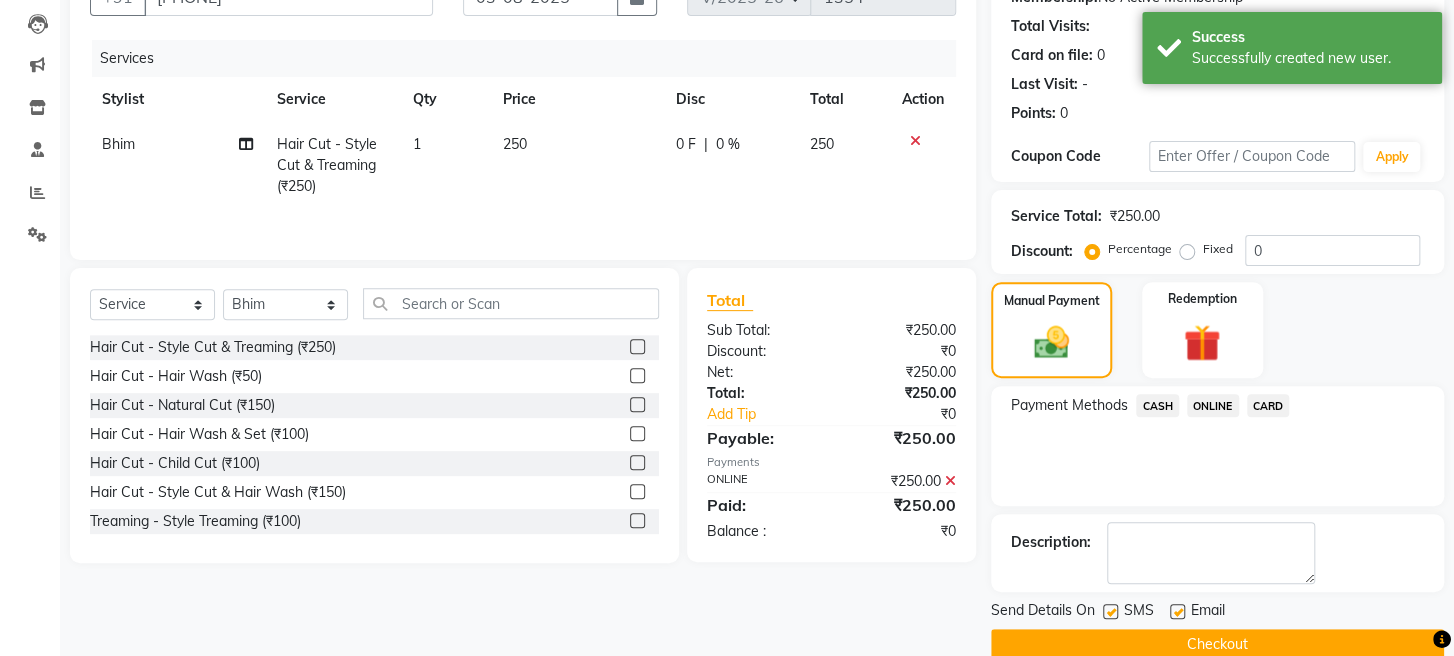 scroll, scrollTop: 264, scrollLeft: 0, axis: vertical 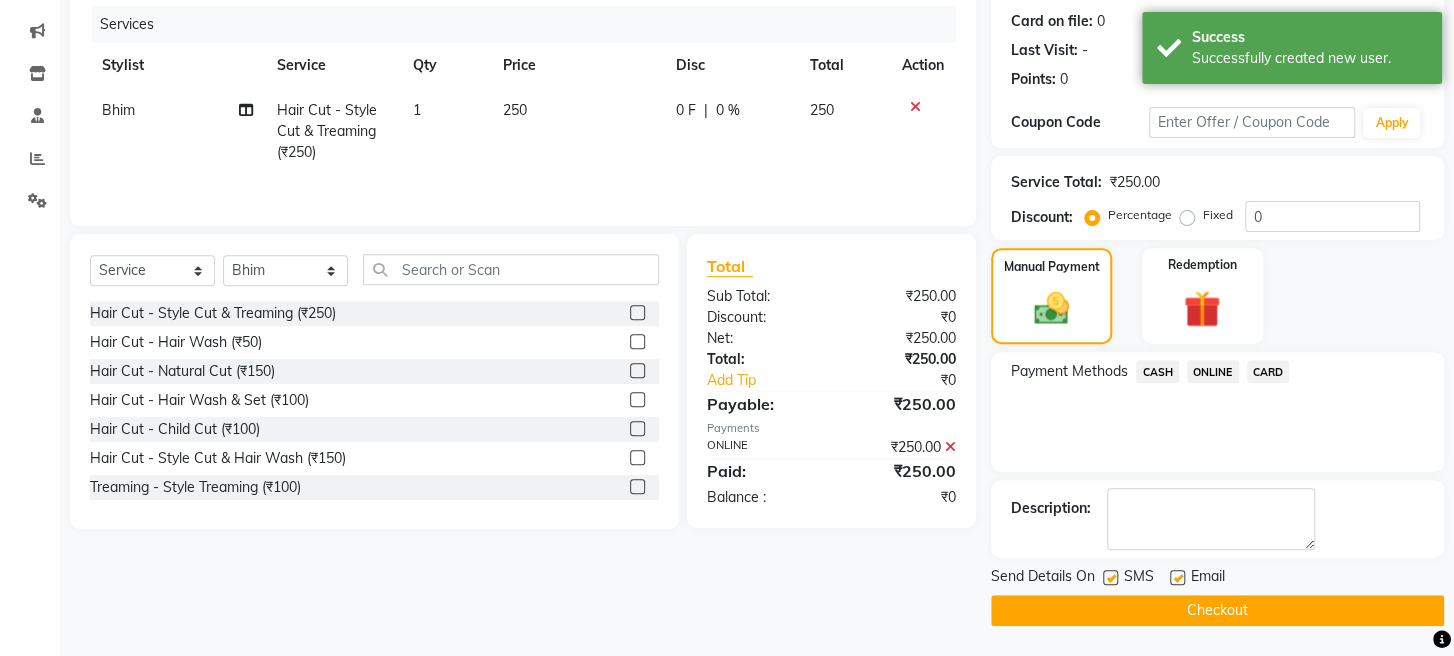 click on "Checkout" 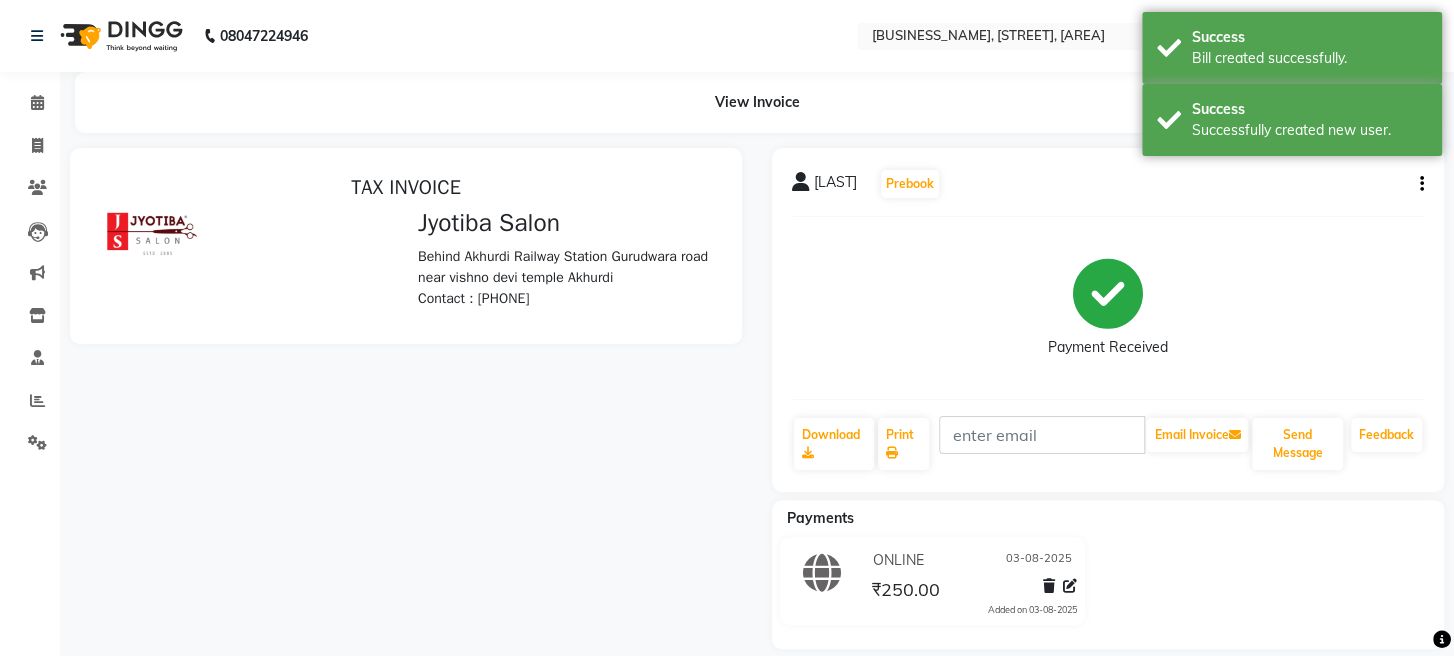 scroll, scrollTop: 0, scrollLeft: 0, axis: both 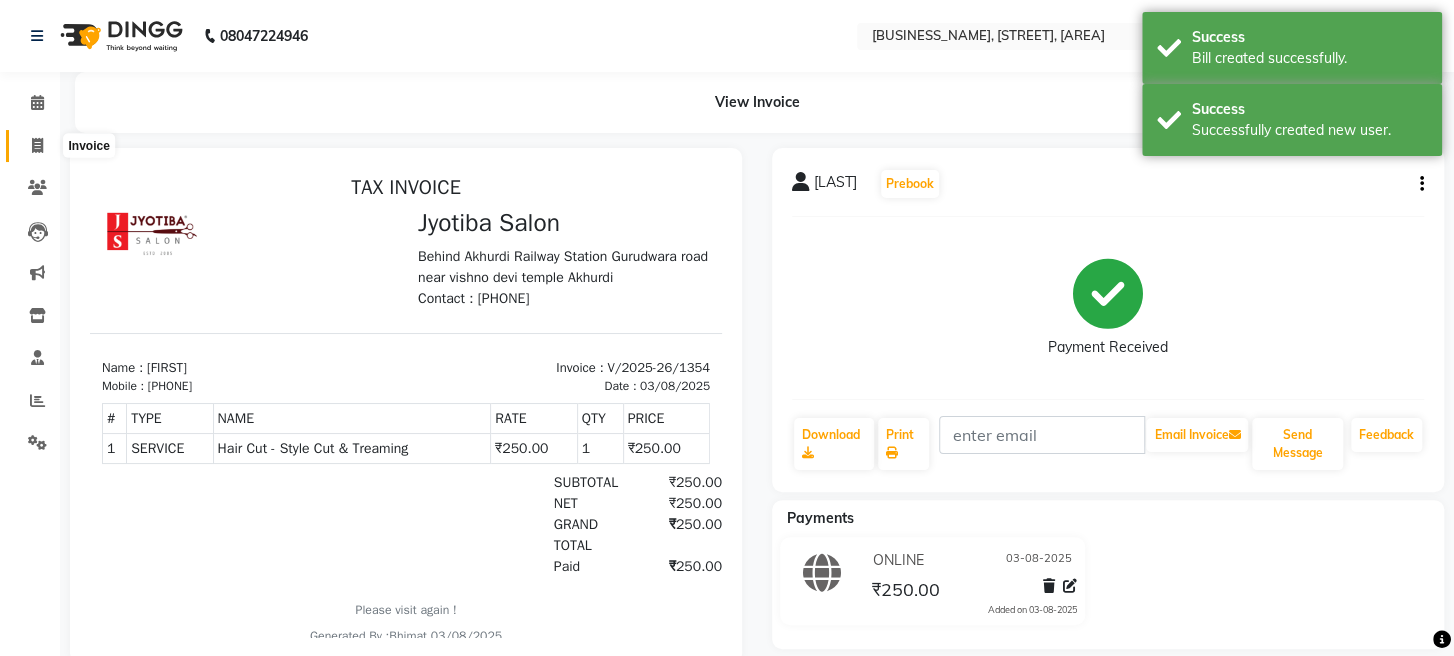 click 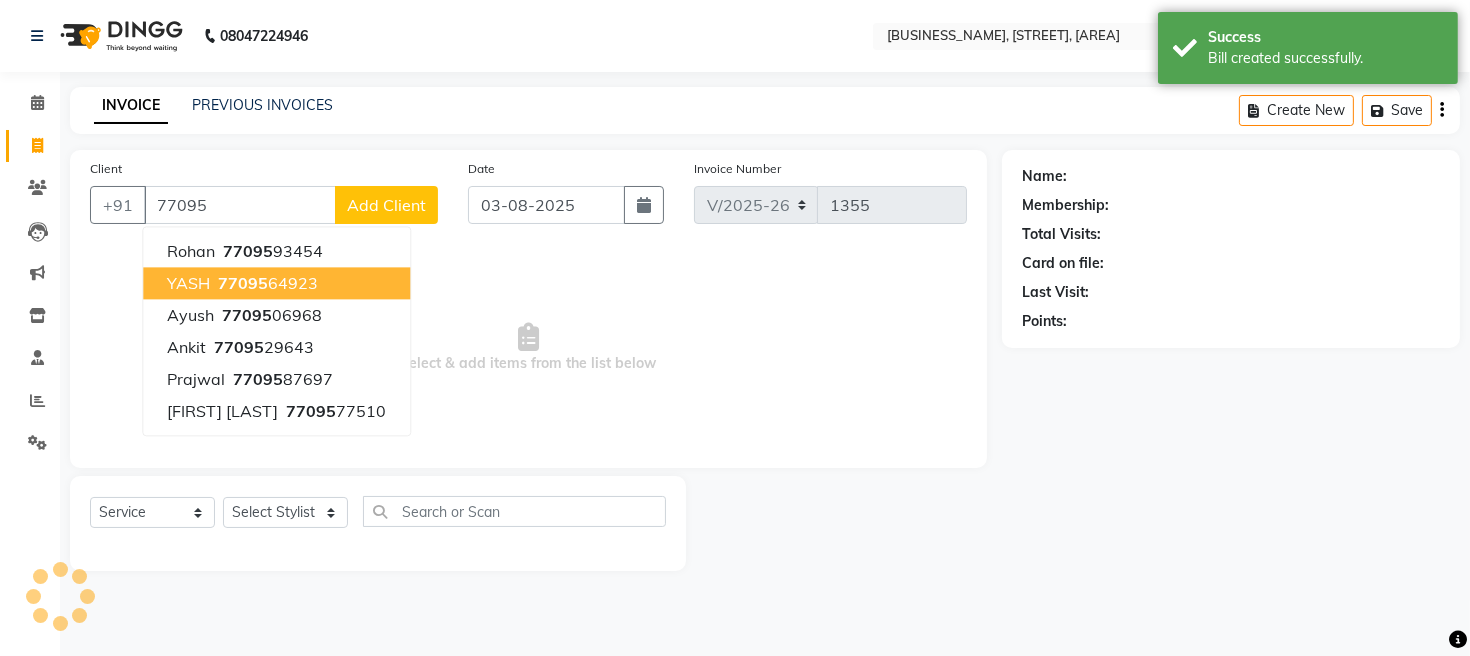 click on "77095" at bounding box center [243, 283] 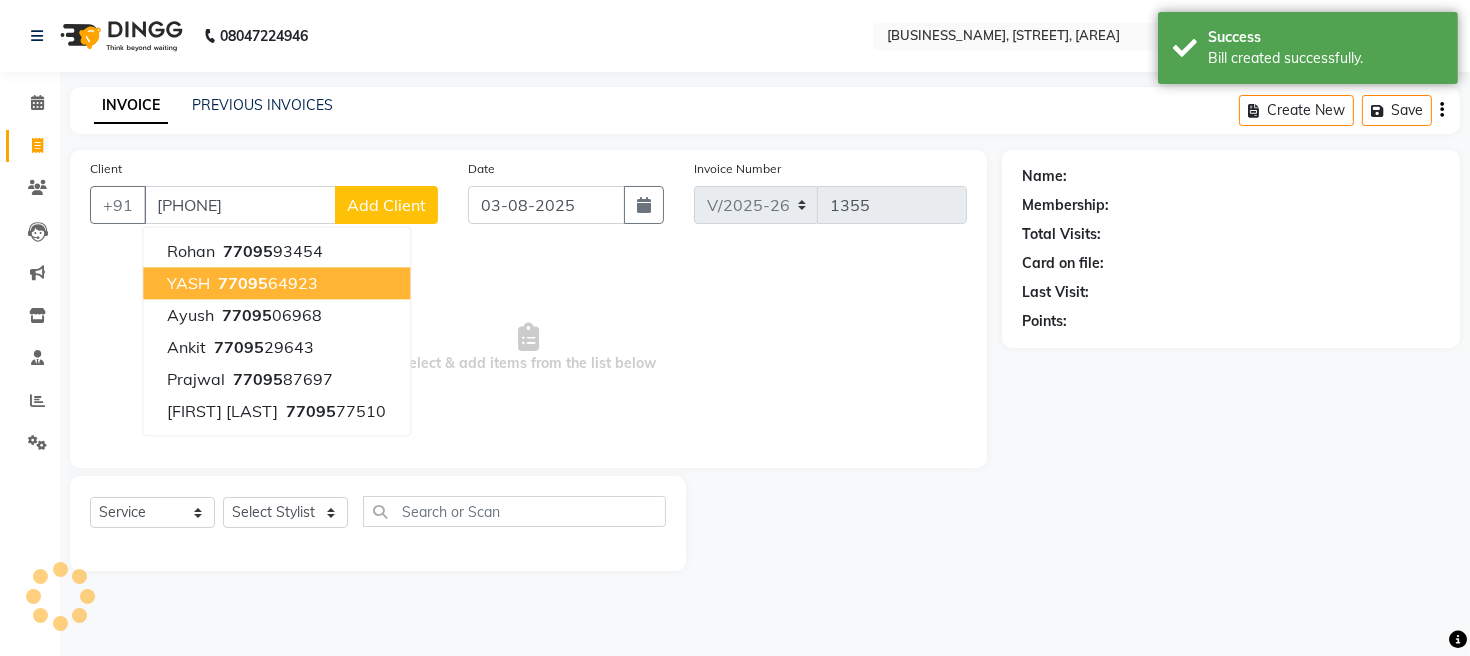 type on "[PHONE]" 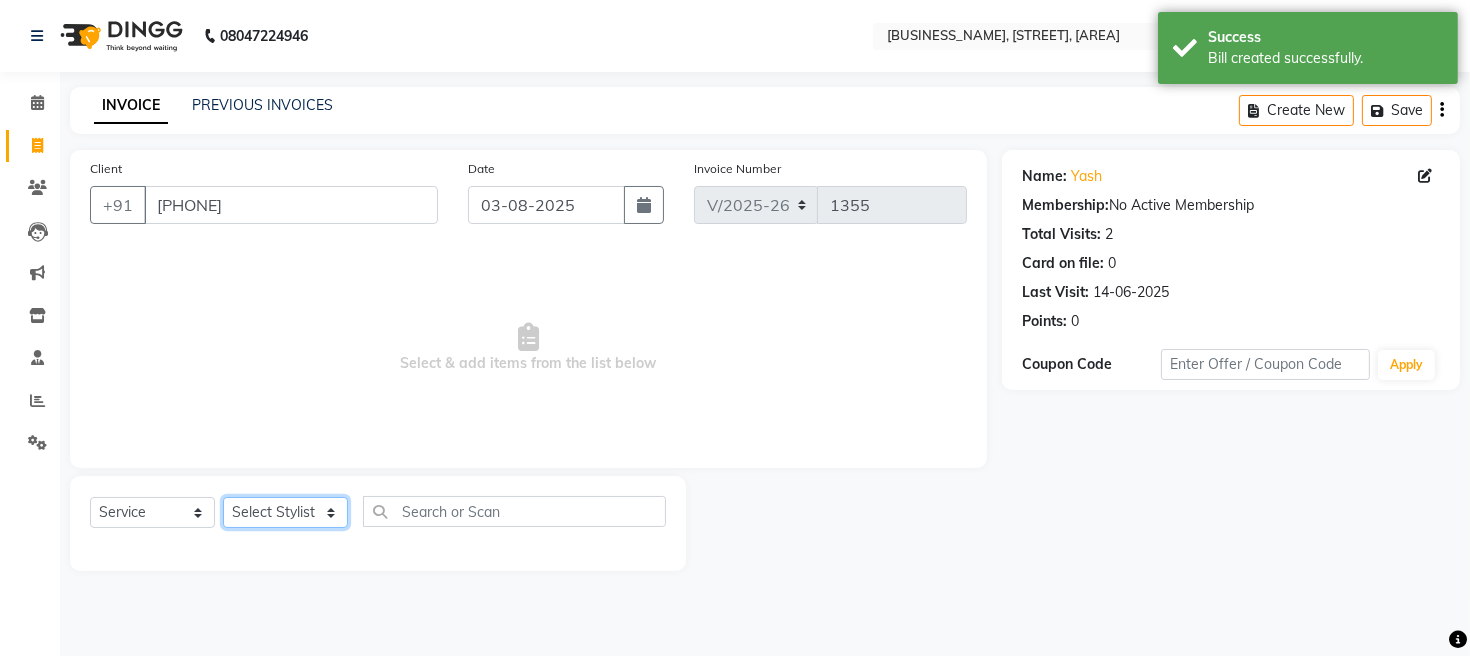 click on "Select Stylist [STYLIST] [STYLIST] [STYLIST] [STYLIST] [STYLIST]" 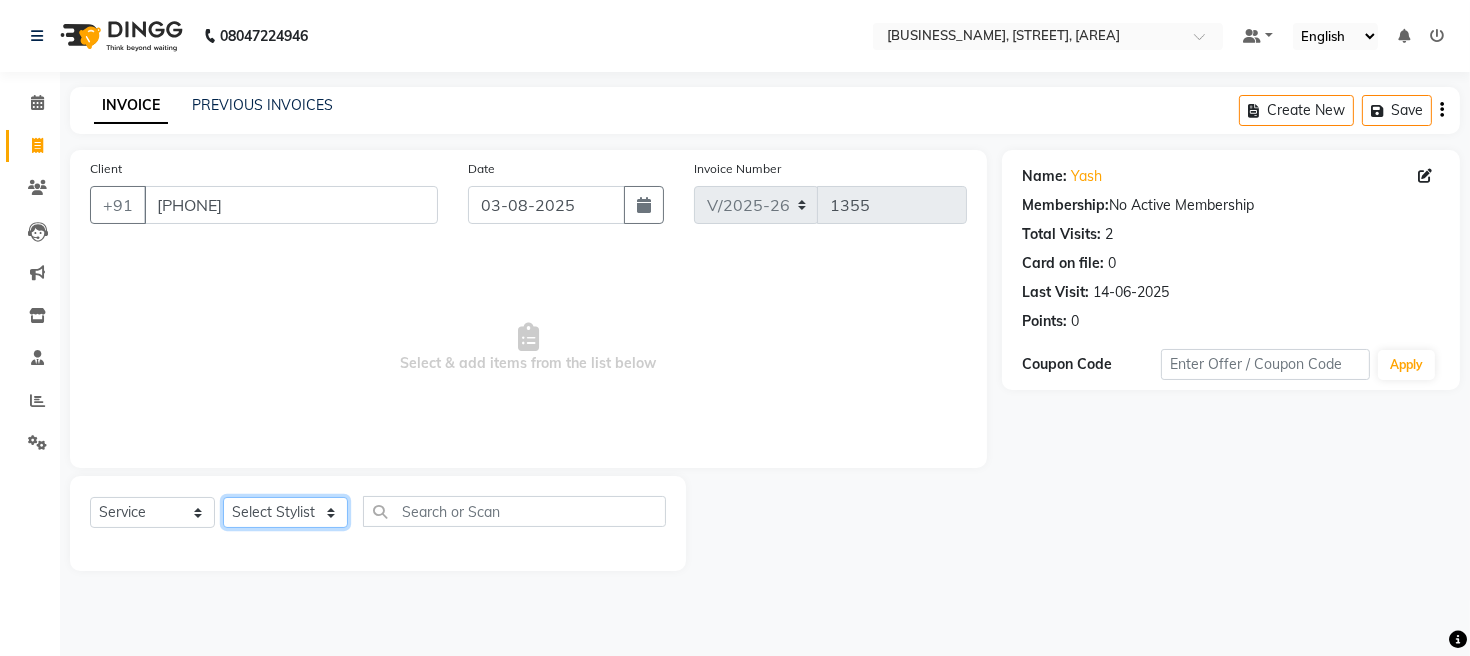 select on "16429" 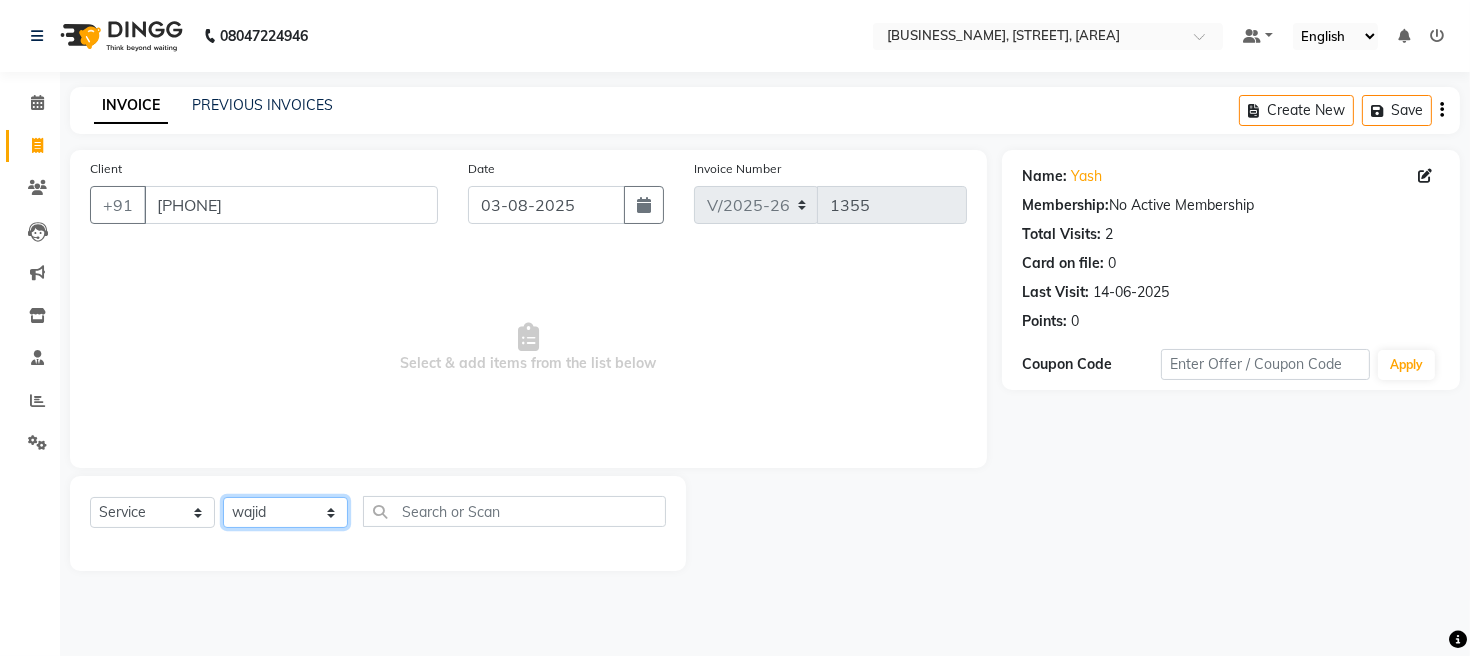 click on "Select Stylist [STYLIST] [STYLIST] [STYLIST] [STYLIST] [STYLIST]" 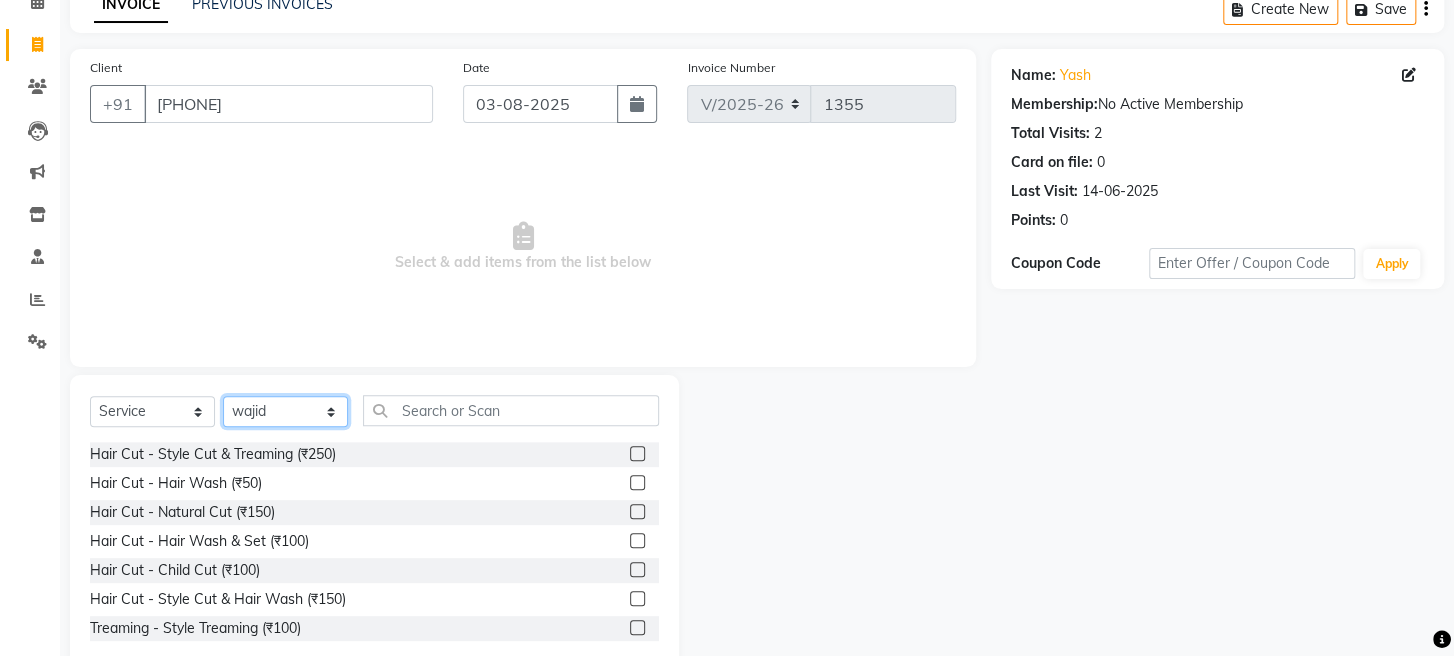 scroll, scrollTop: 145, scrollLeft: 0, axis: vertical 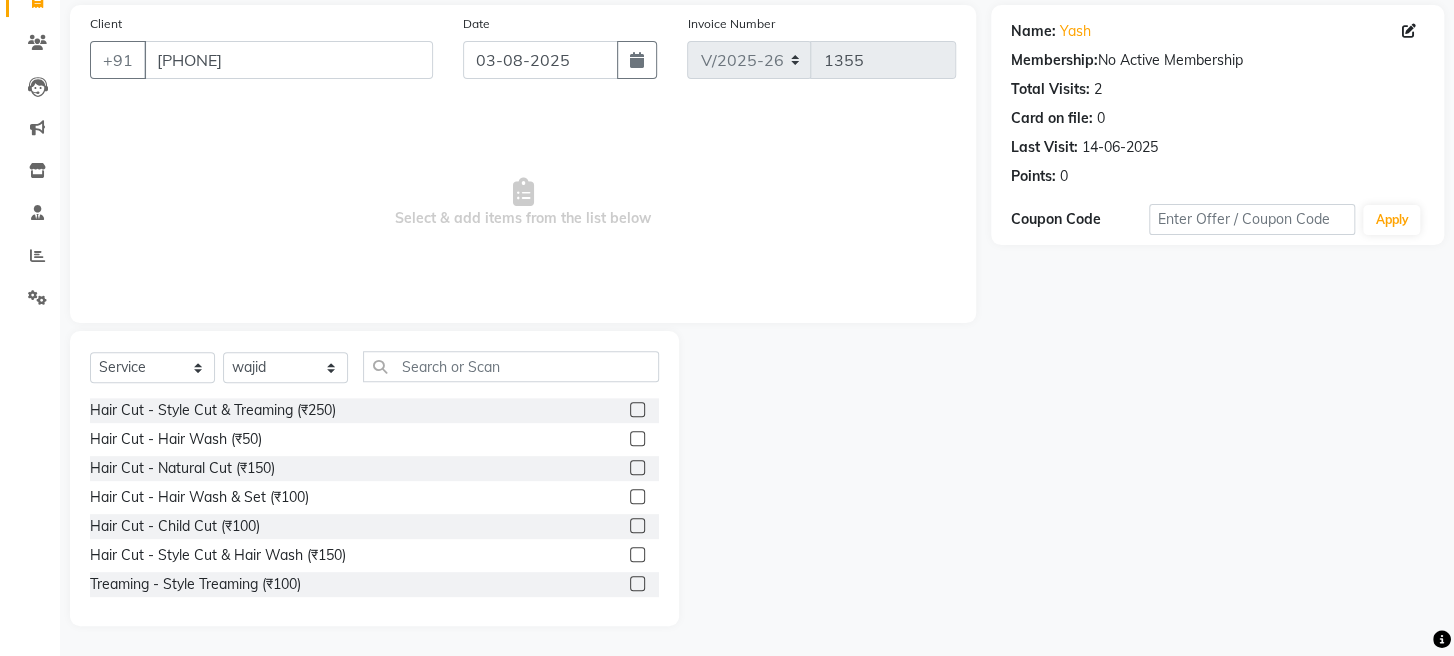 click 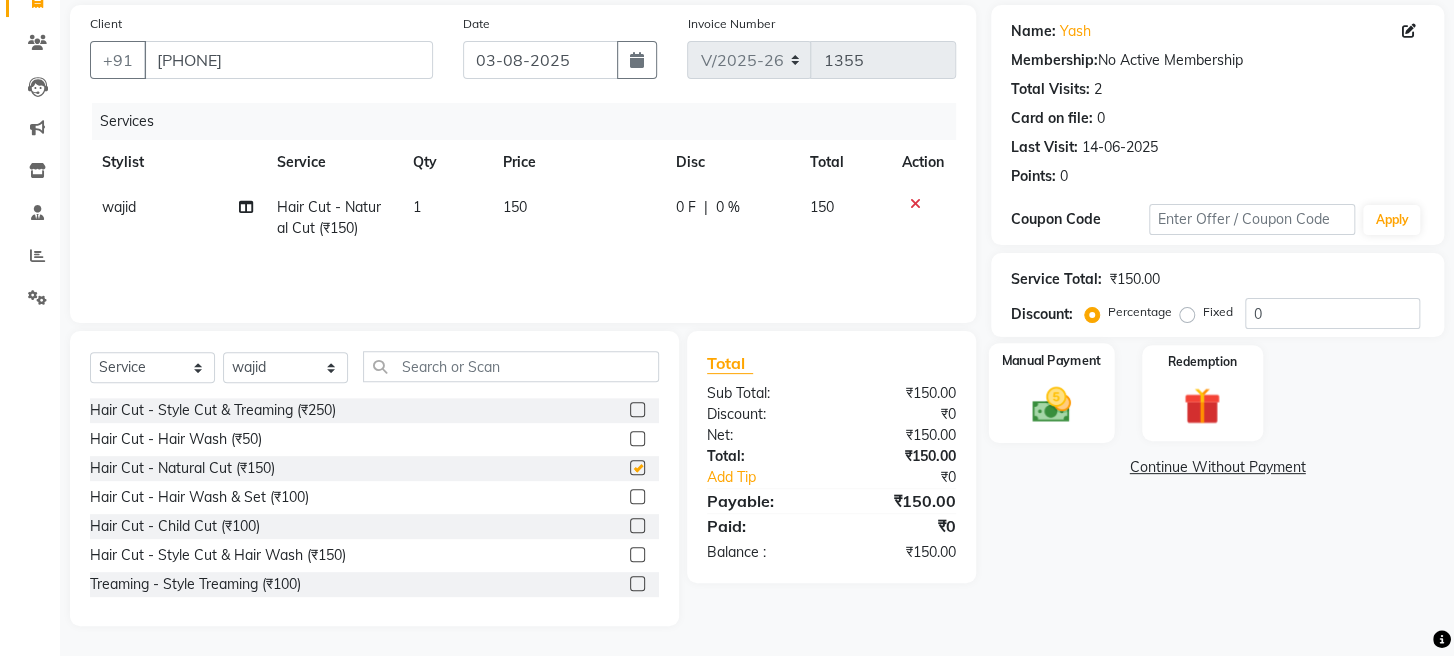 checkbox on "false" 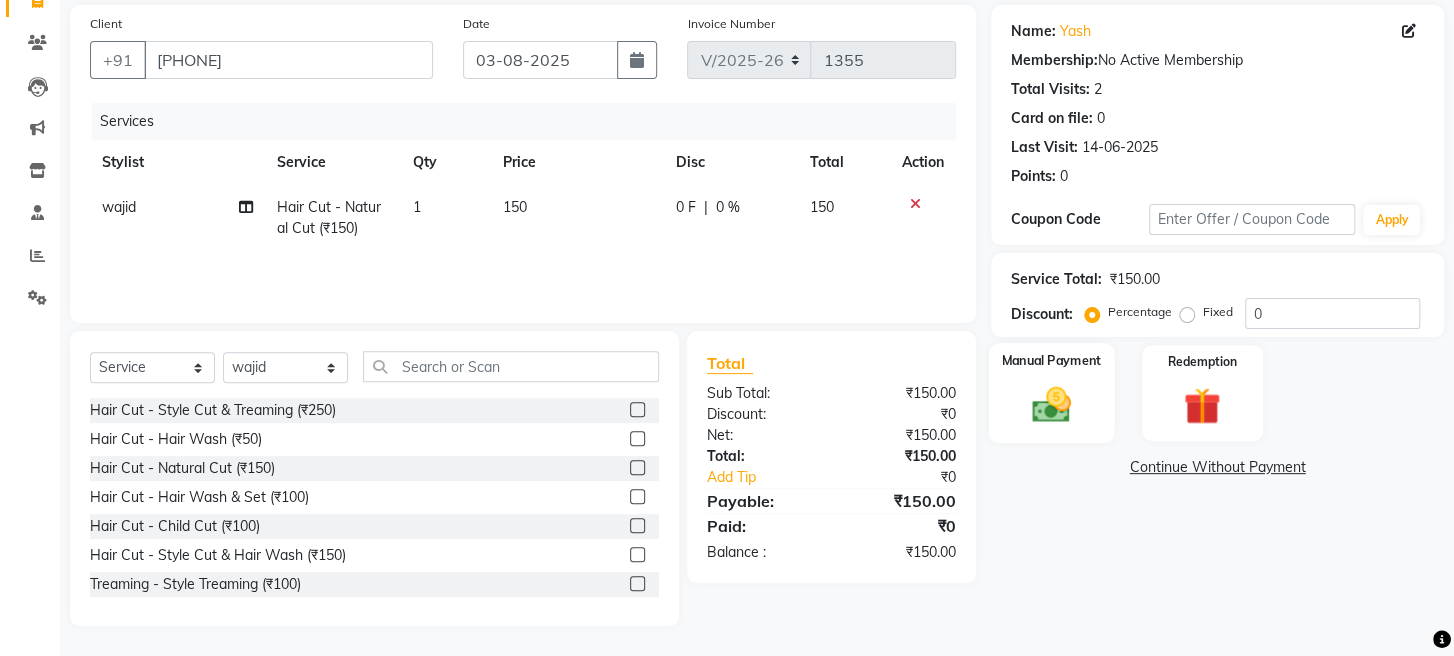click 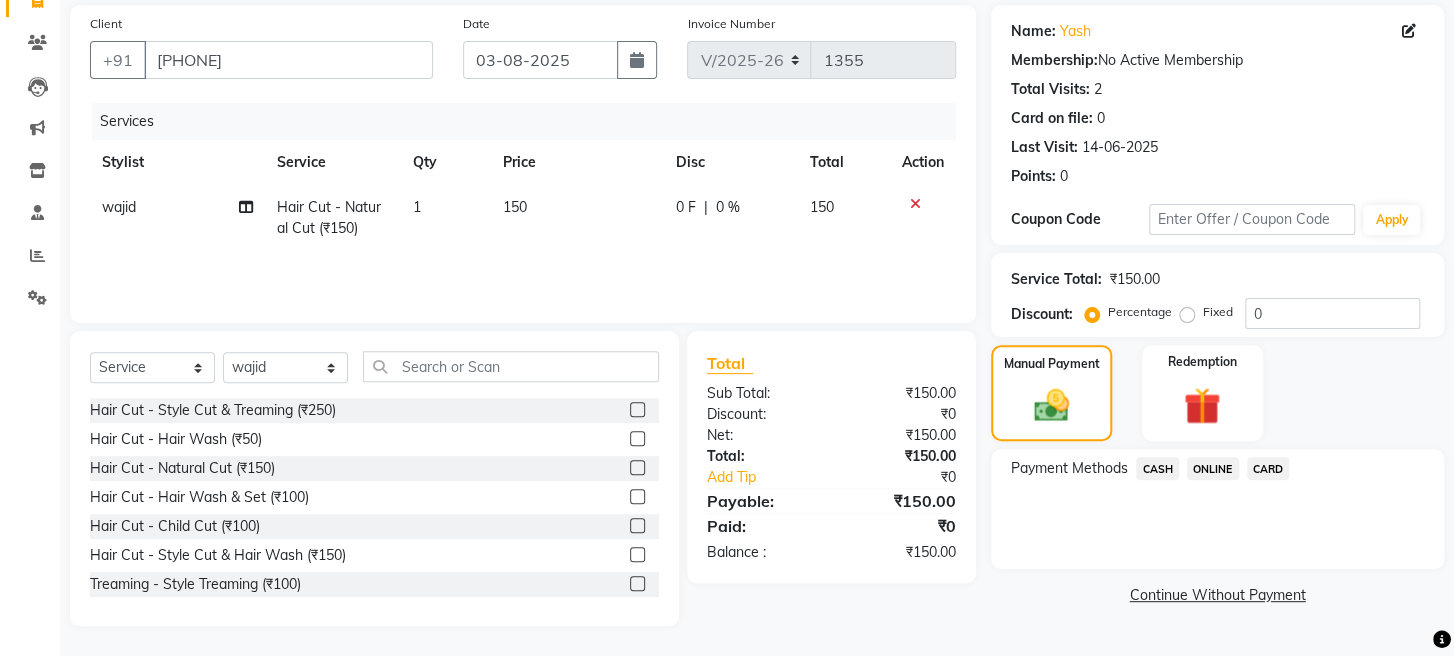 drag, startPoint x: 1205, startPoint y: 483, endPoint x: 1206, endPoint y: 505, distance: 22.022715 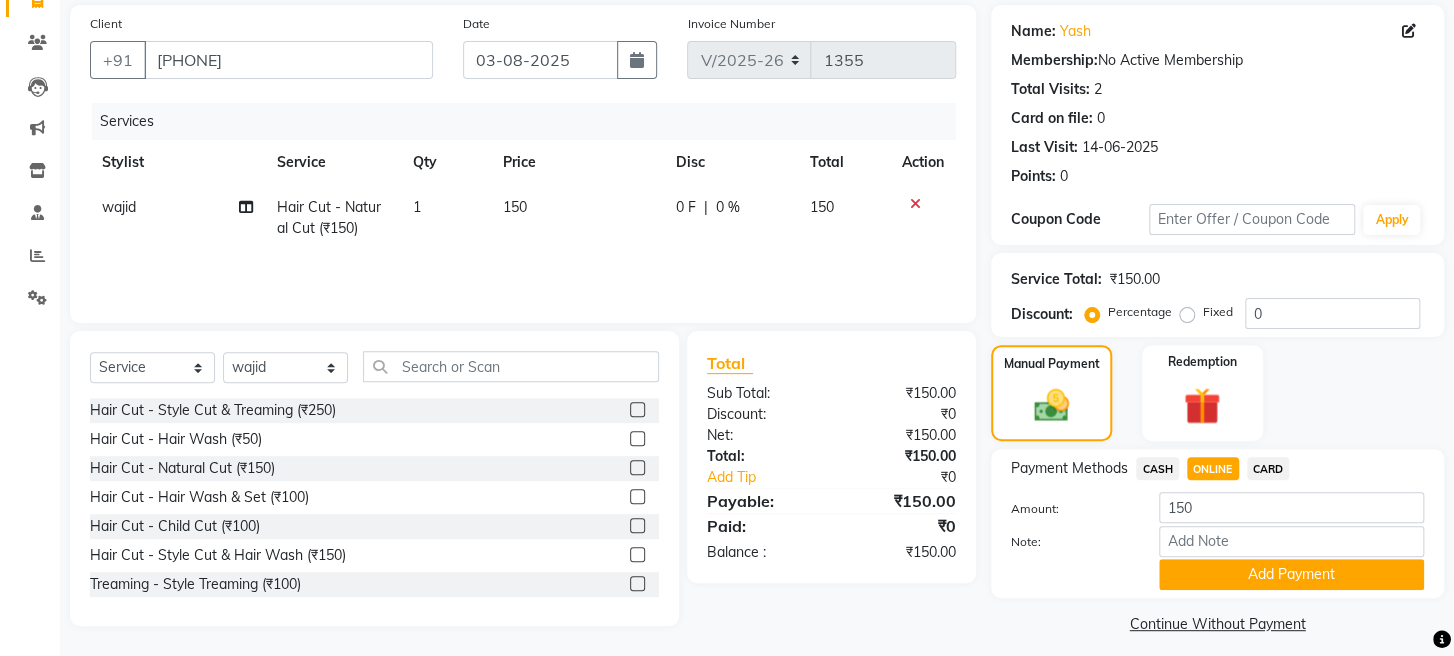 click on "Add Payment" 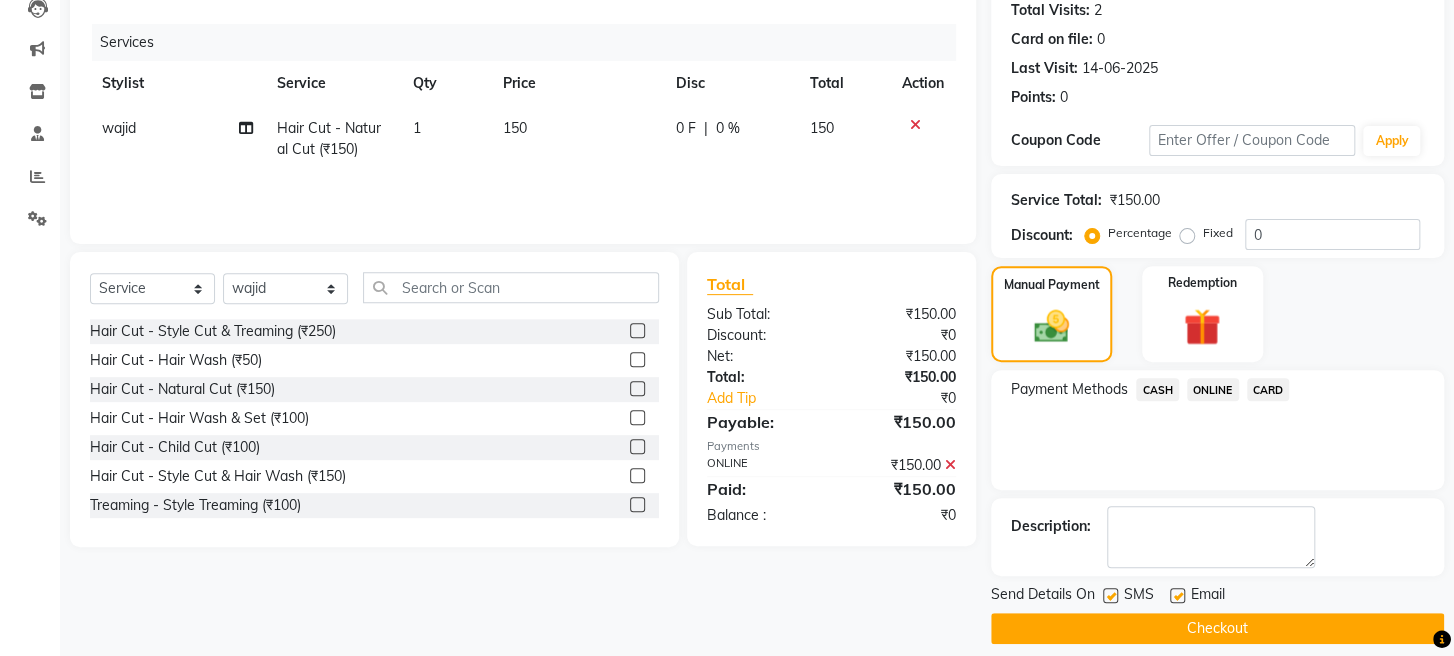 scroll, scrollTop: 264, scrollLeft: 0, axis: vertical 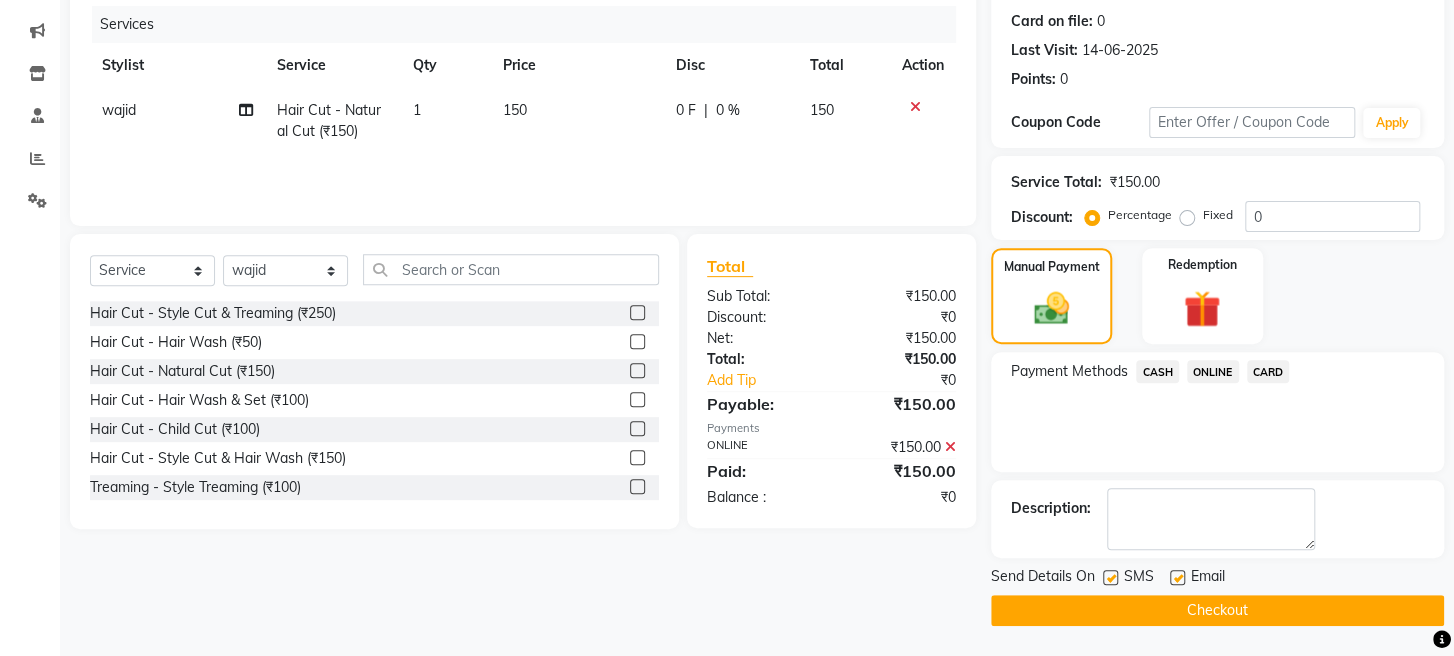 click on "Checkout" 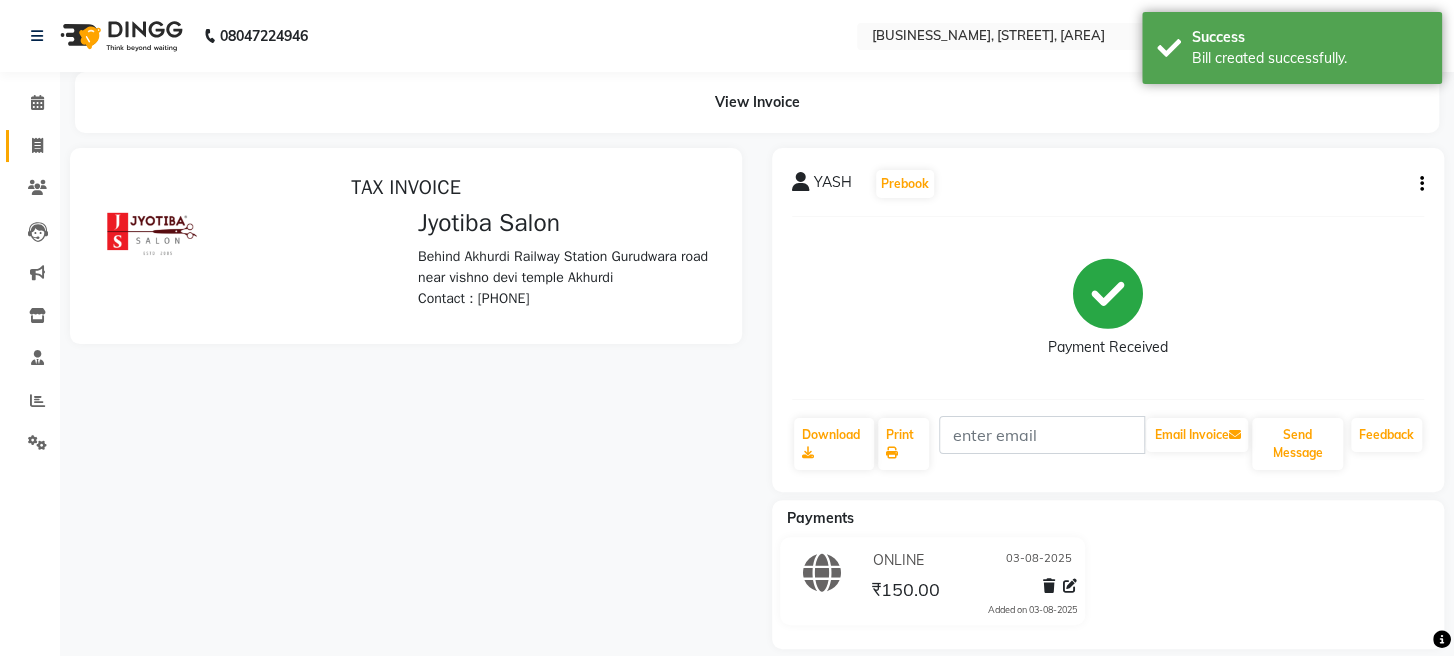 scroll, scrollTop: 0, scrollLeft: 0, axis: both 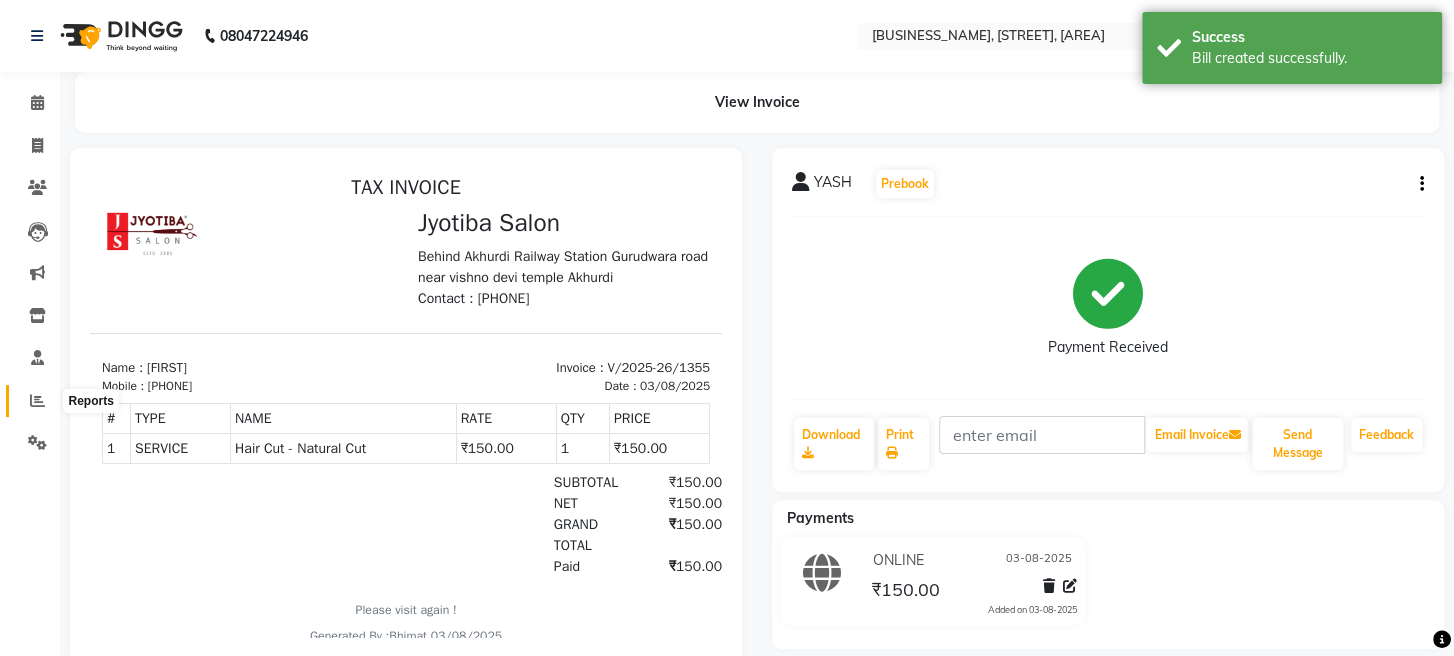 click 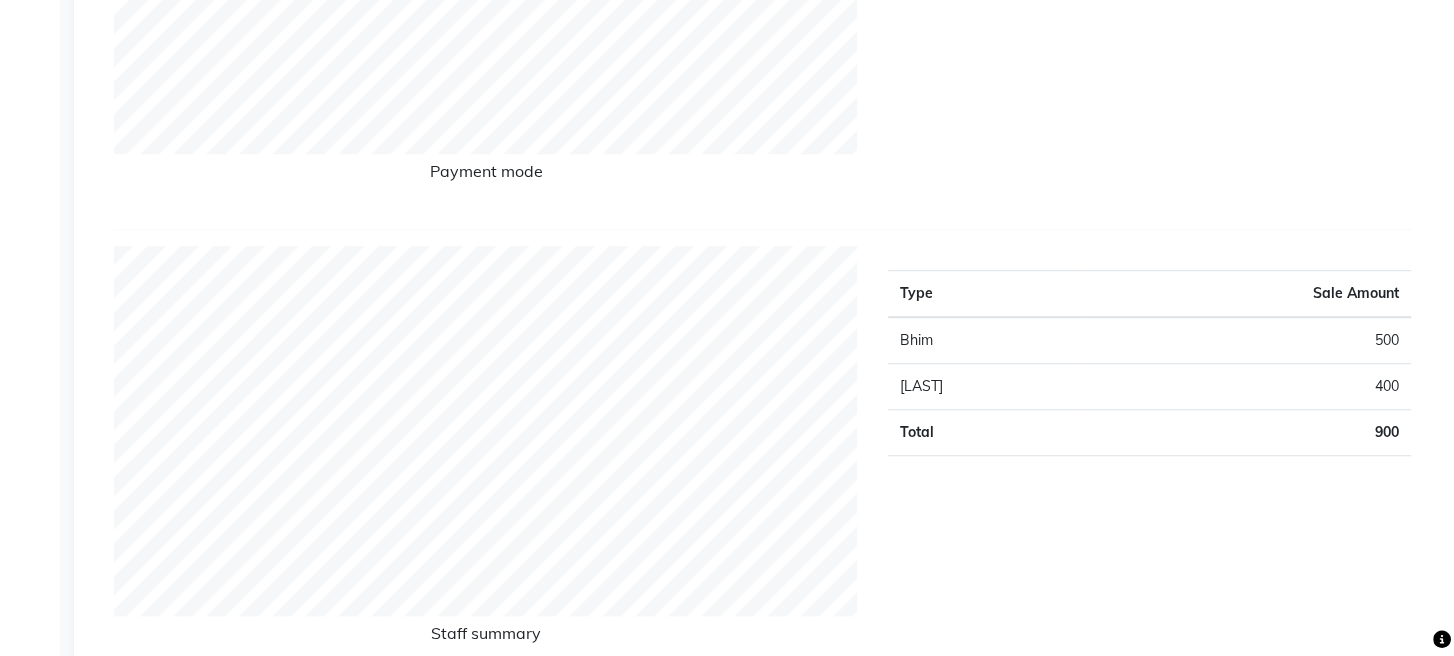 scroll, scrollTop: 0, scrollLeft: 0, axis: both 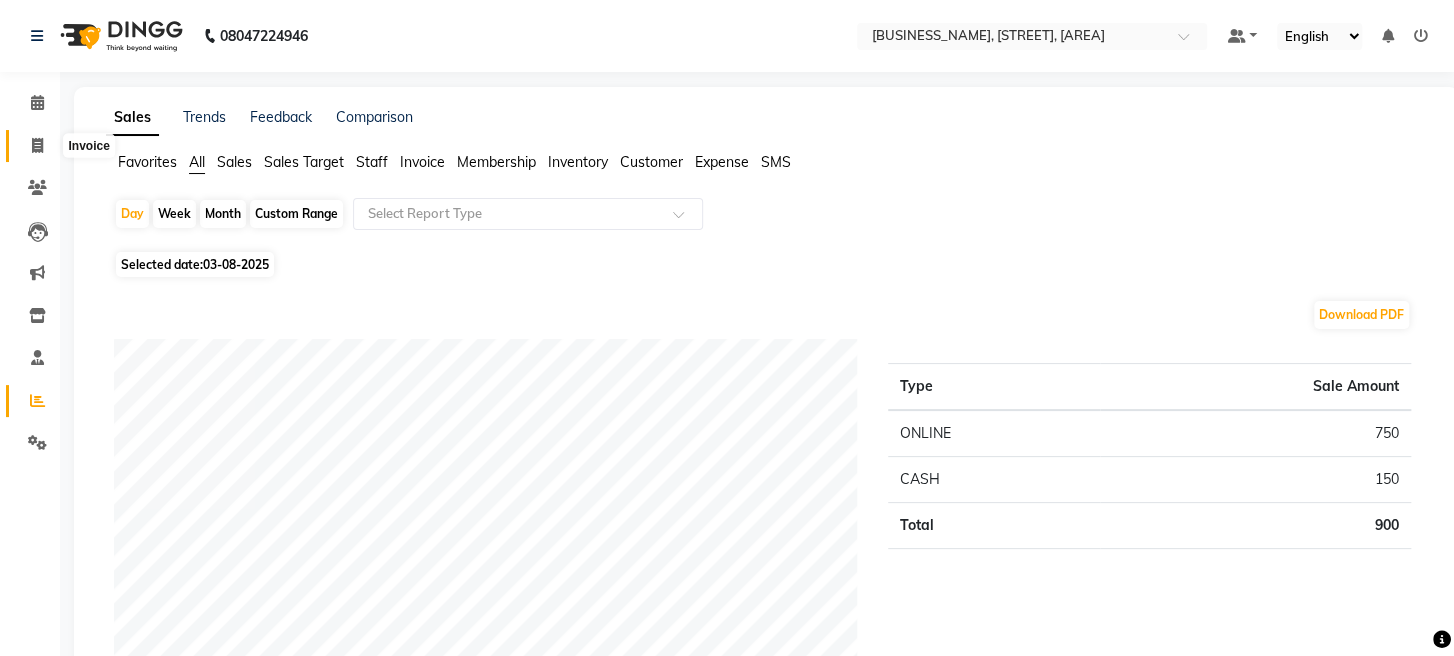 click 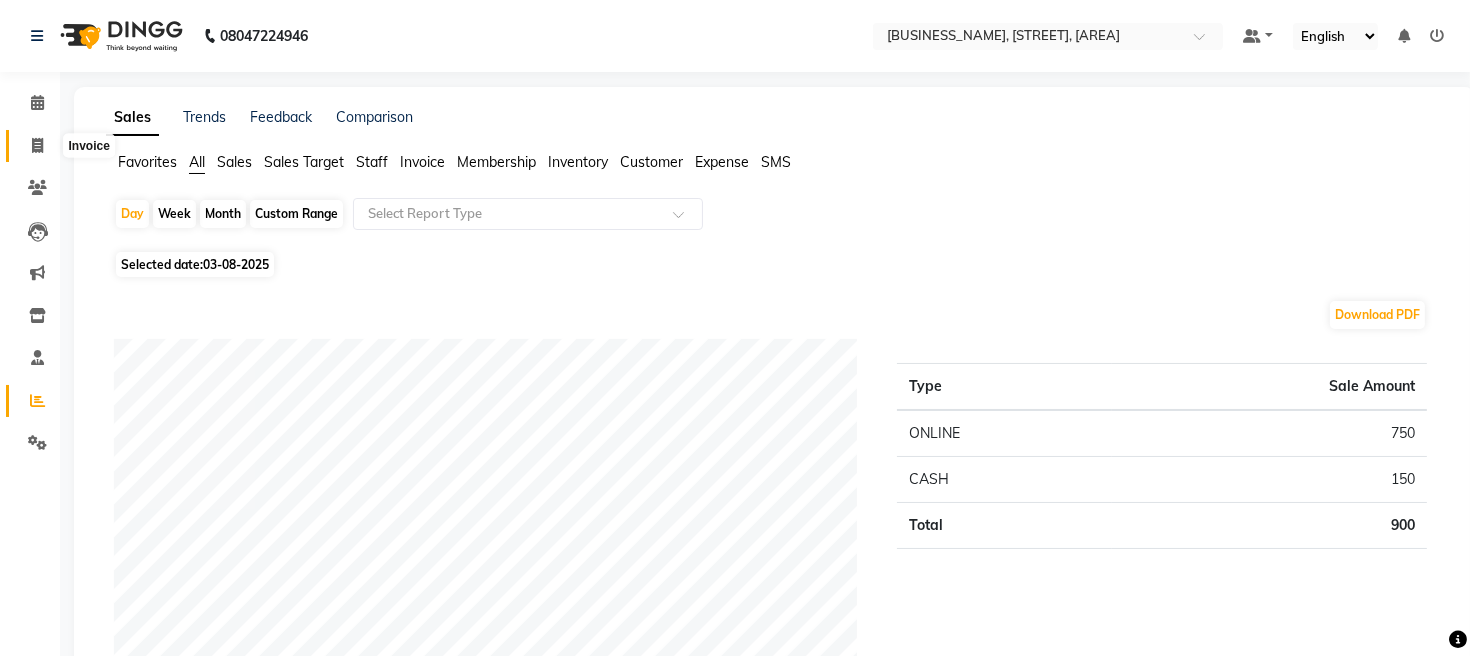 select on "779" 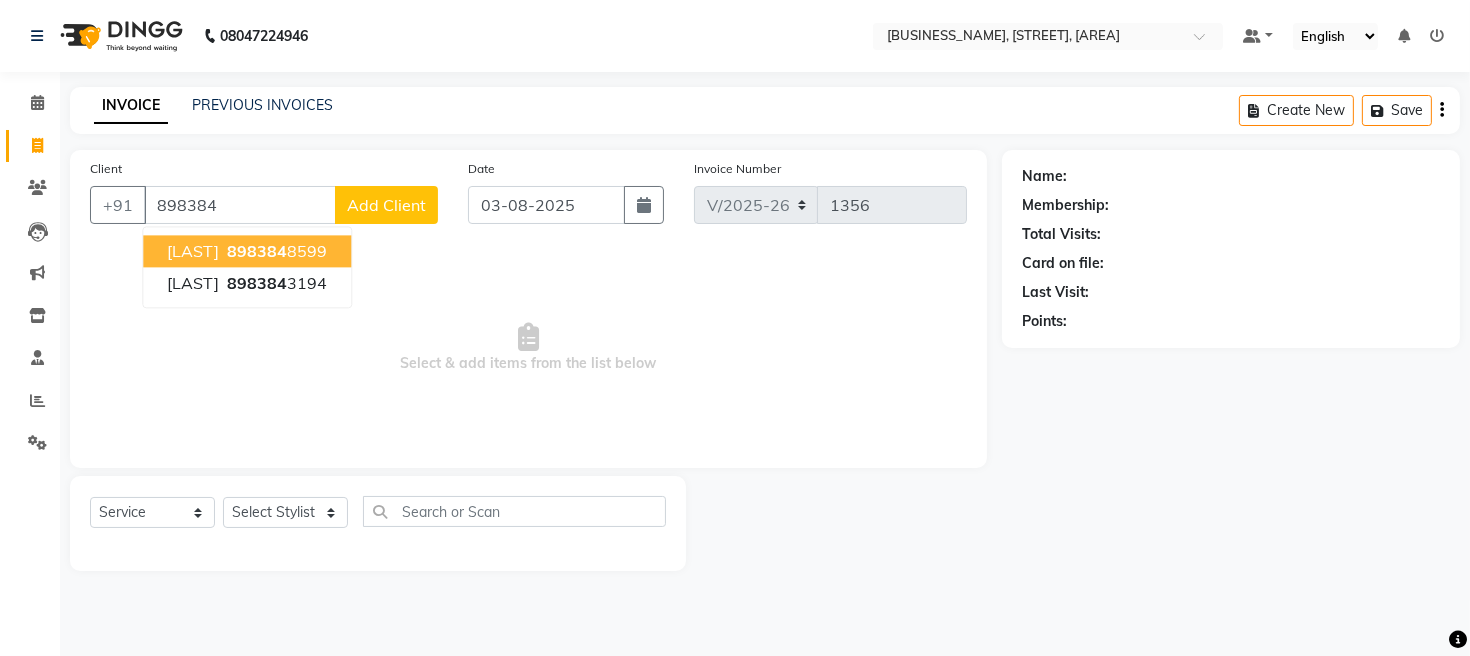 click on "[PHONE]" at bounding box center [275, 251] 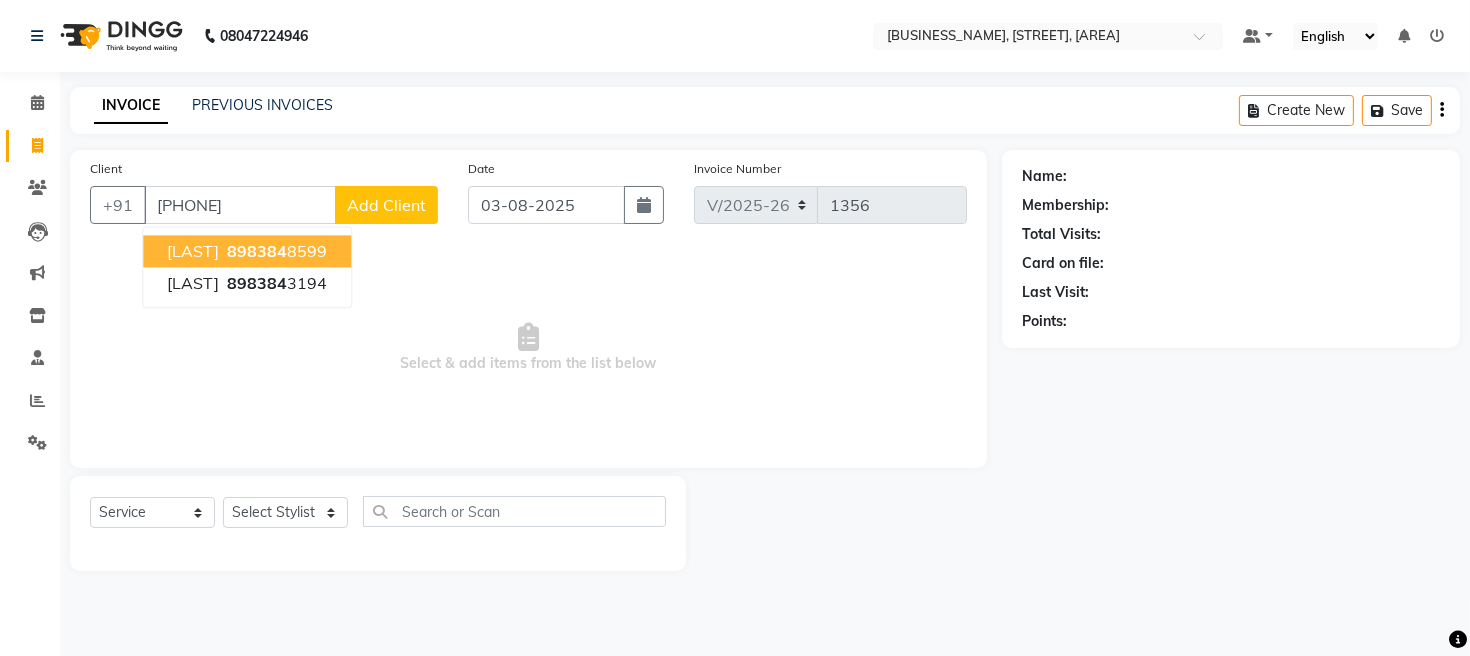 type on "[PHONE]" 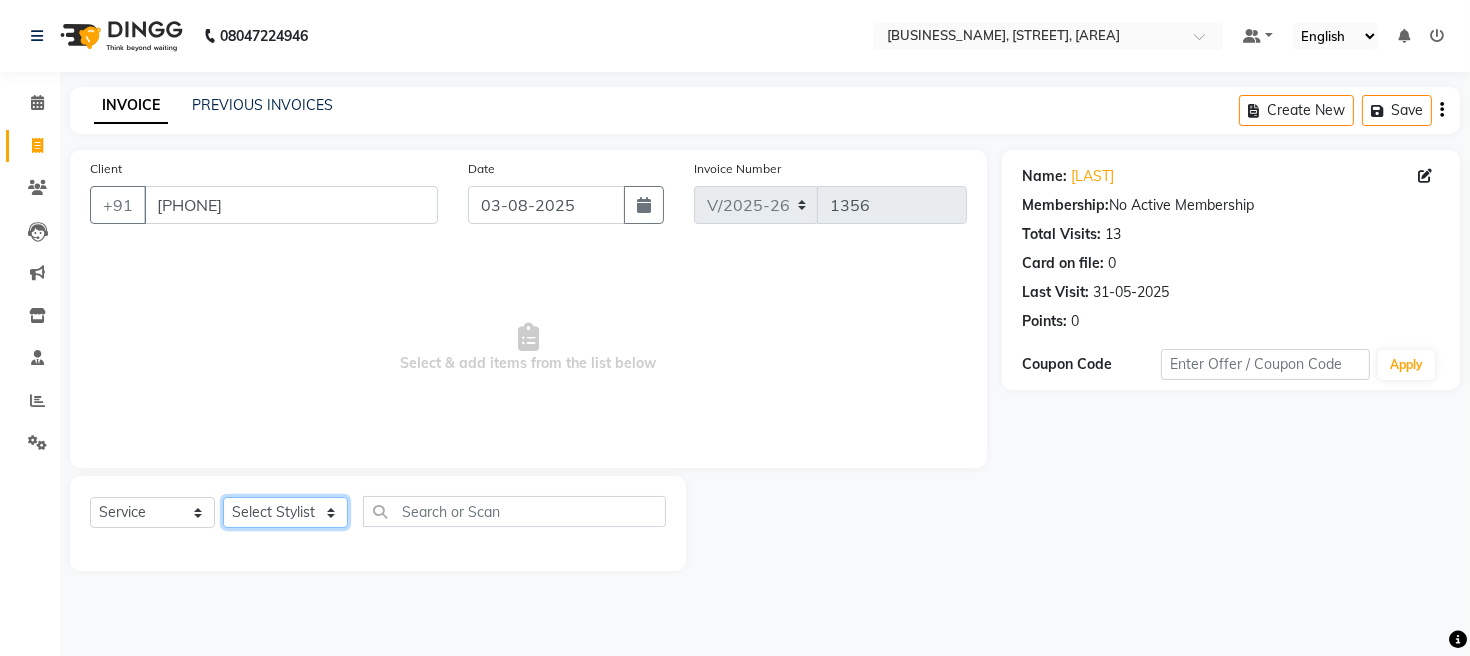 click on "Select Stylist [STYLIST] [STYLIST] [STYLIST] [STYLIST] [STYLIST]" 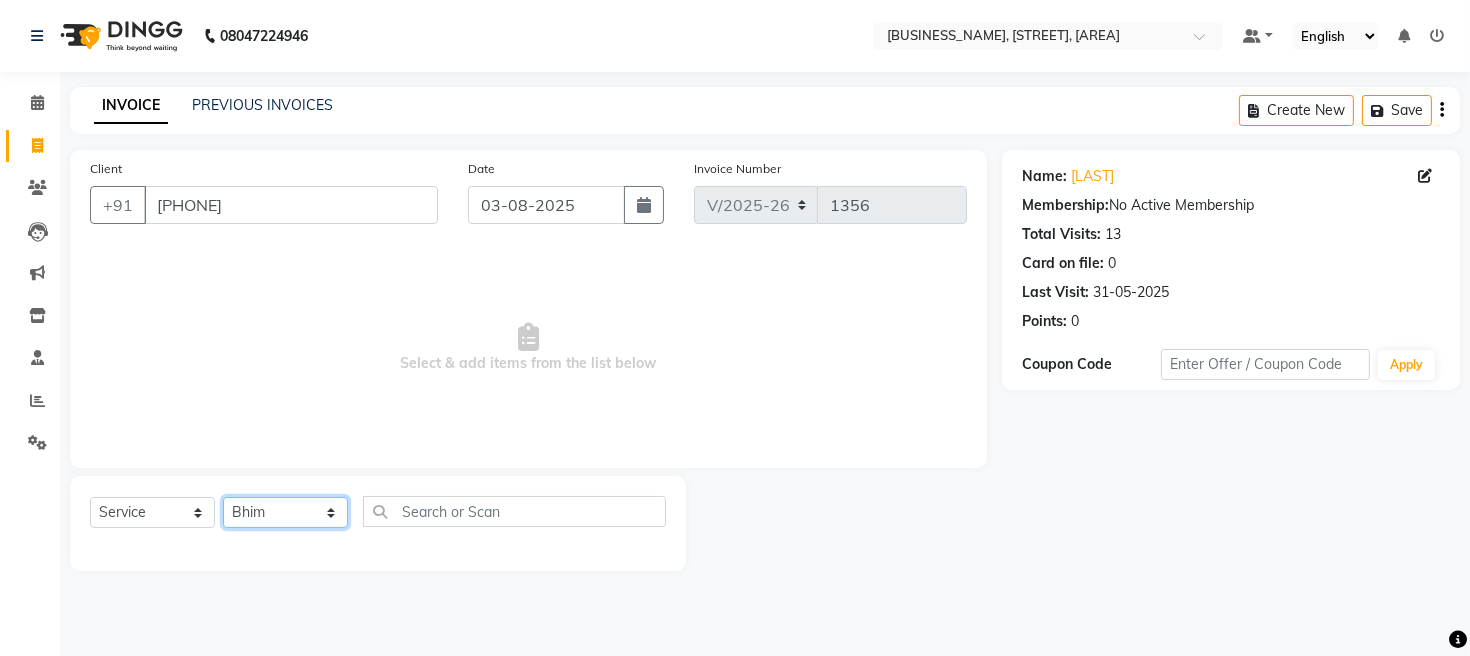 click on "Select Stylist [STYLIST] [STYLIST] [STYLIST] [STYLIST] [STYLIST]" 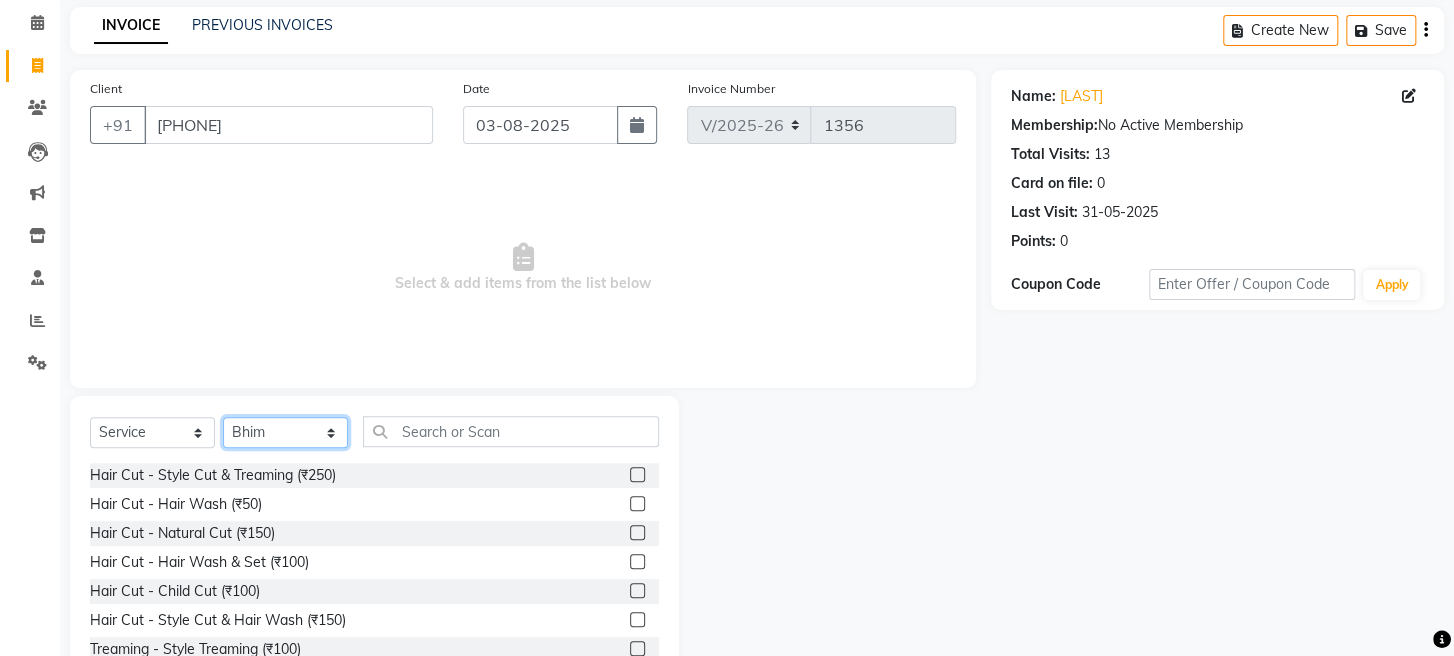 scroll, scrollTop: 145, scrollLeft: 0, axis: vertical 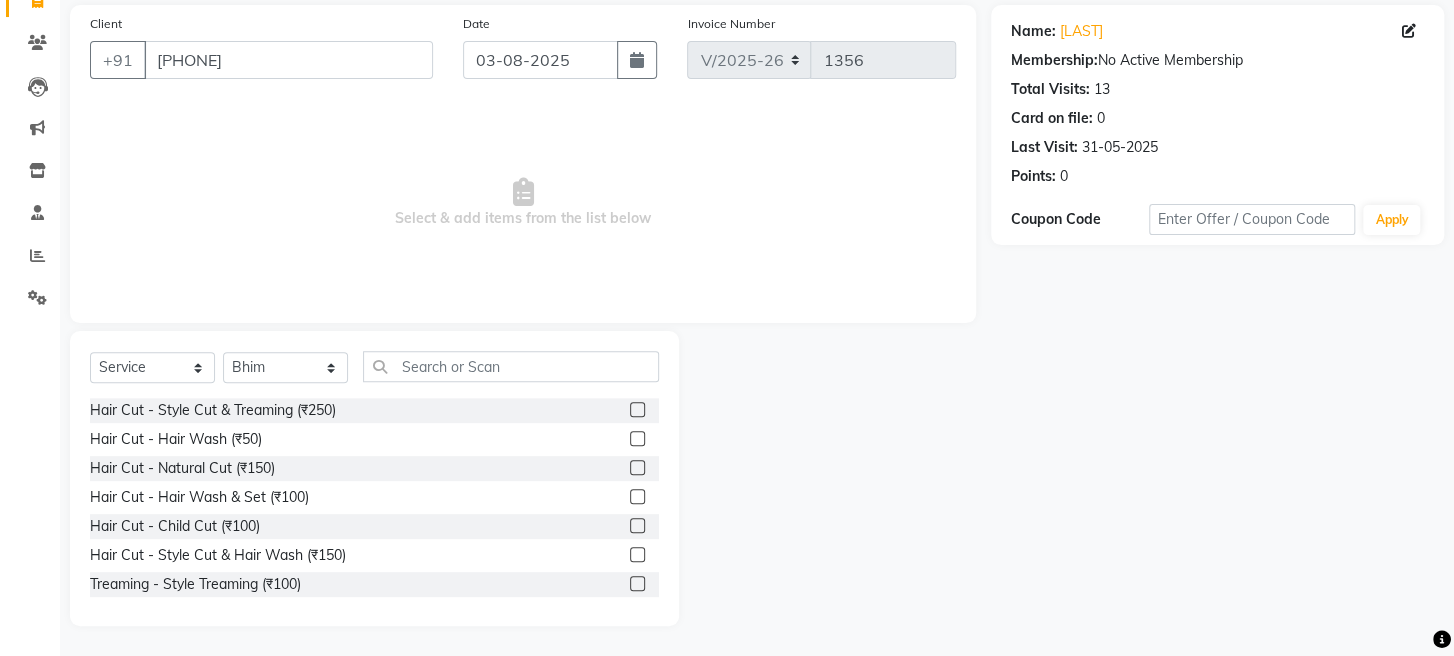 click 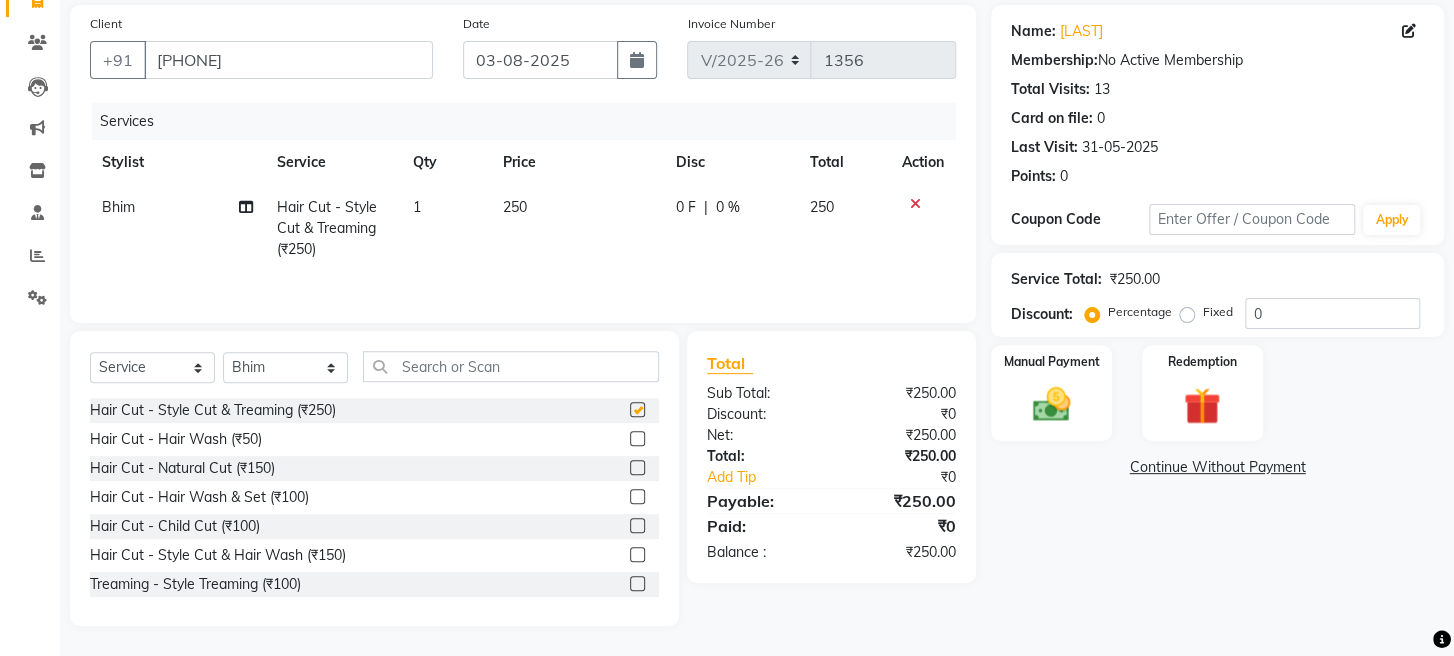 checkbox on "false" 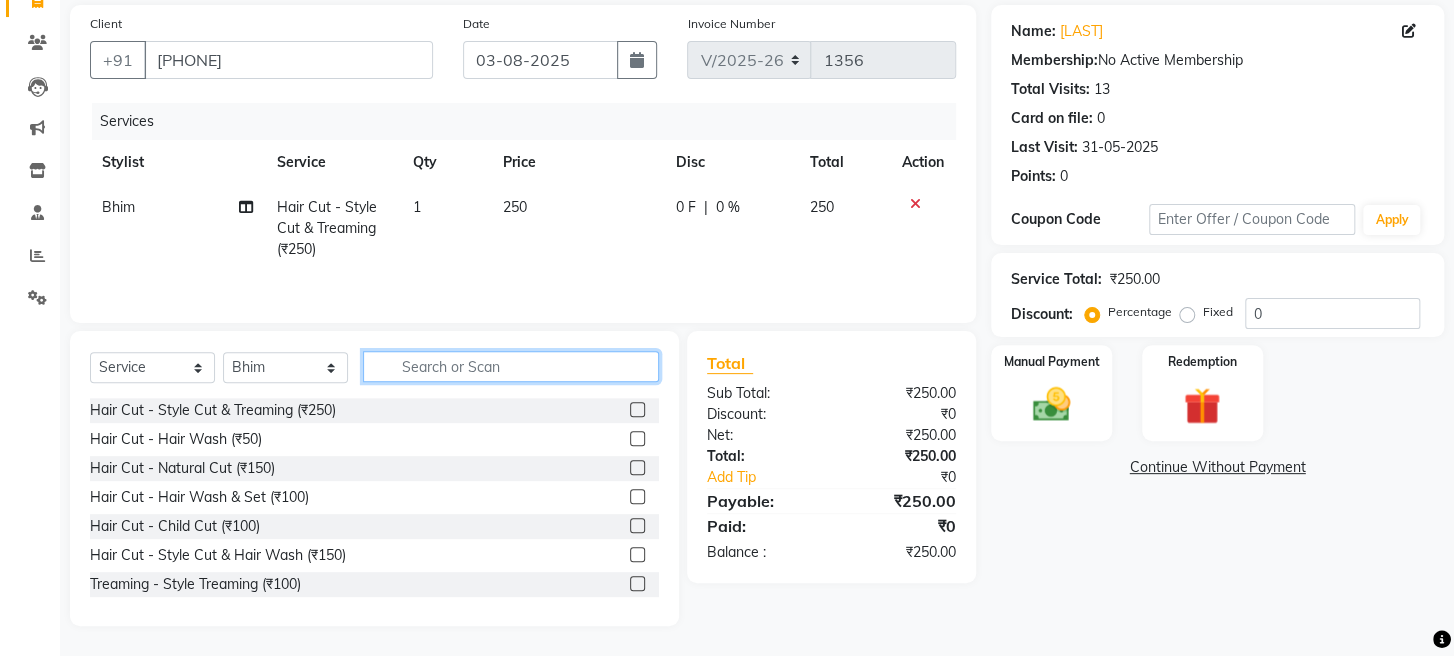 click 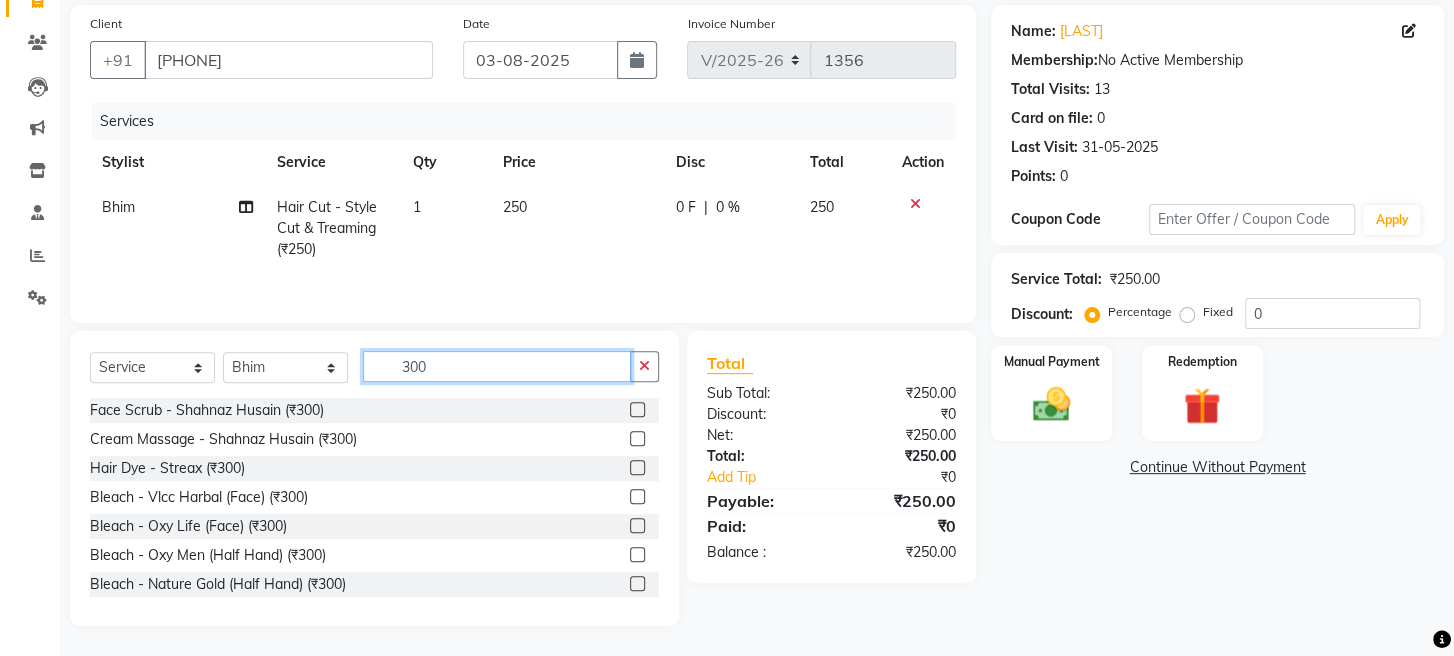 type on "300" 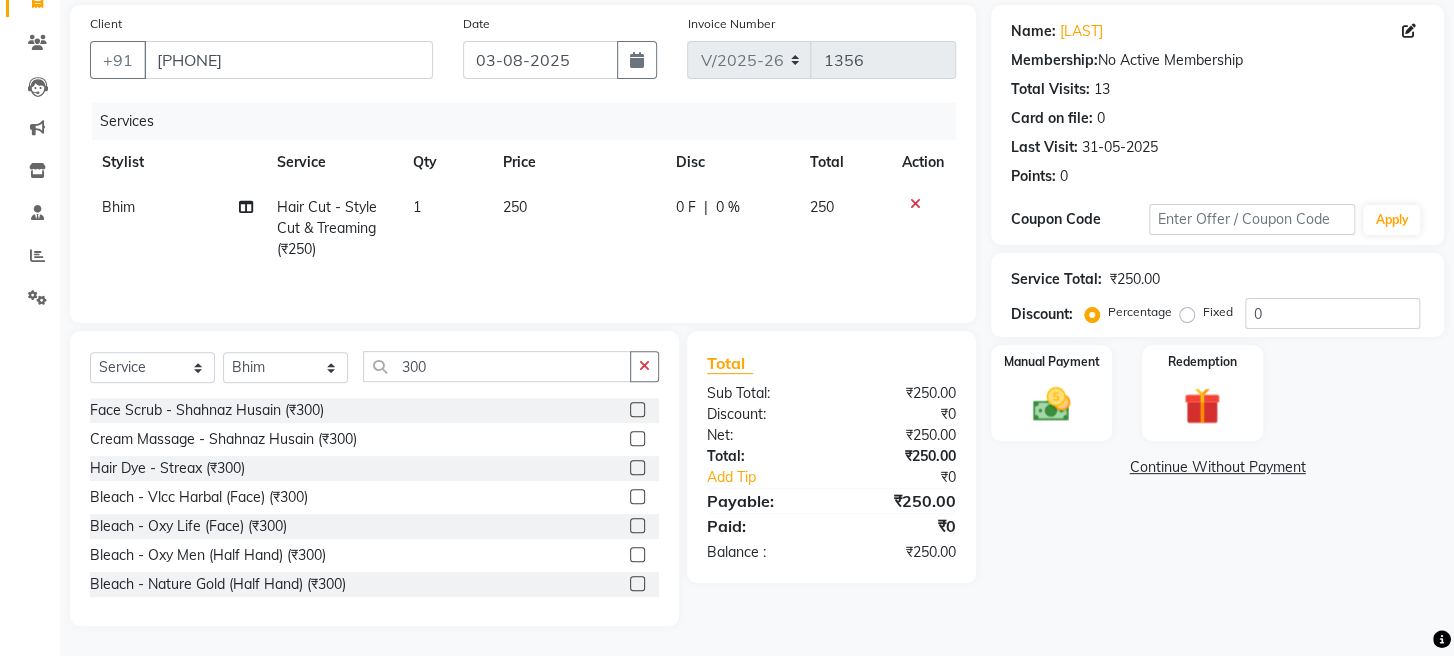 click 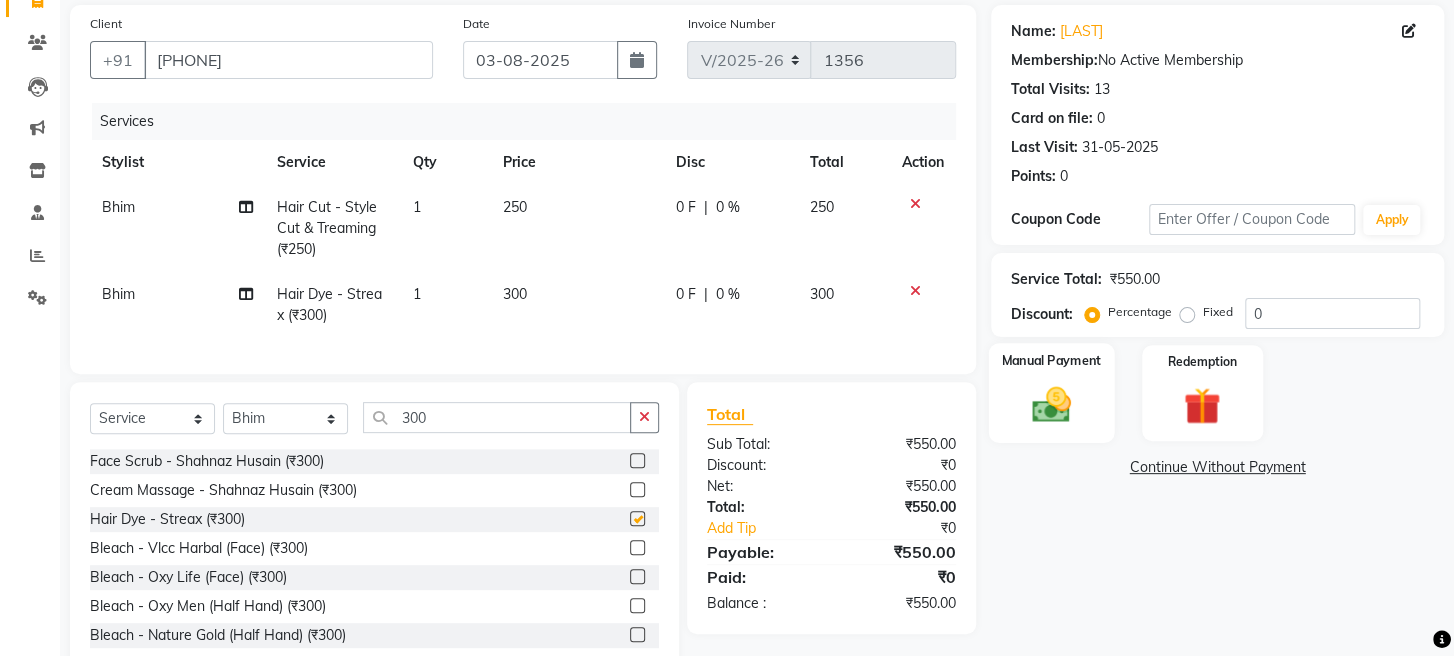 checkbox on "false" 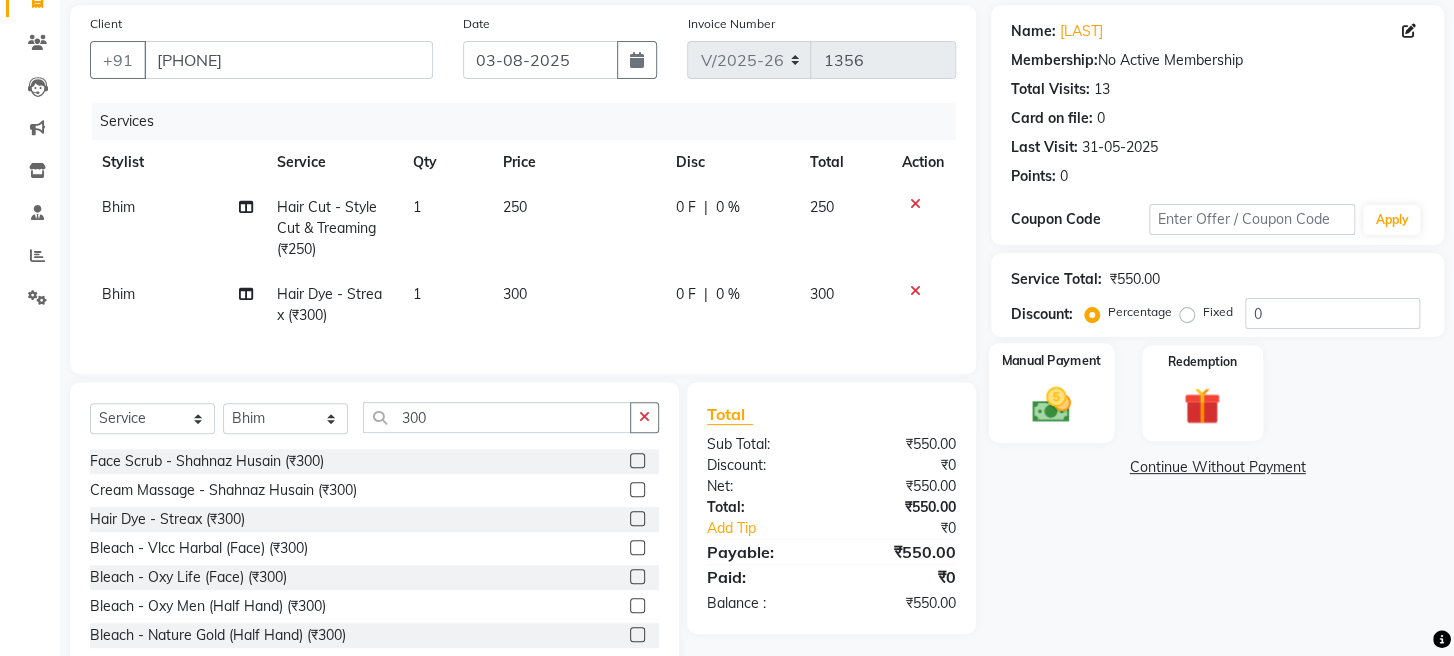 click 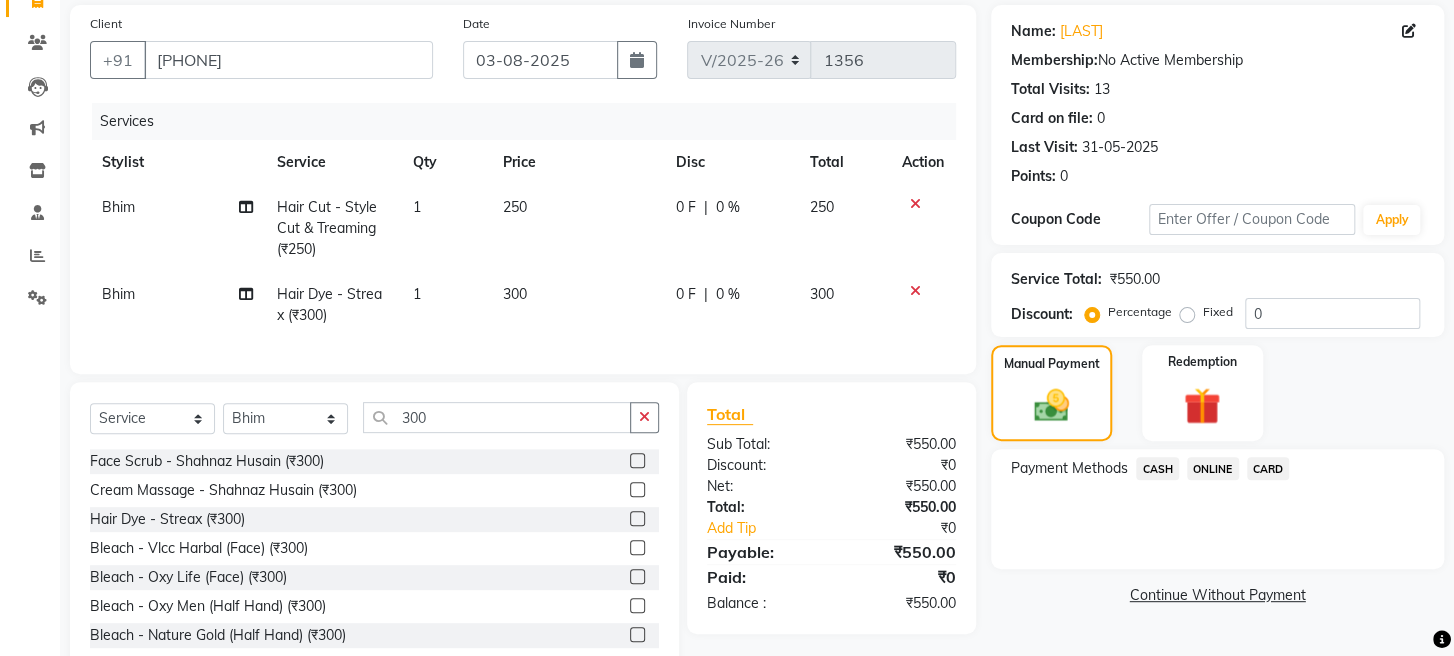 click on "ONLINE" 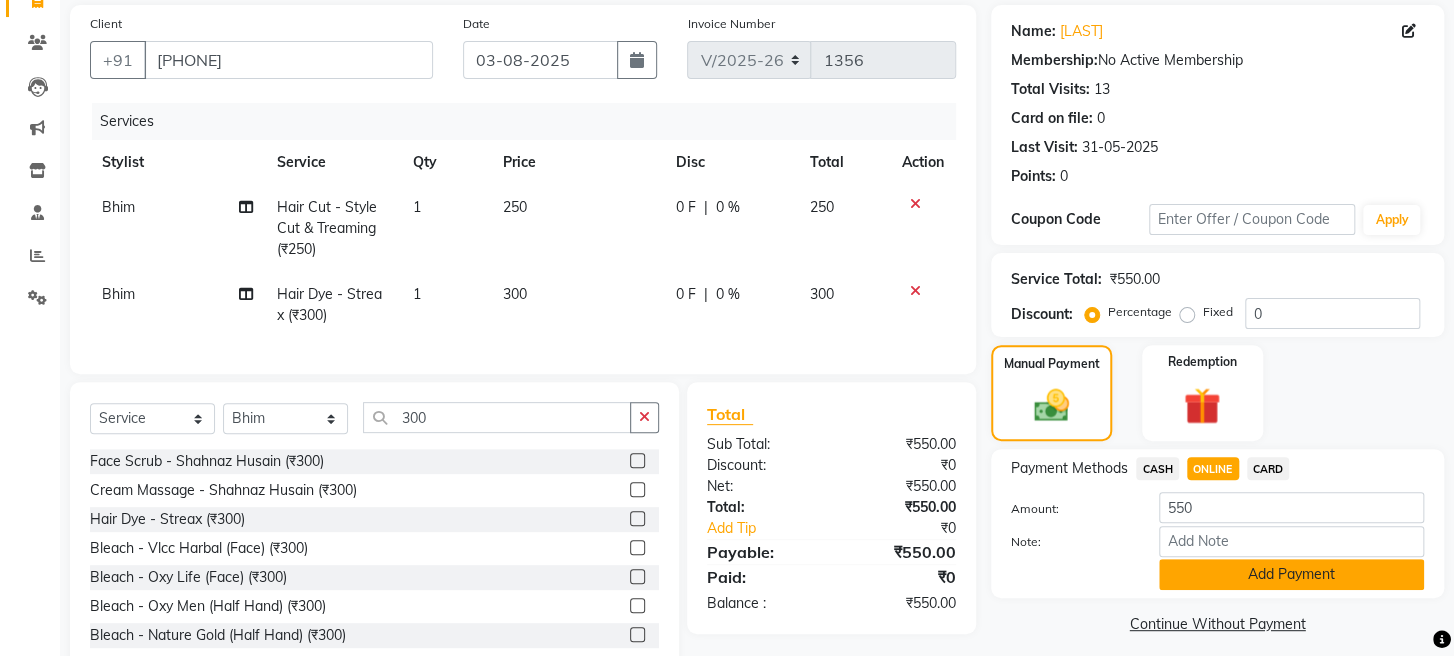 click on "Add Payment" 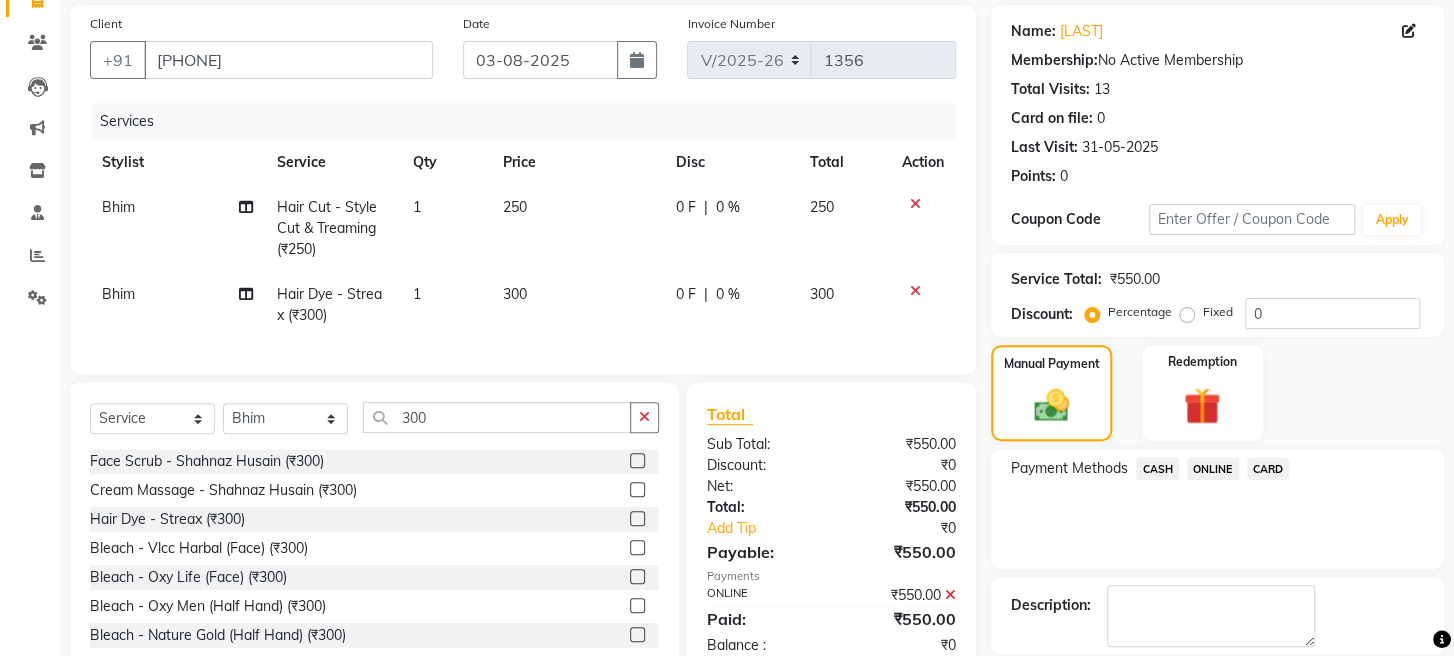 scroll, scrollTop: 264, scrollLeft: 0, axis: vertical 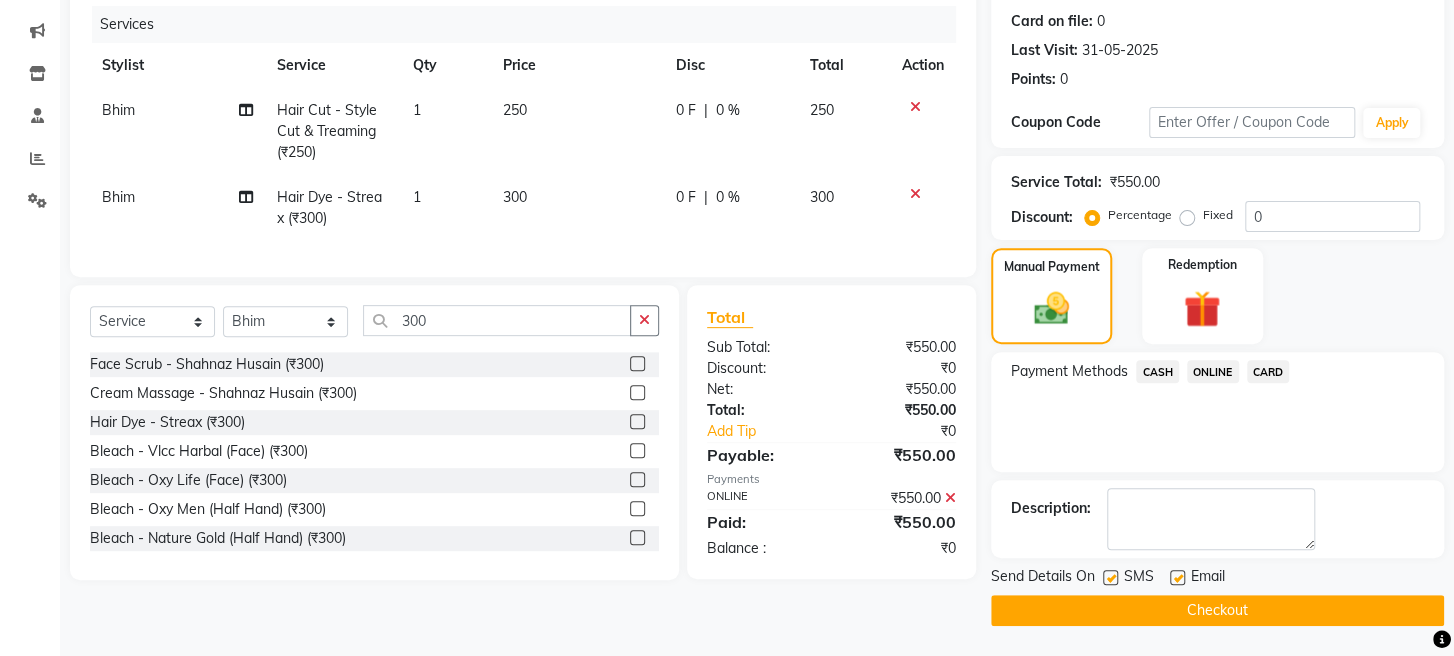 click on "Checkout" 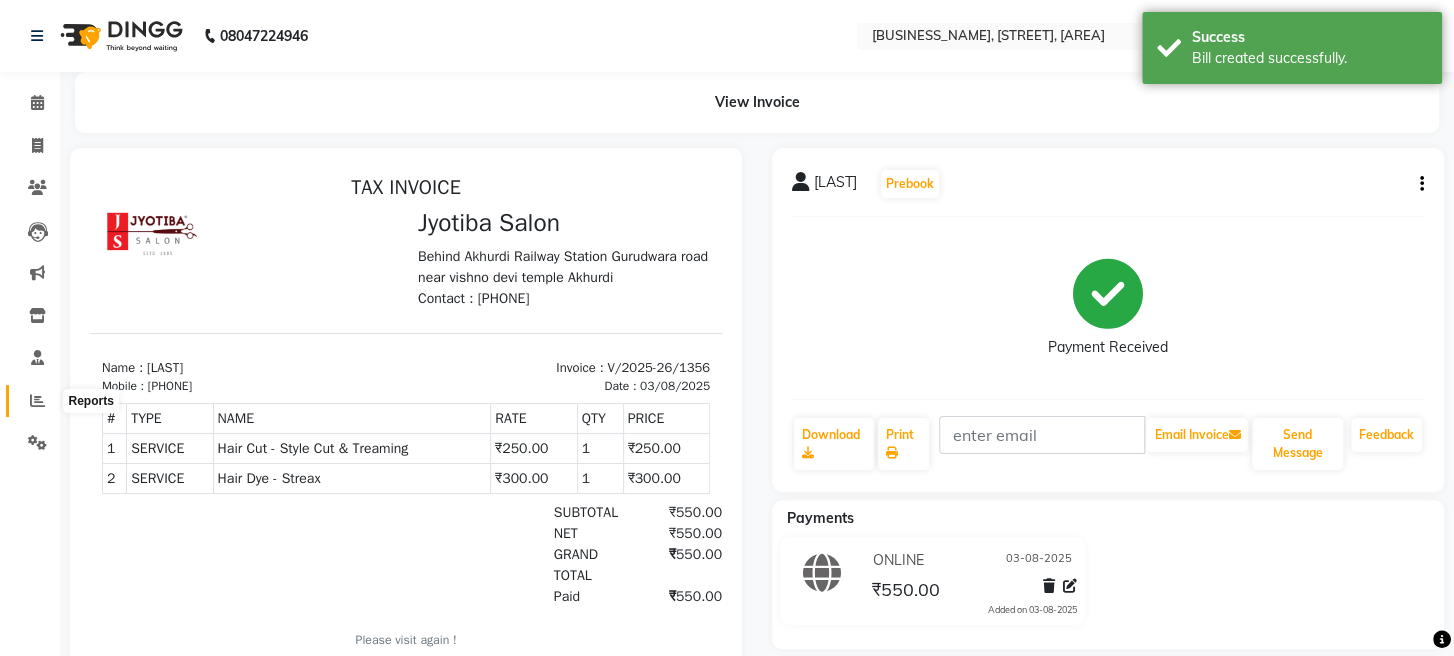 scroll, scrollTop: 0, scrollLeft: 0, axis: both 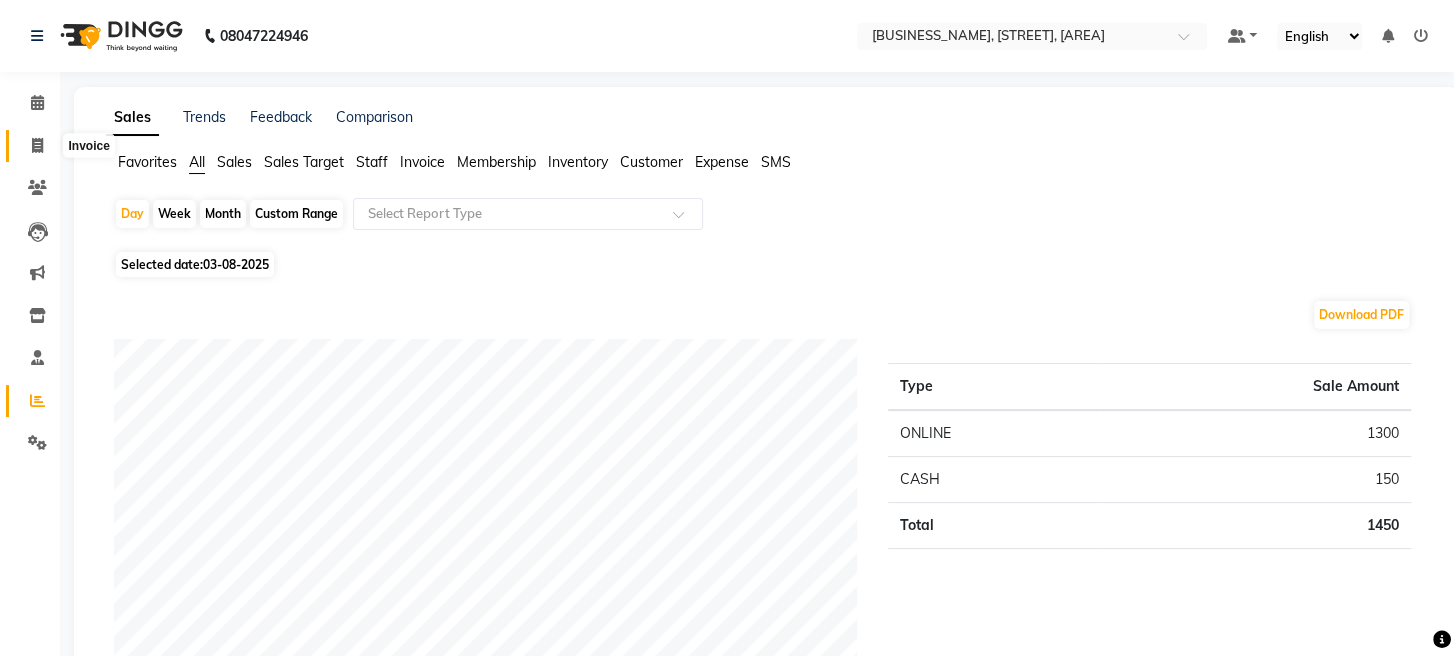 click 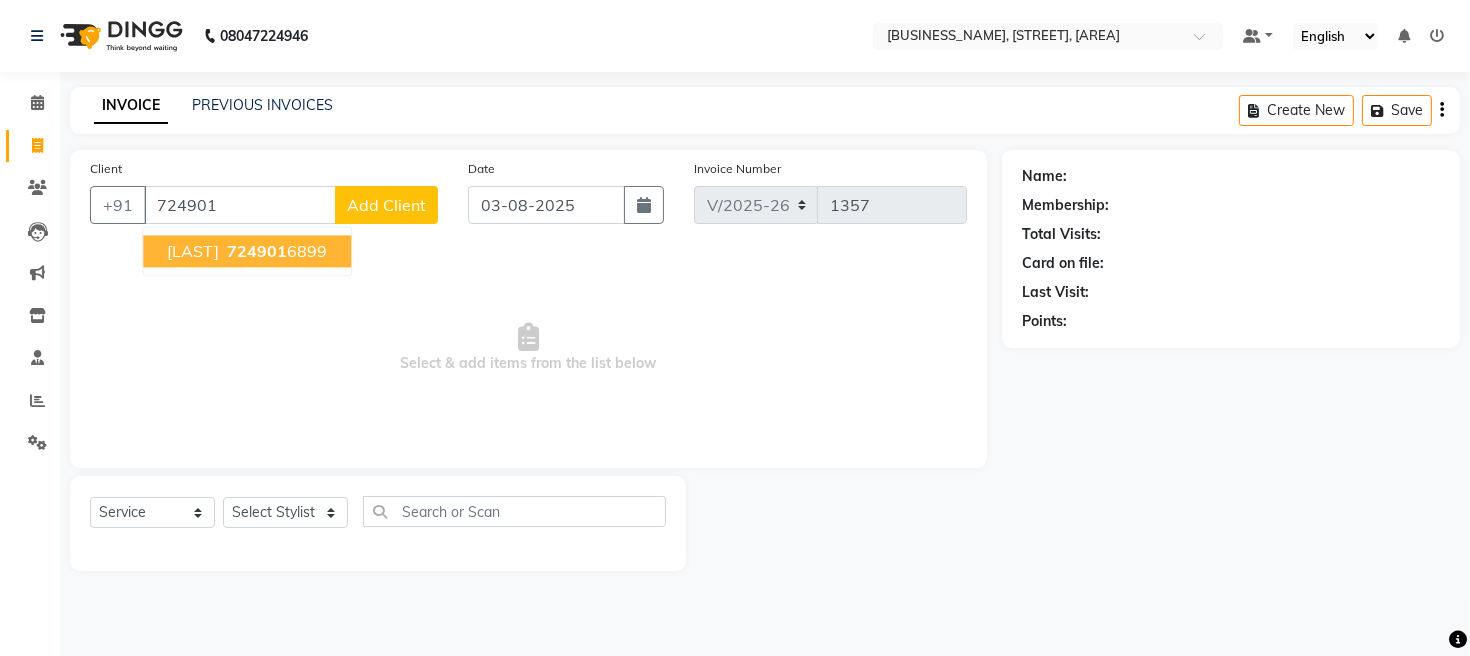 click on "724901" at bounding box center (257, 251) 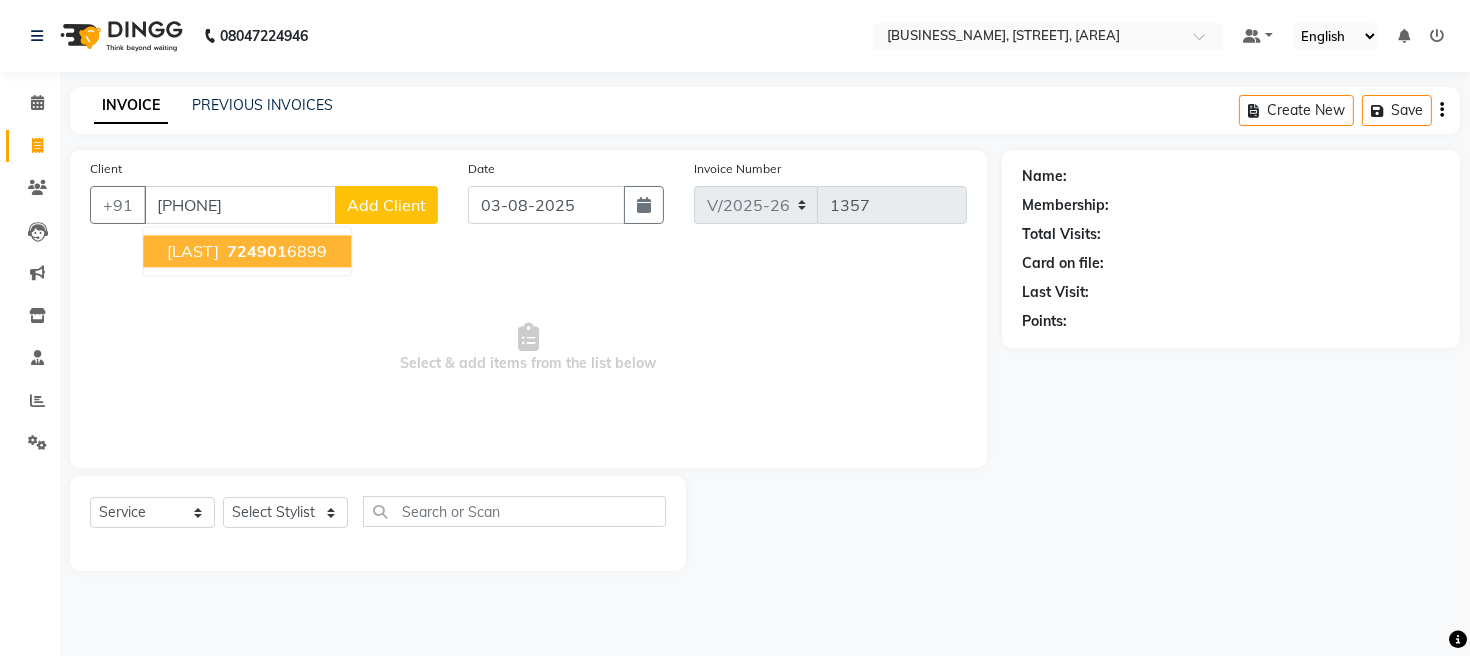 type on "[PHONE]" 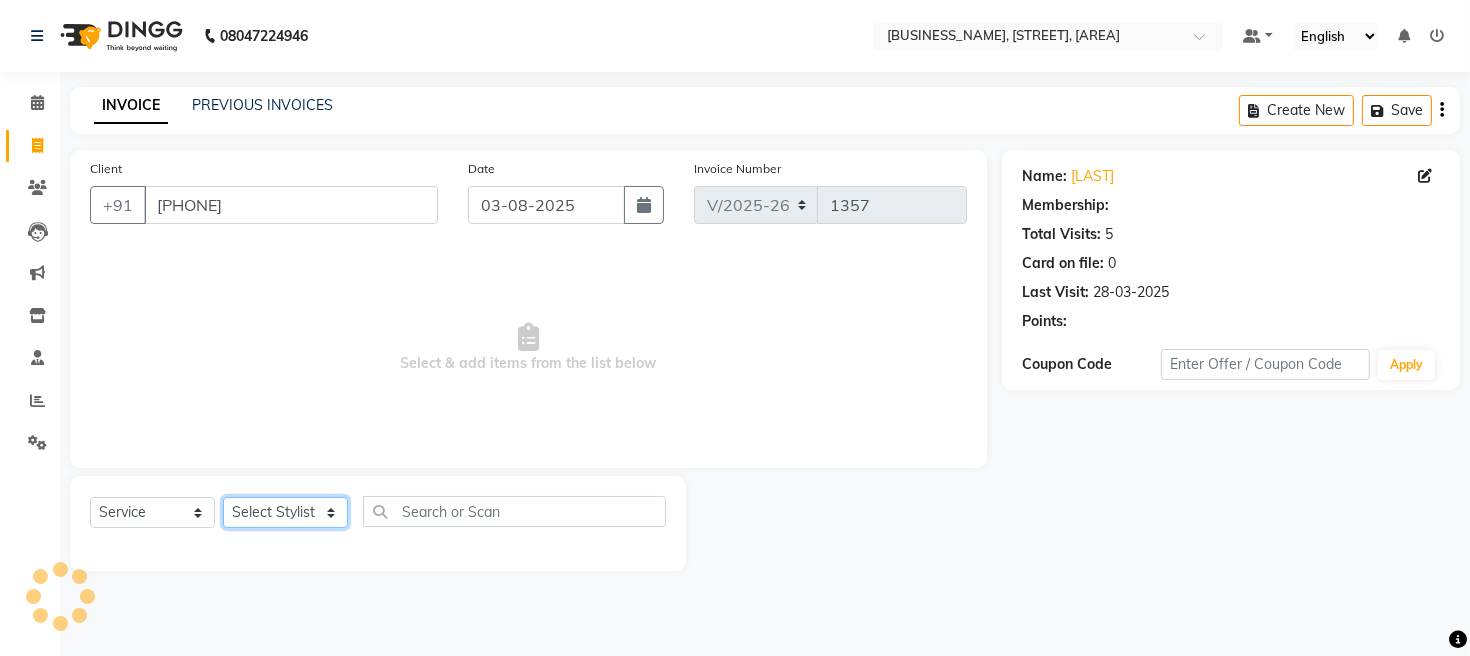 click on "Select Stylist [STYLIST] [STYLIST] [STYLIST] [STYLIST] [STYLIST]" 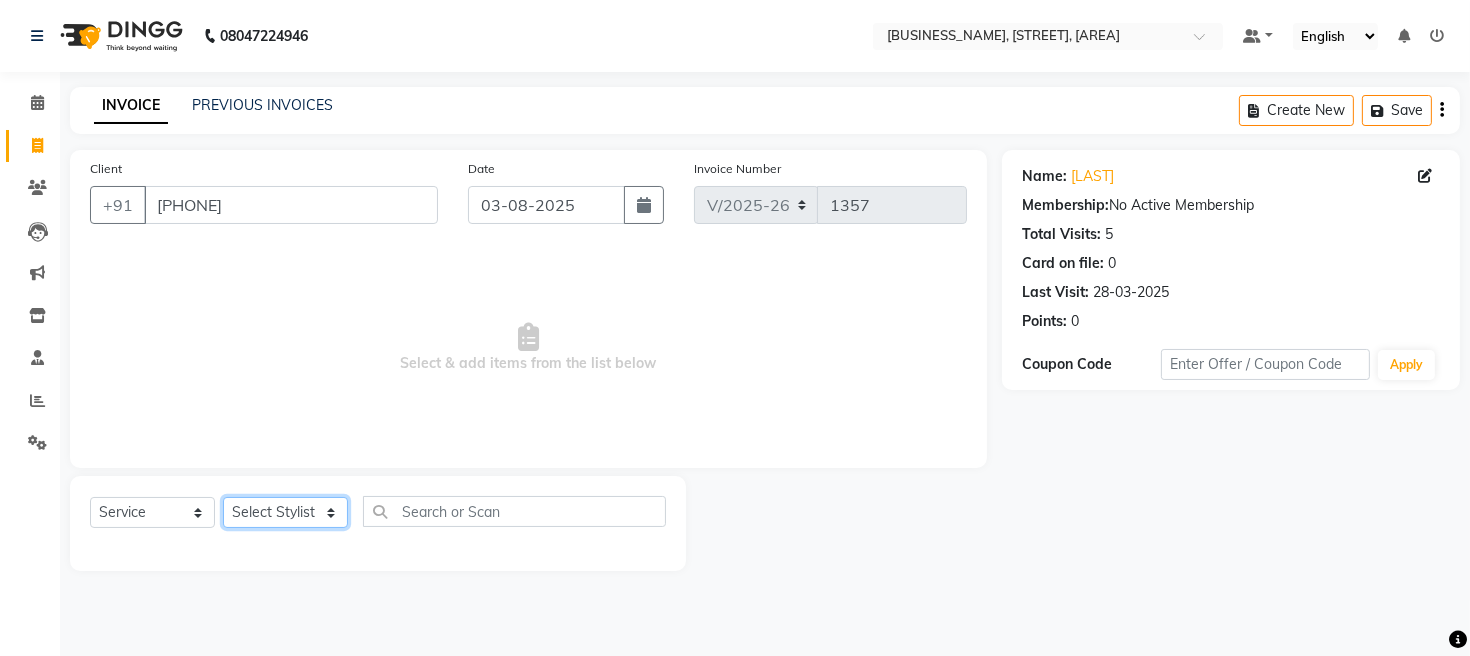 select on "16429" 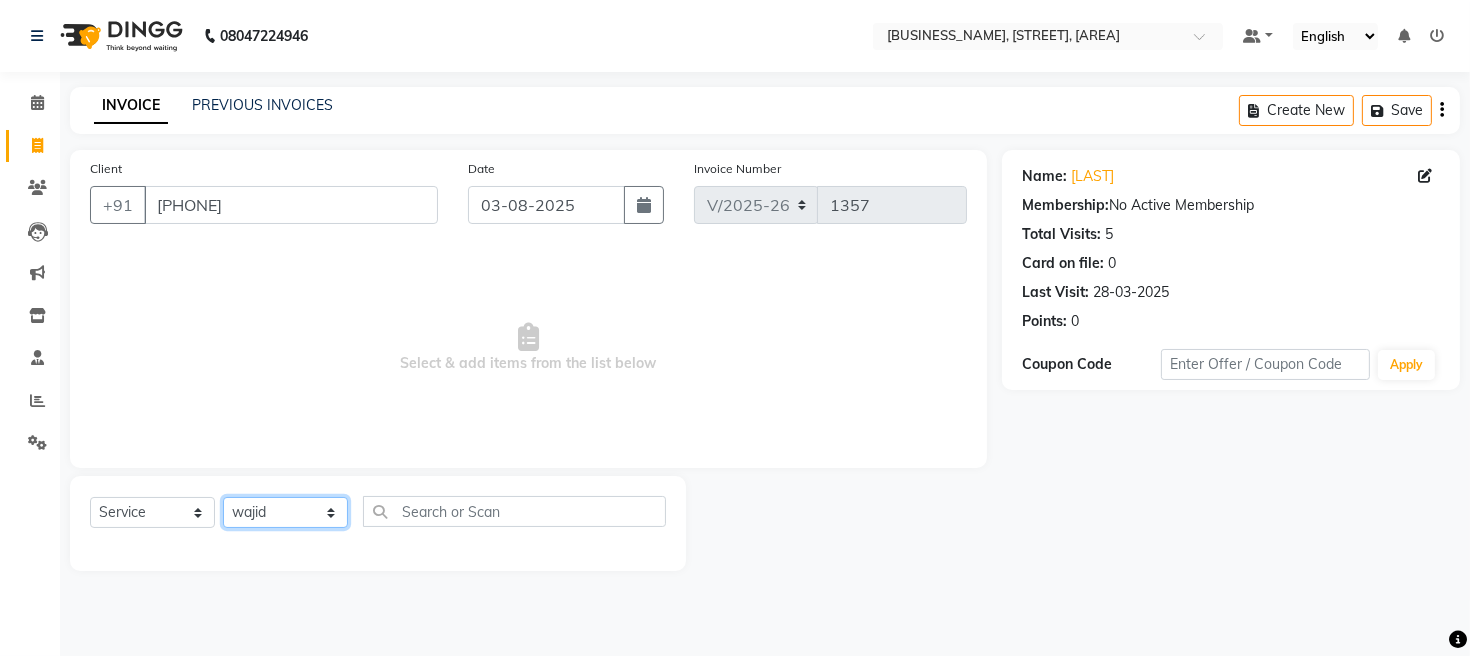 click on "Select Stylist [STYLIST] [STYLIST] [STYLIST] [STYLIST] [STYLIST]" 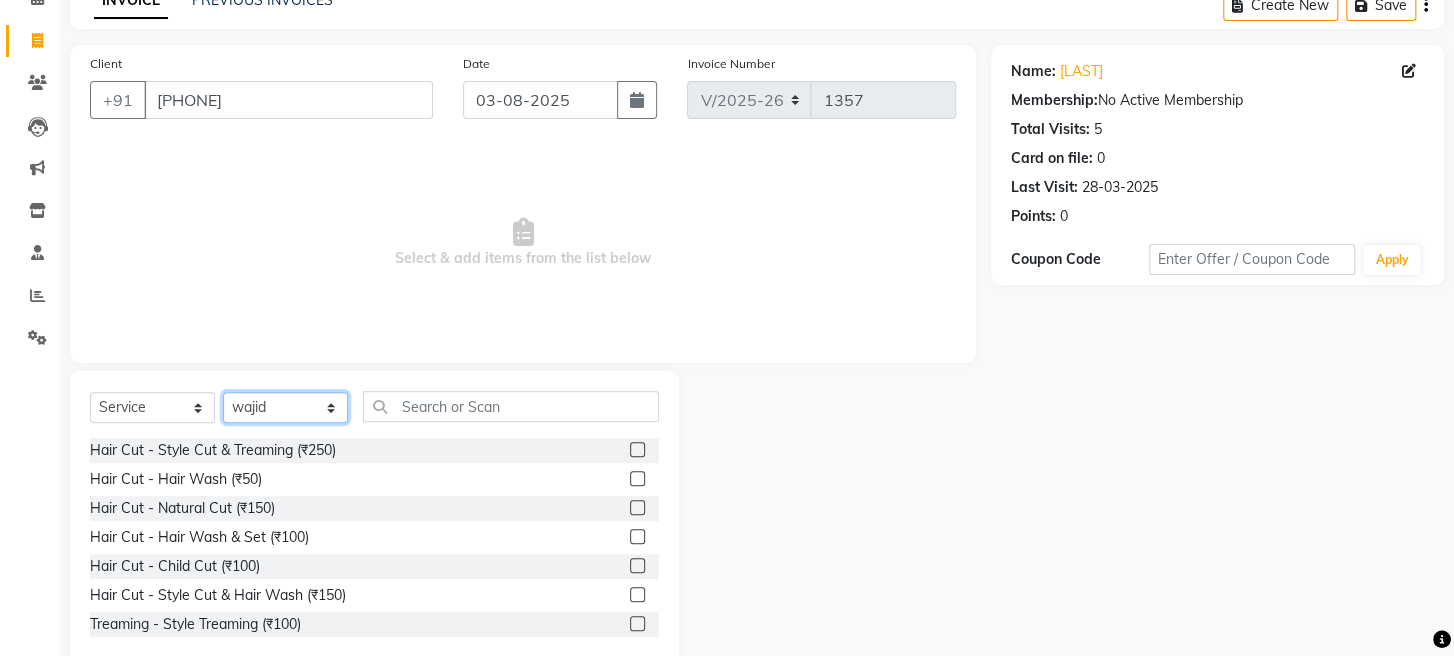 scroll, scrollTop: 145, scrollLeft: 0, axis: vertical 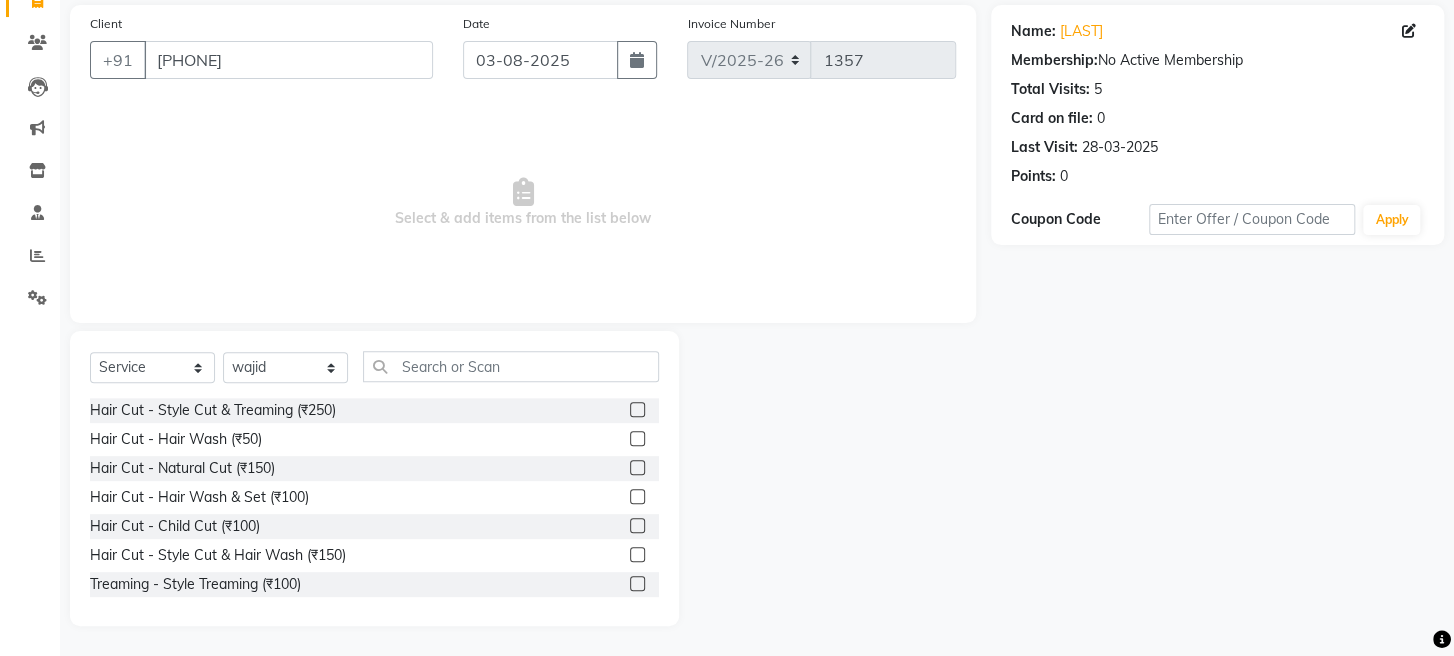 click 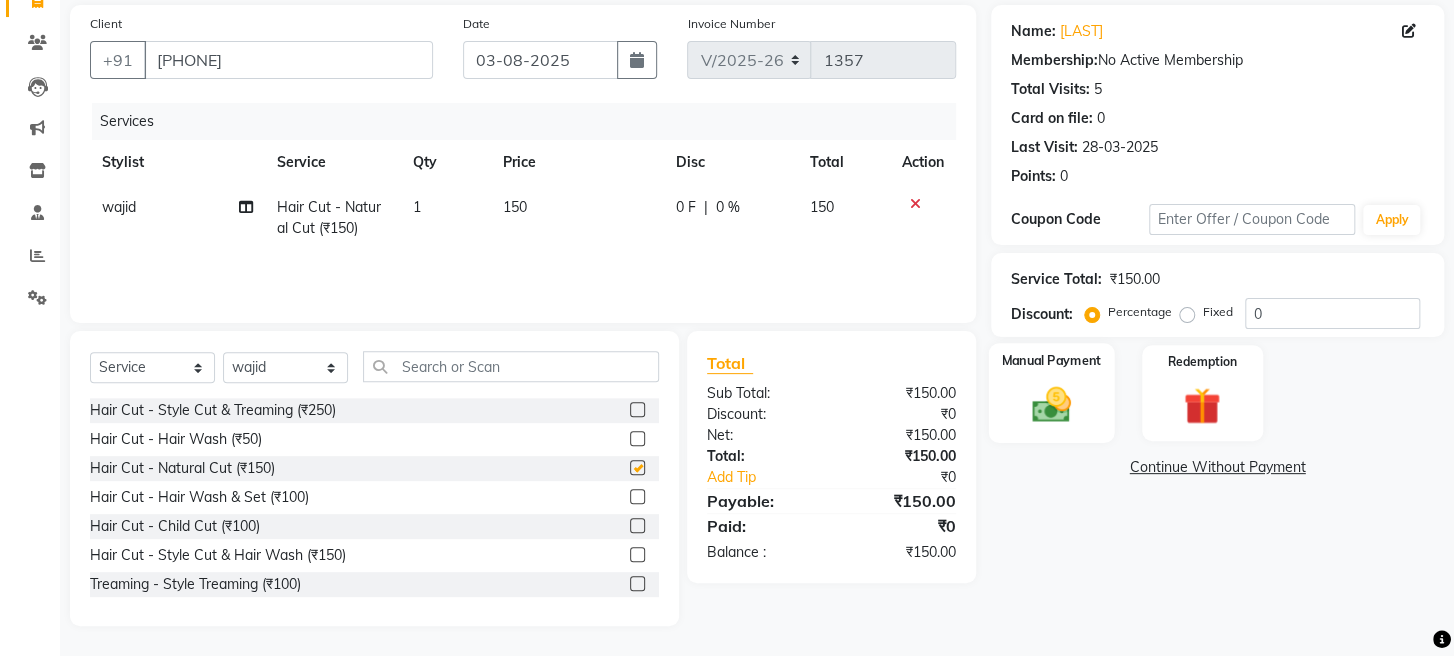 checkbox on "false" 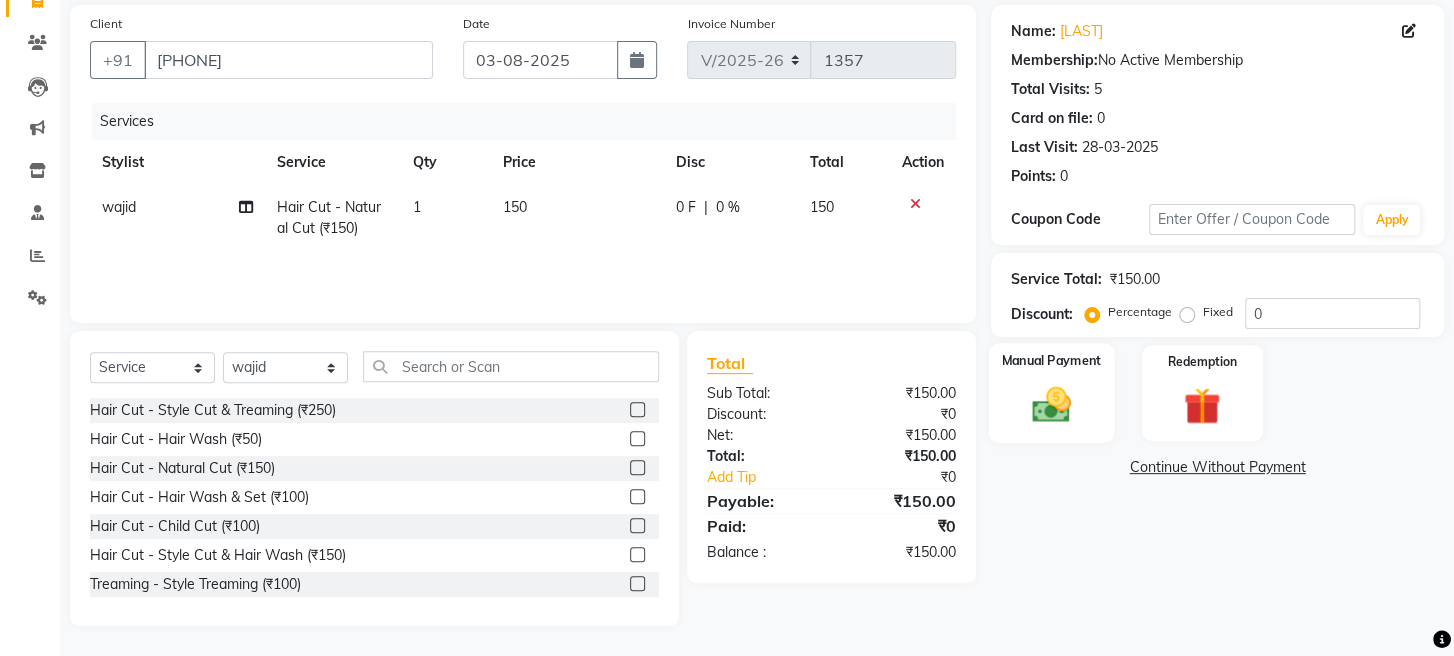 click 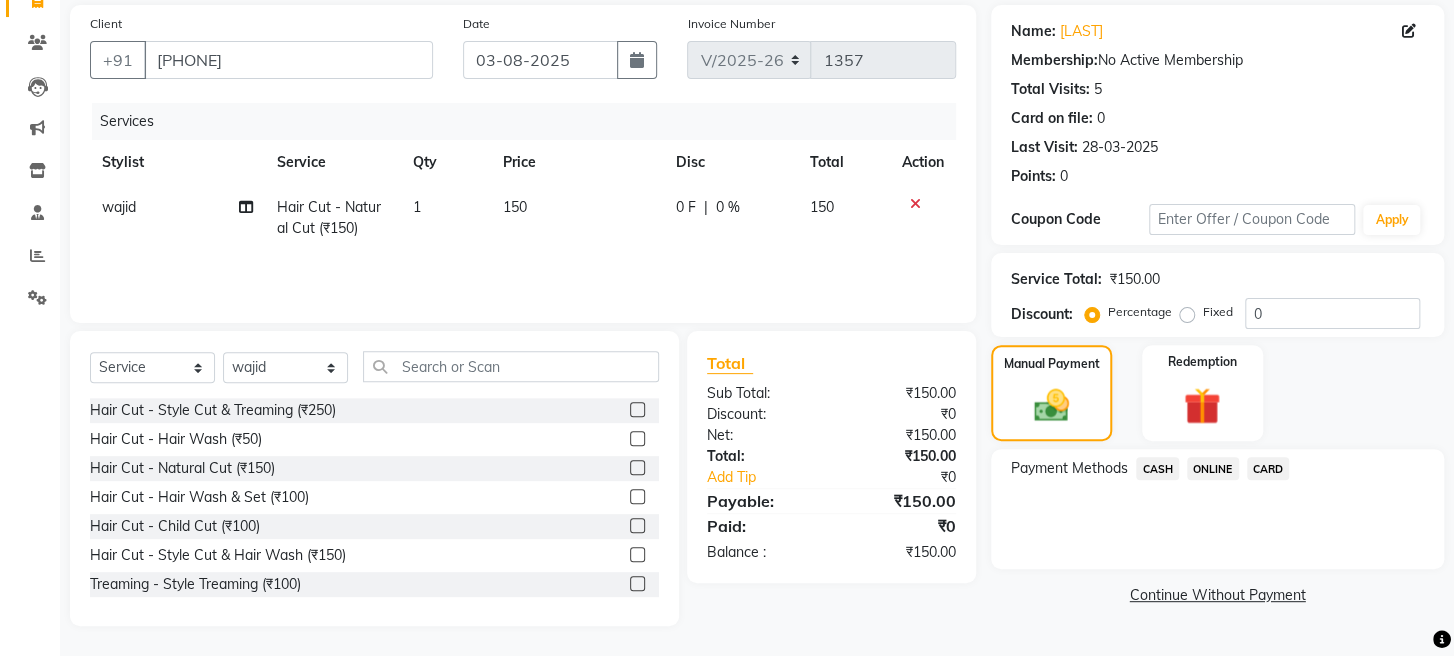click on "ONLINE" 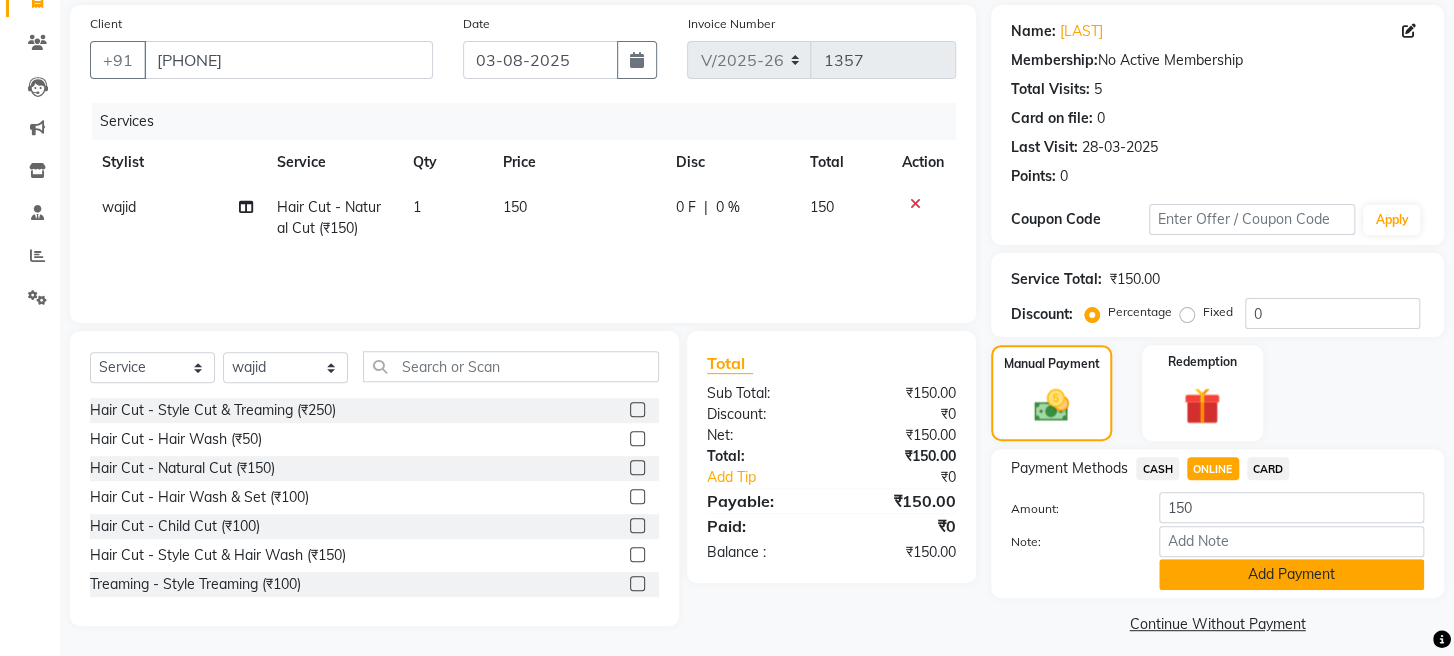 click on "Add Payment" 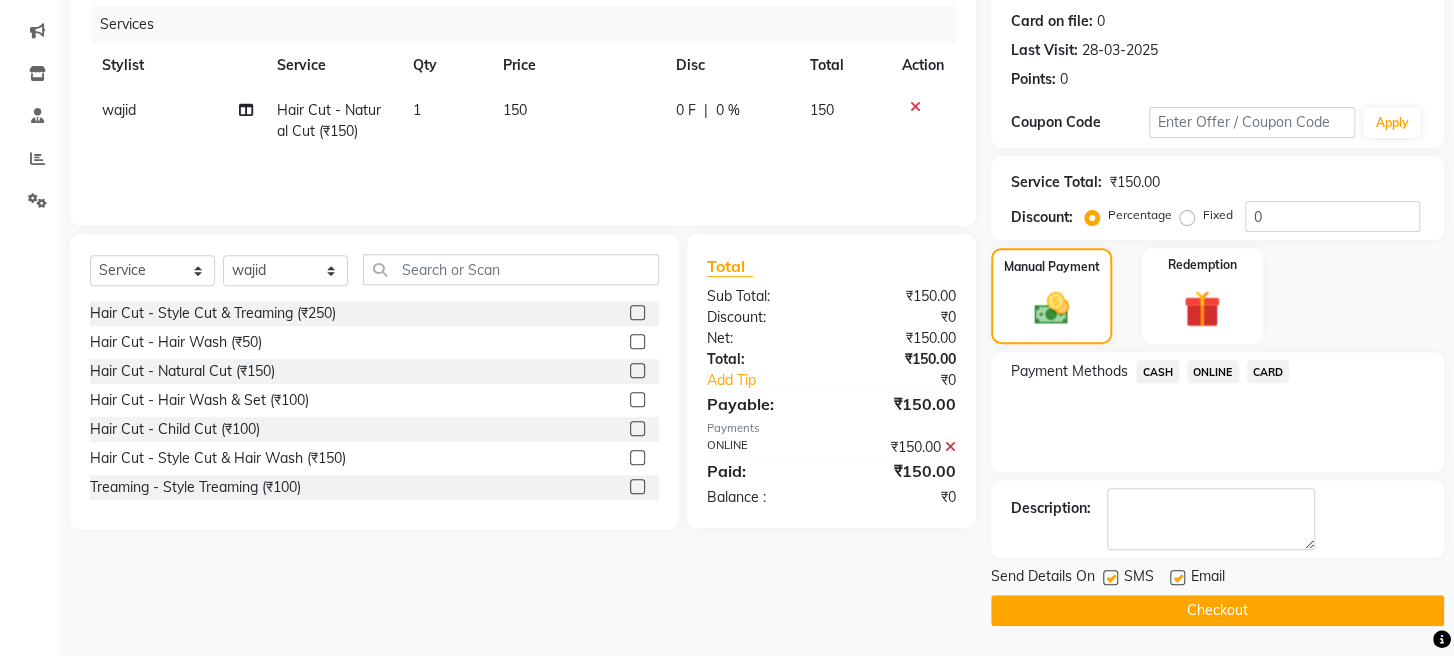 scroll, scrollTop: 264, scrollLeft: 0, axis: vertical 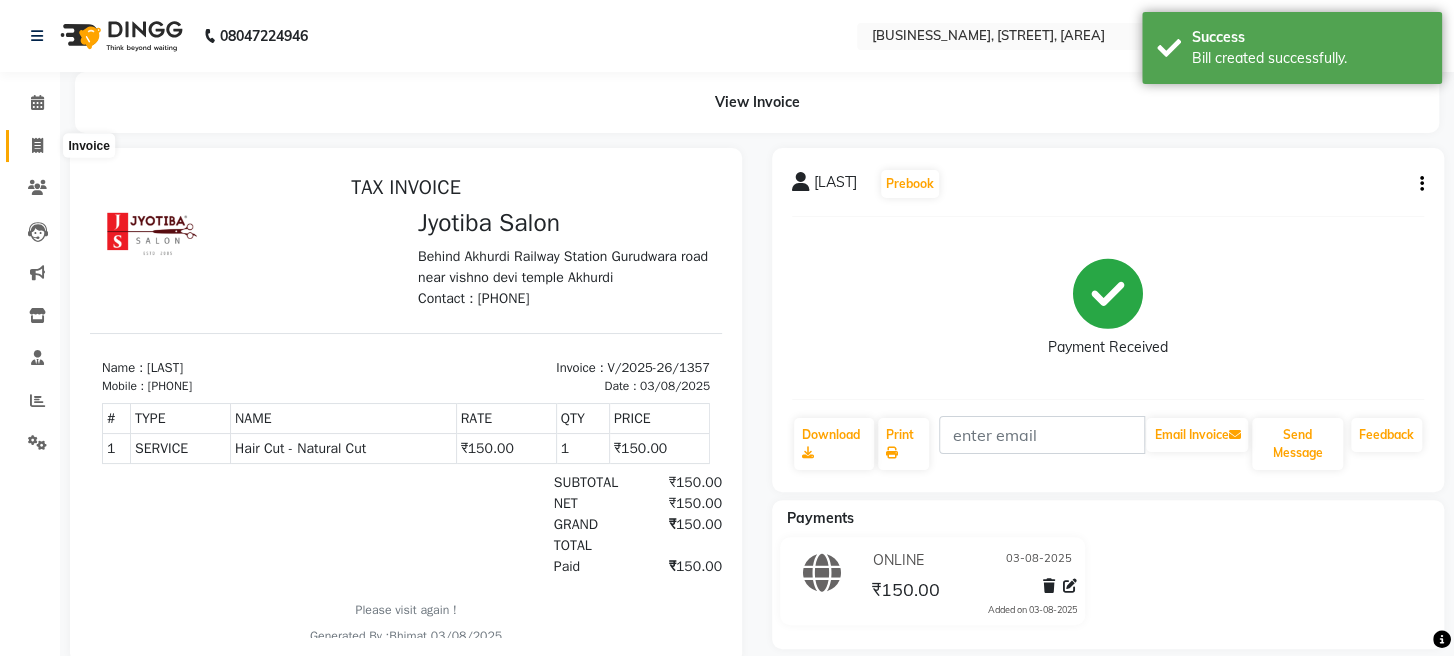 click 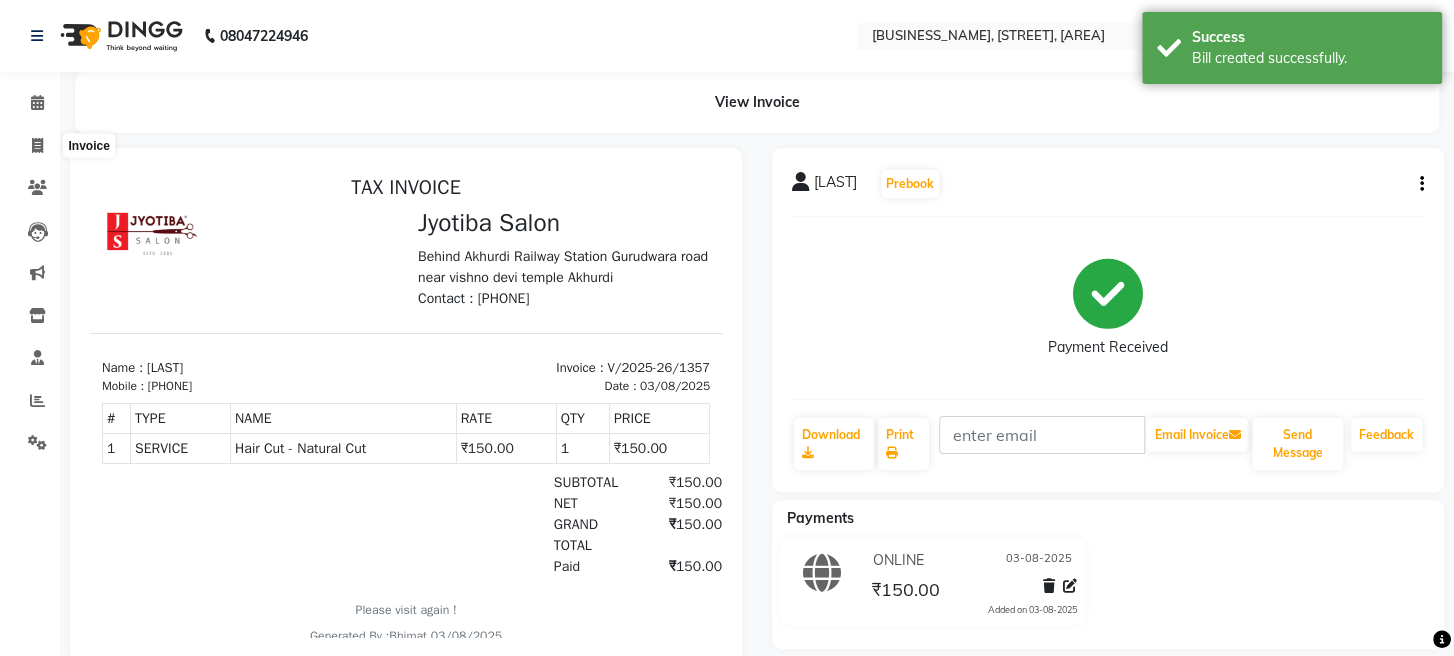 select on "service" 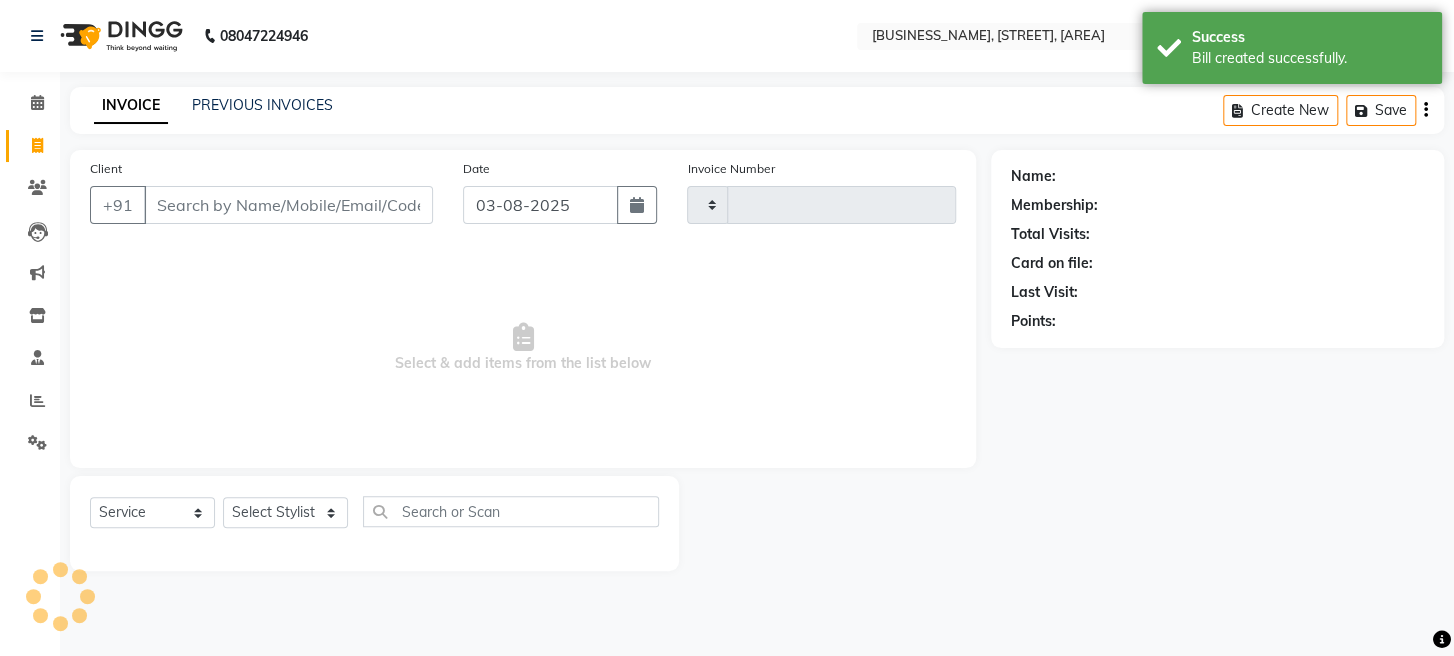 type on "1358" 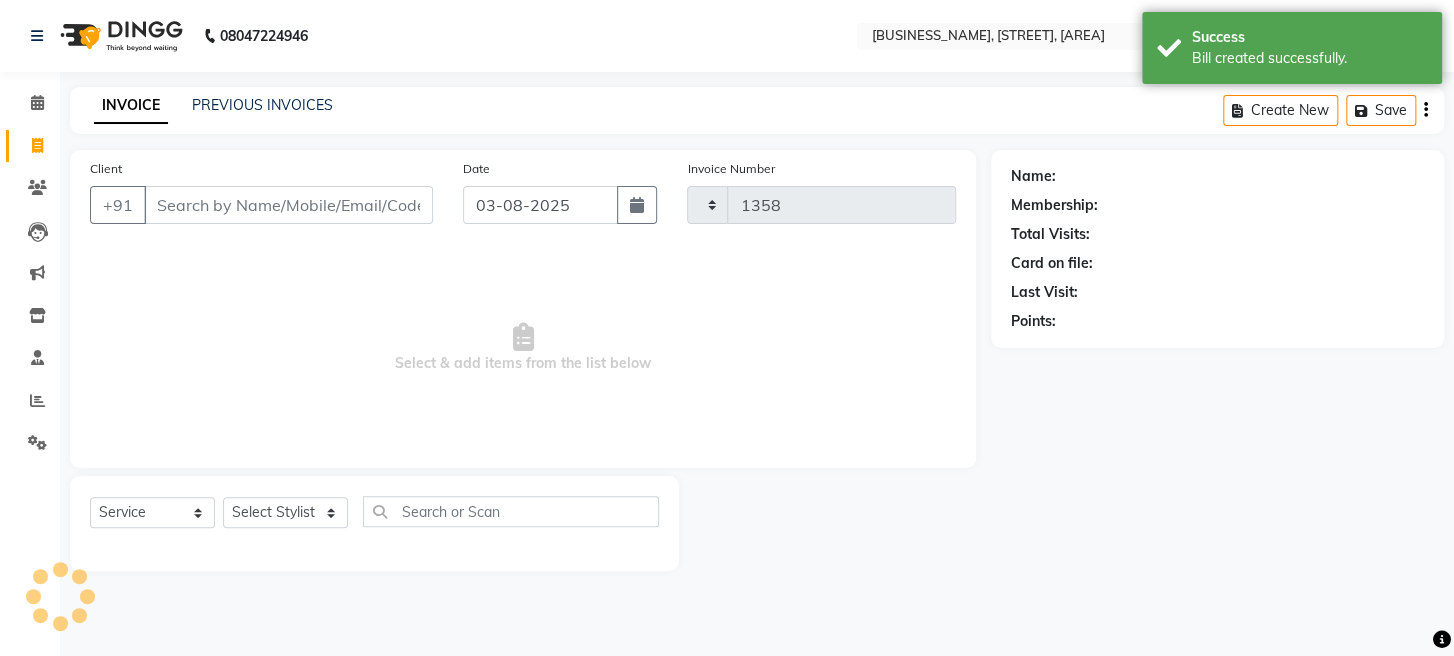 select on "779" 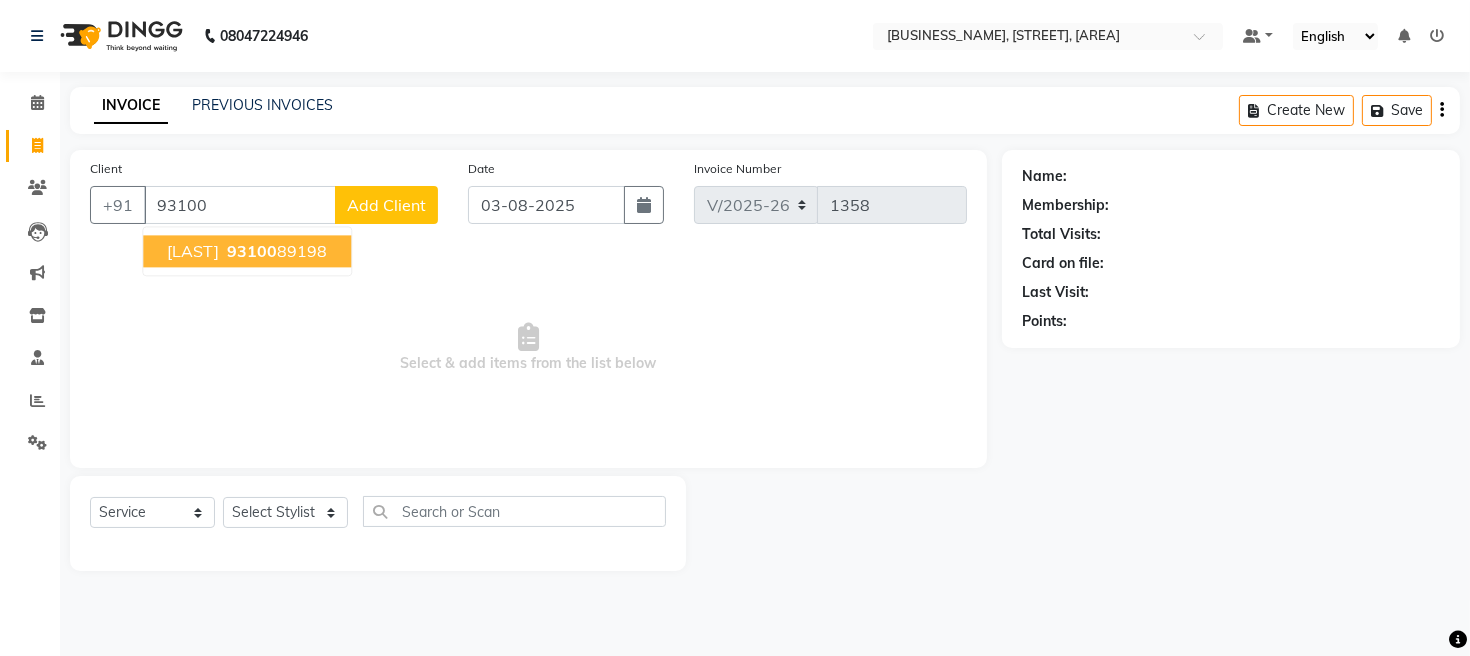 click on "[LAST]" at bounding box center (193, 251) 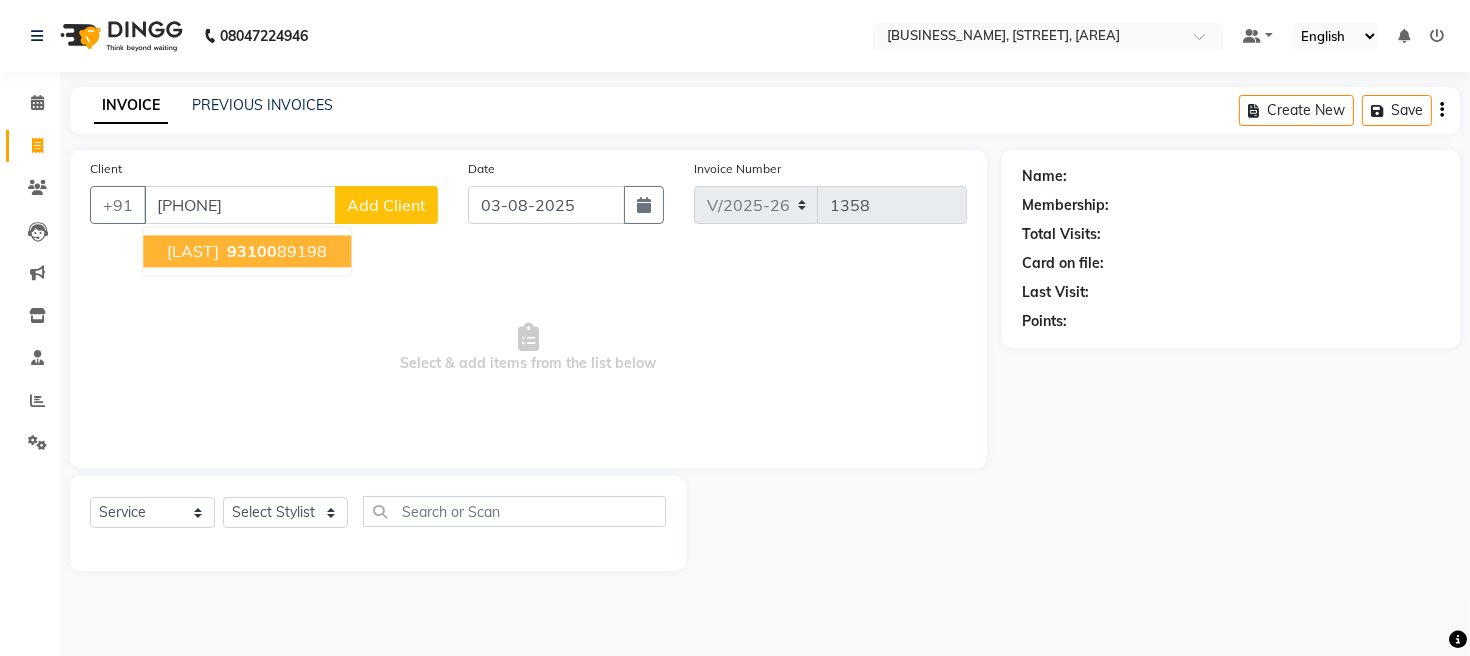type on "[PHONE]" 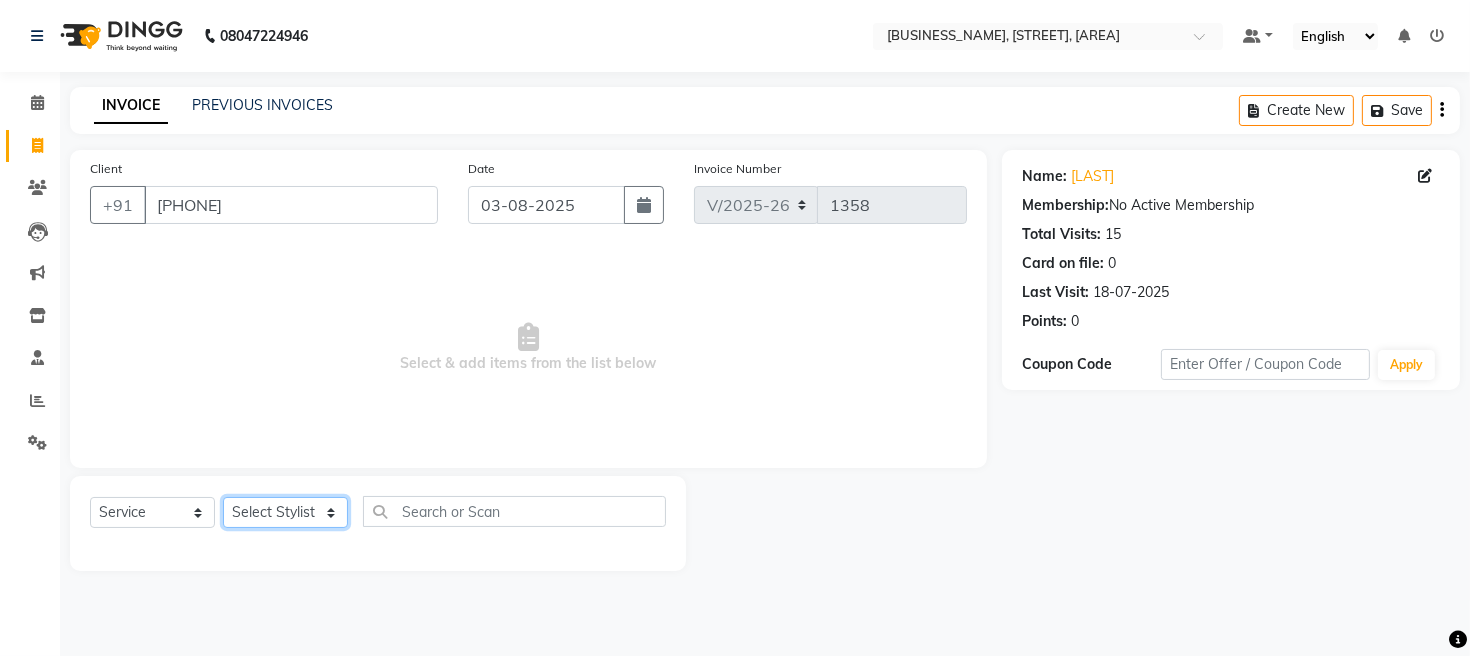 drag, startPoint x: 259, startPoint y: 520, endPoint x: 259, endPoint y: 498, distance: 22 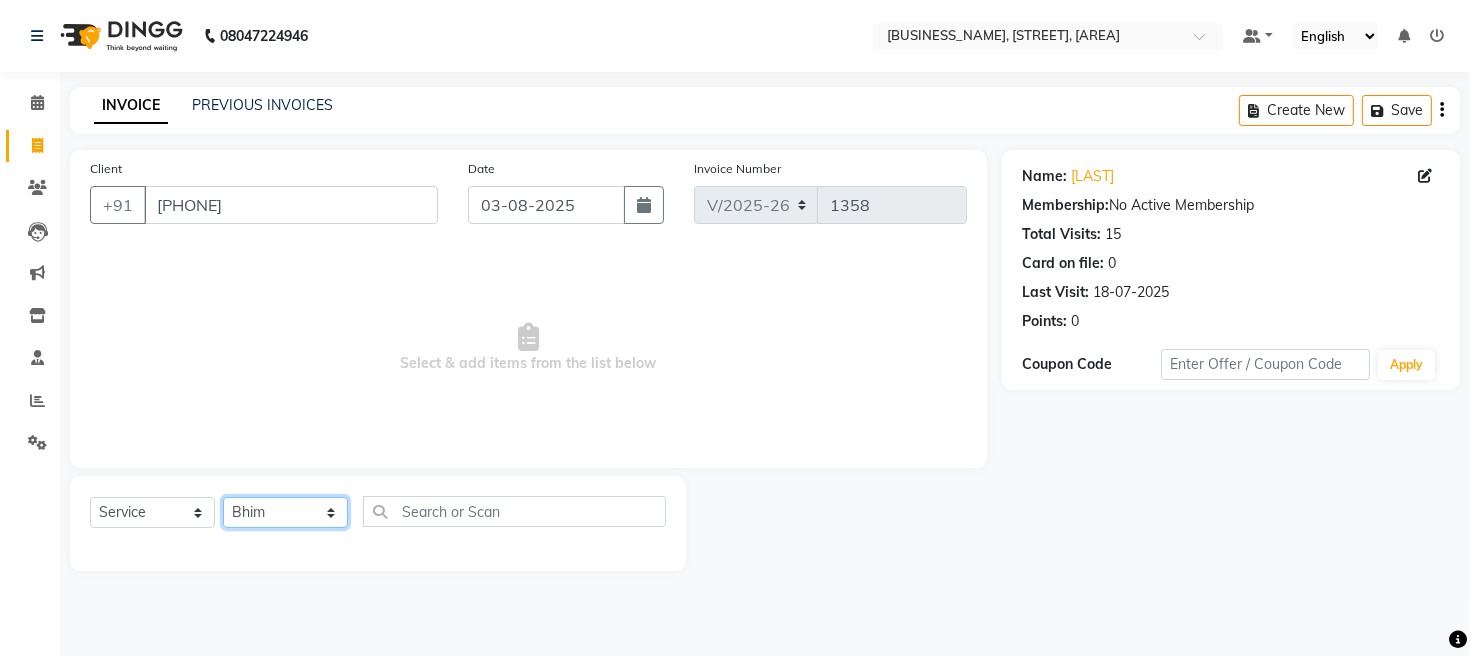 click on "Select Stylist [STYLIST] [STYLIST] [STYLIST] [STYLIST] [STYLIST]" 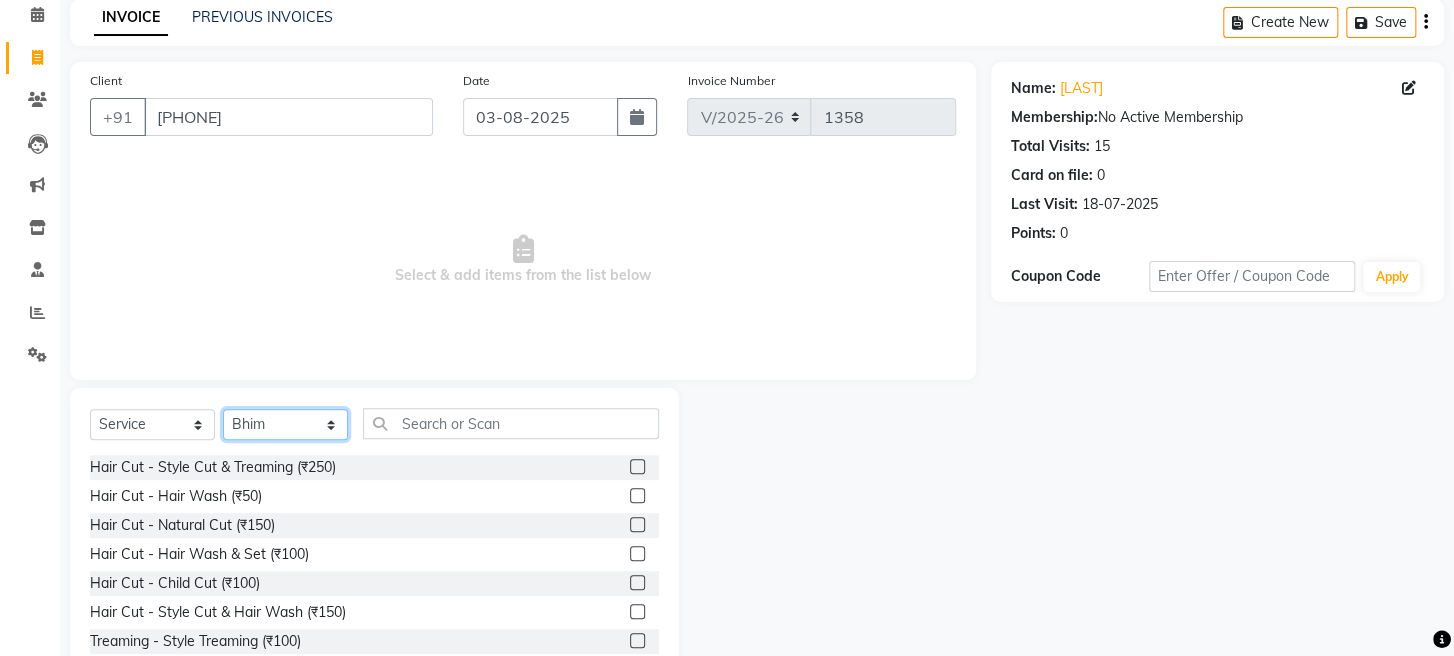 scroll, scrollTop: 145, scrollLeft: 0, axis: vertical 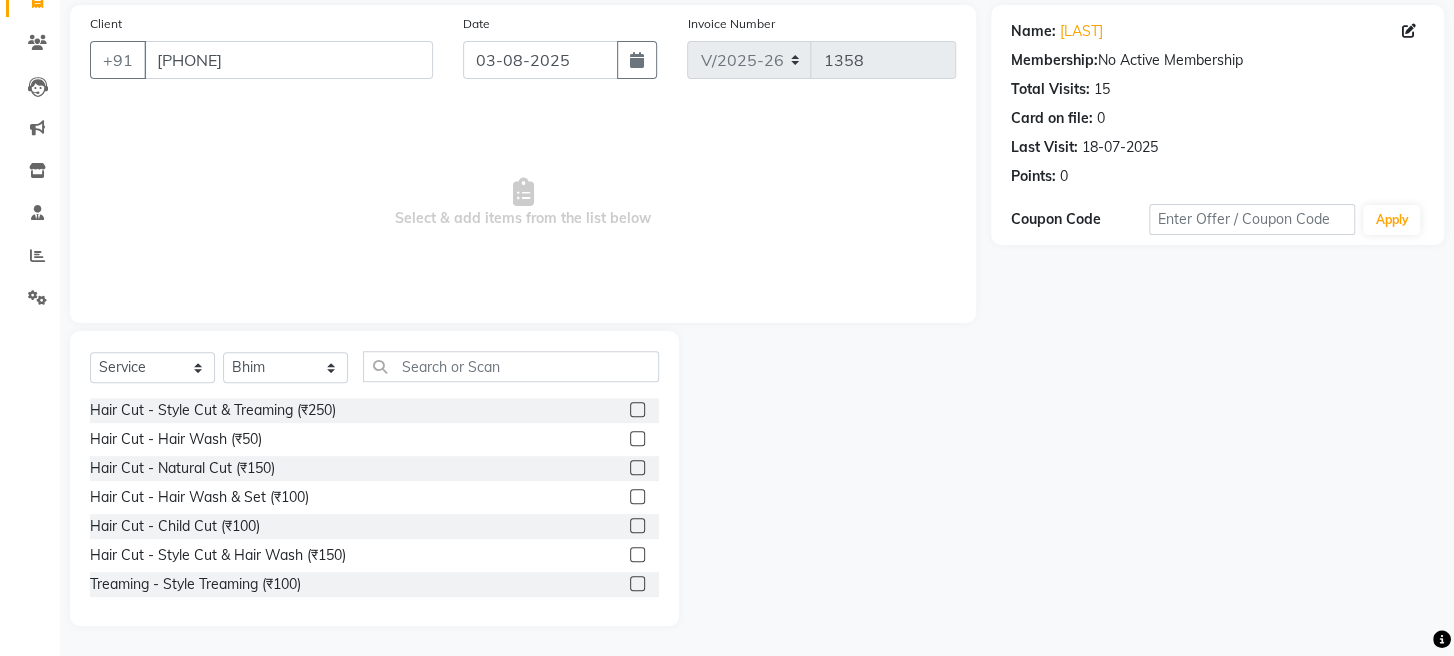 click 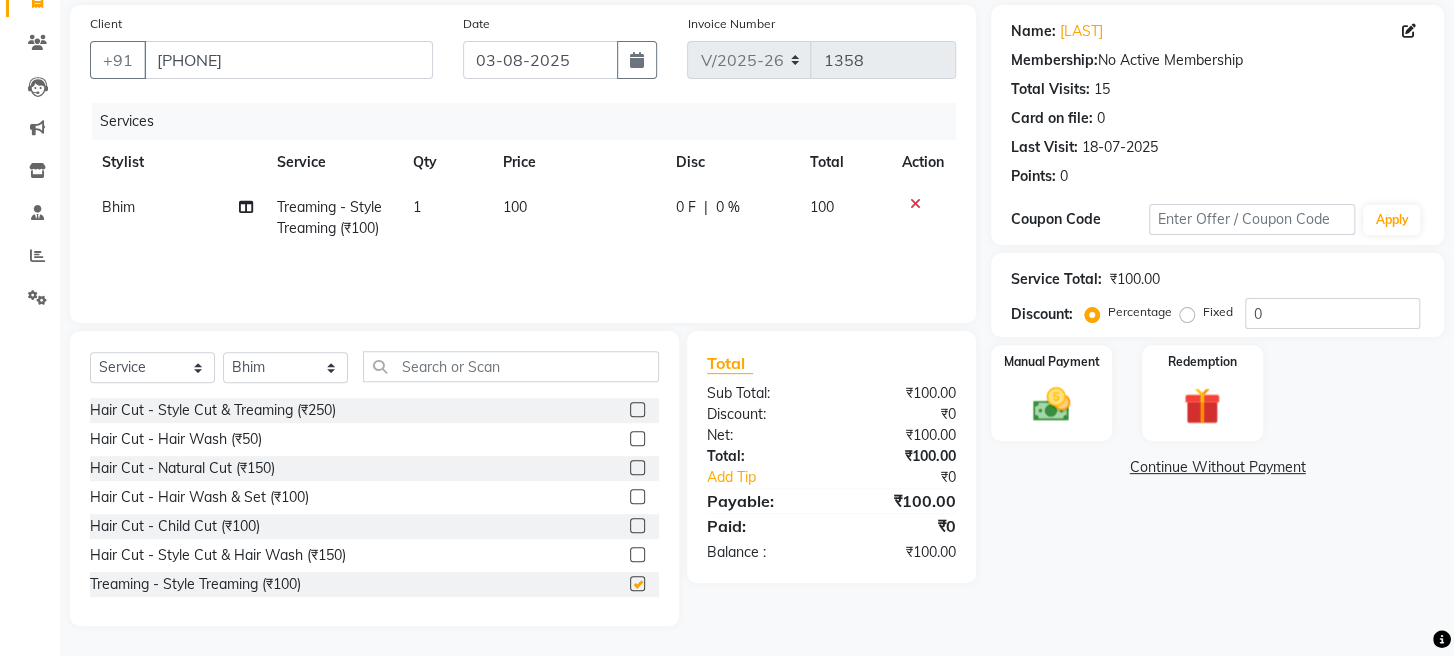 checkbox on "false" 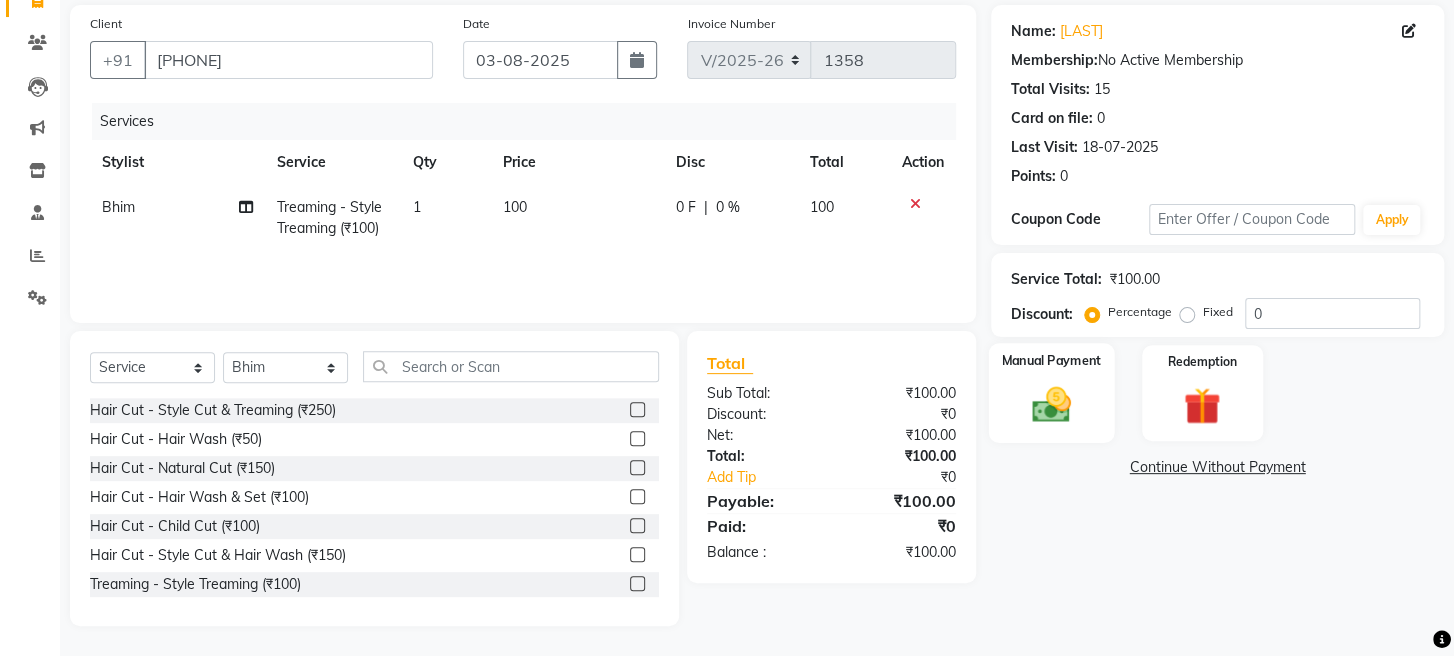 click 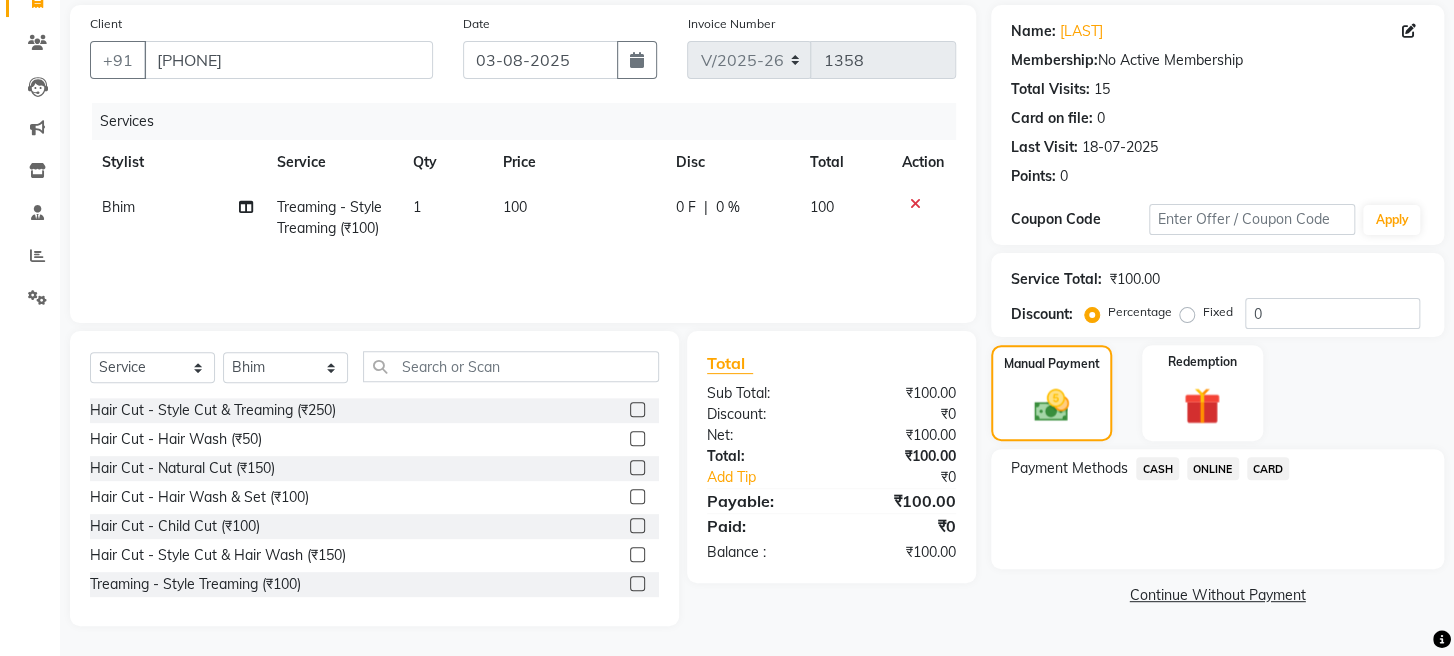click on "ONLINE" 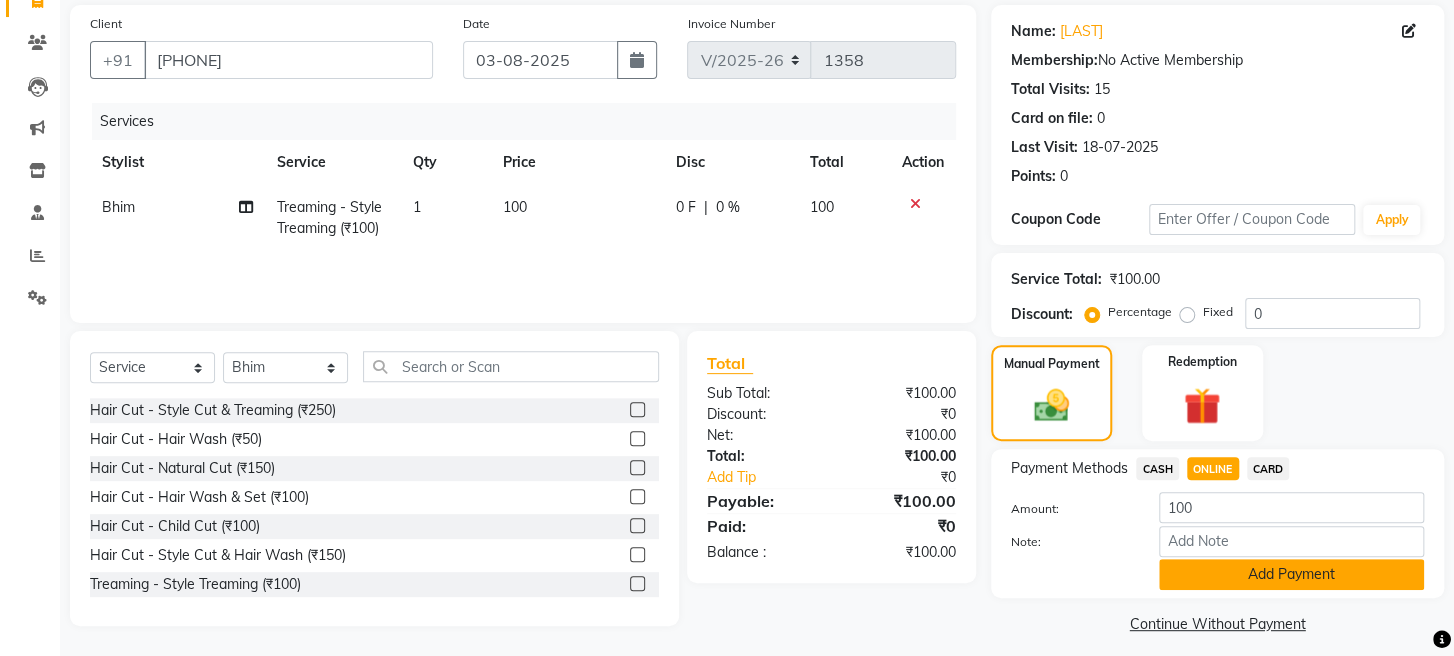 click on "Add Payment" 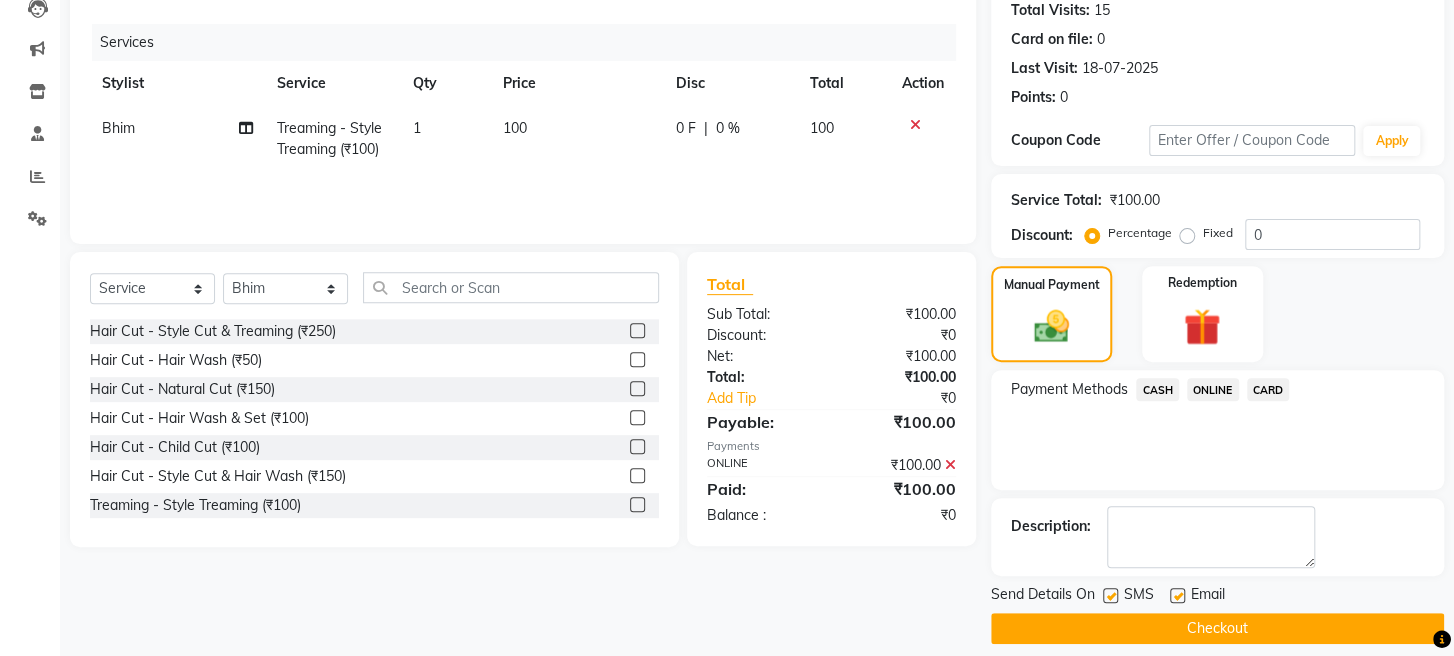scroll, scrollTop: 264, scrollLeft: 0, axis: vertical 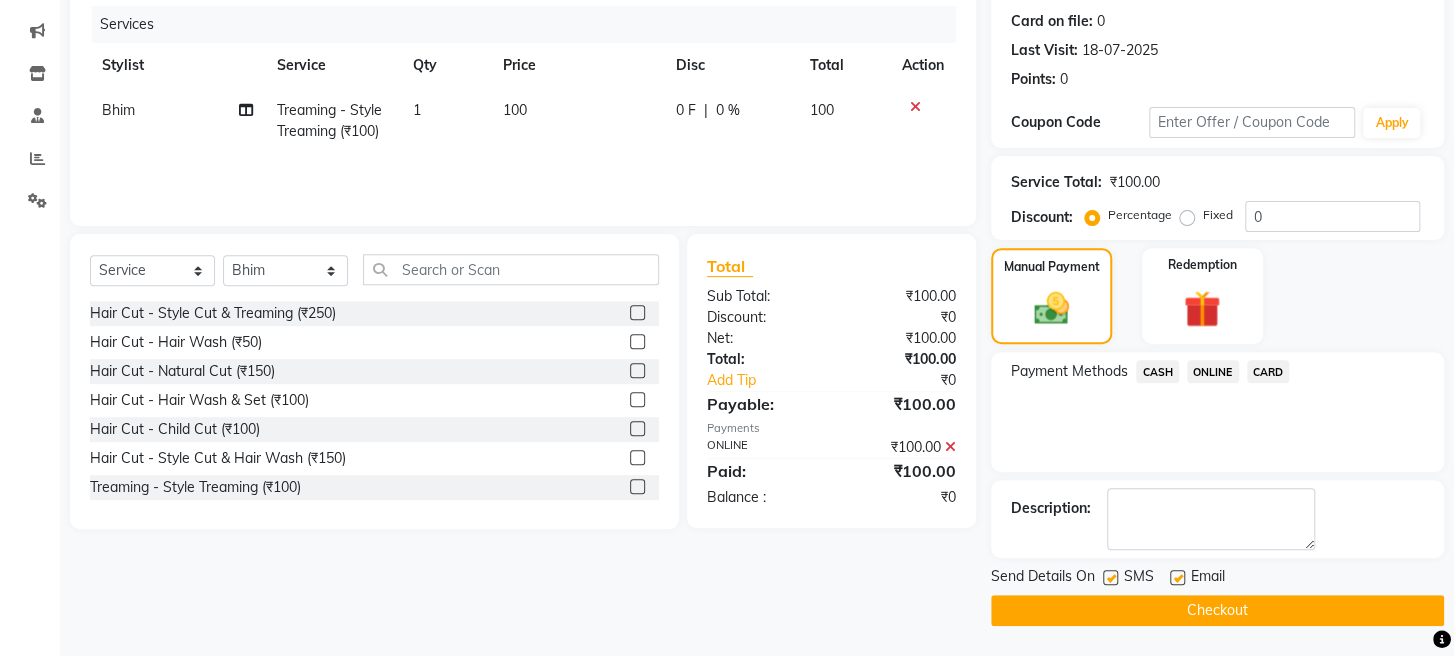 click on "Checkout" 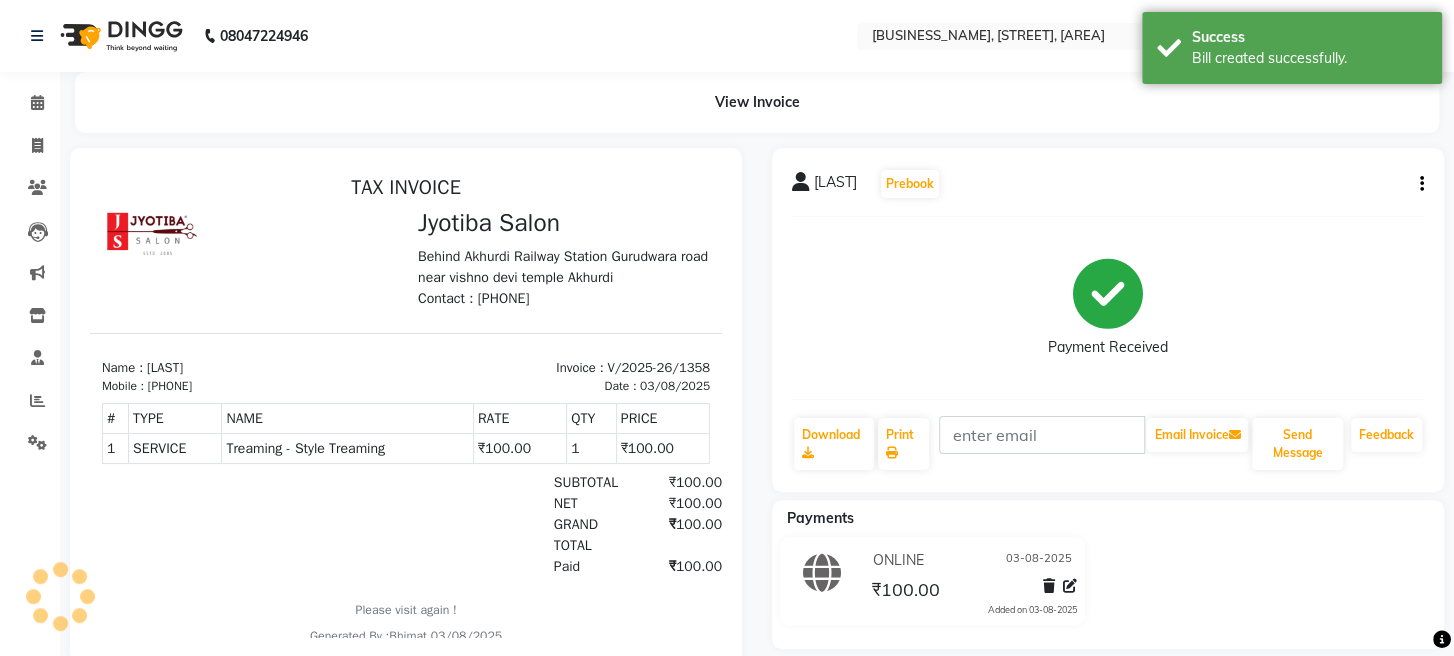 scroll, scrollTop: 0, scrollLeft: 0, axis: both 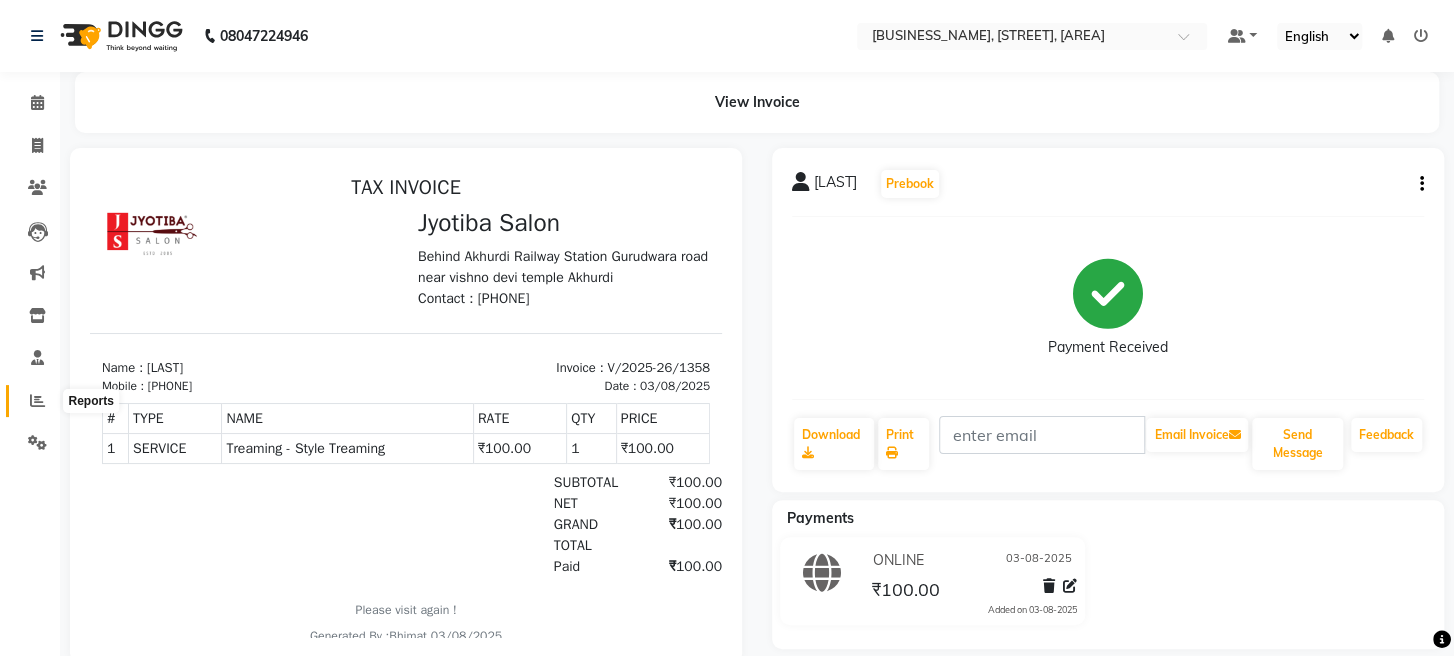 click 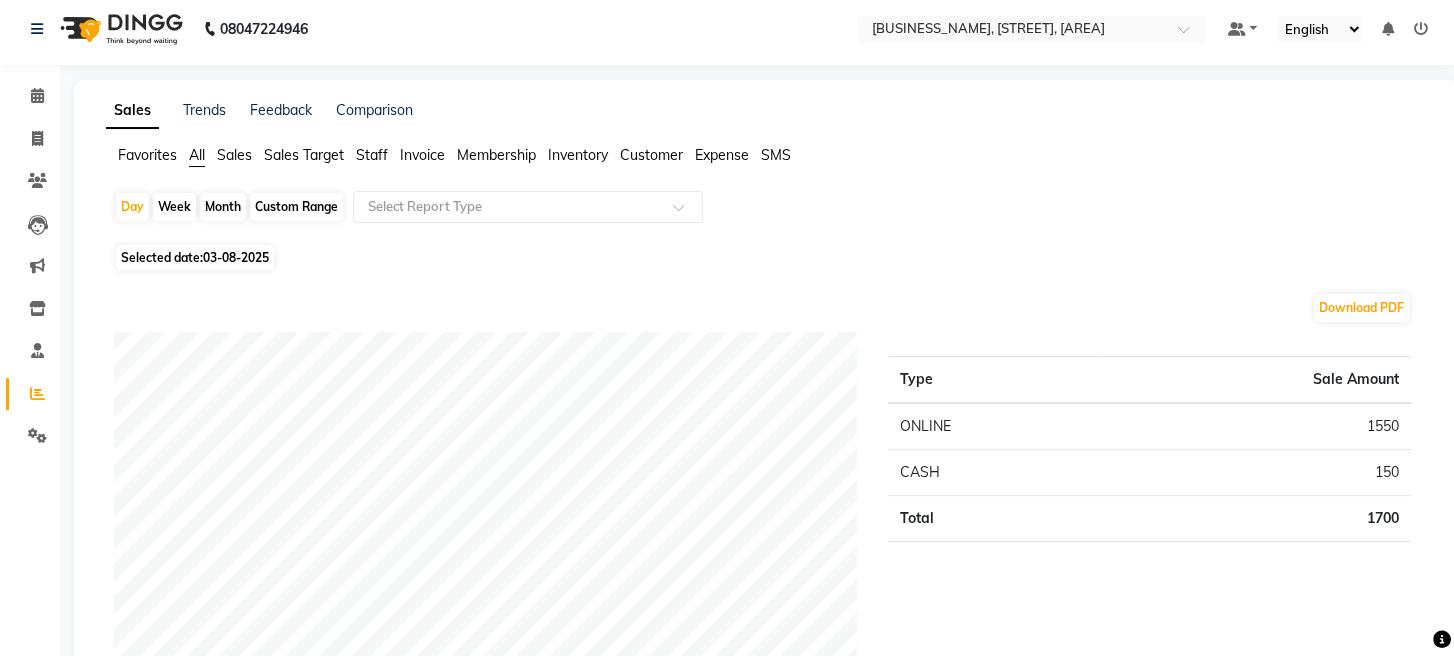 scroll, scrollTop: 0, scrollLeft: 0, axis: both 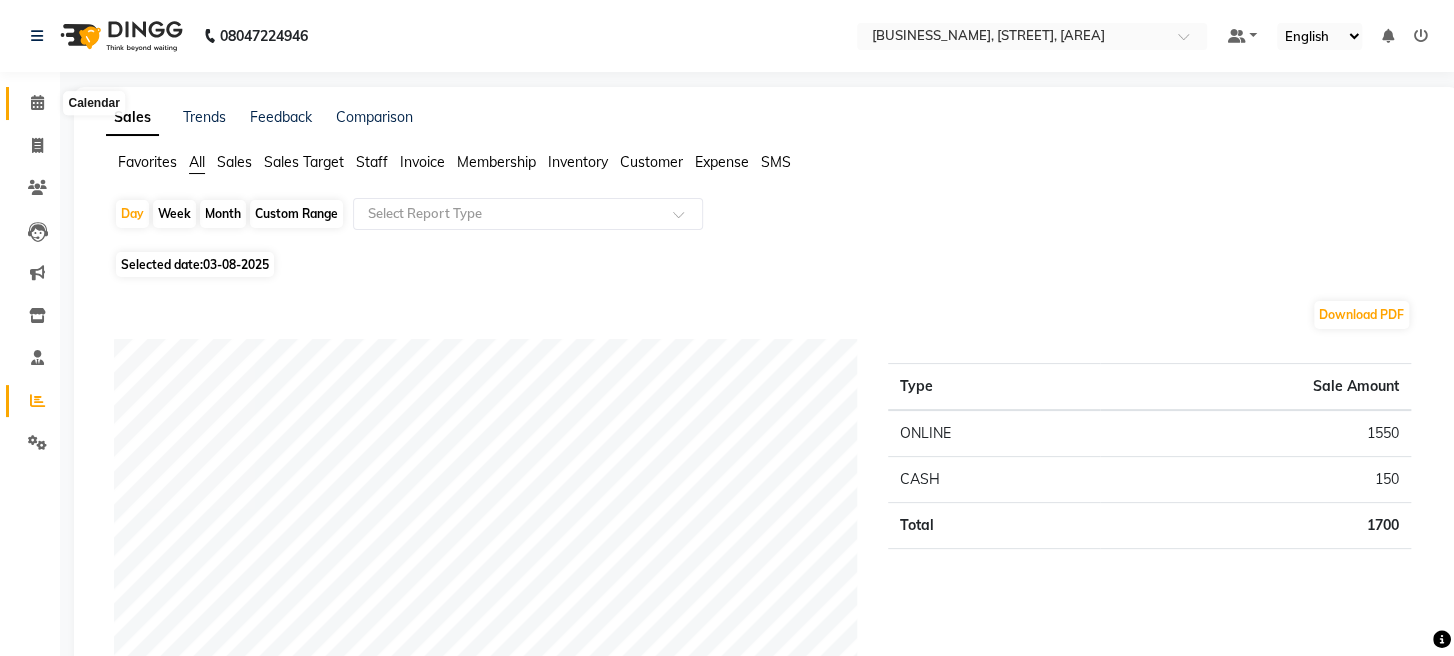 click 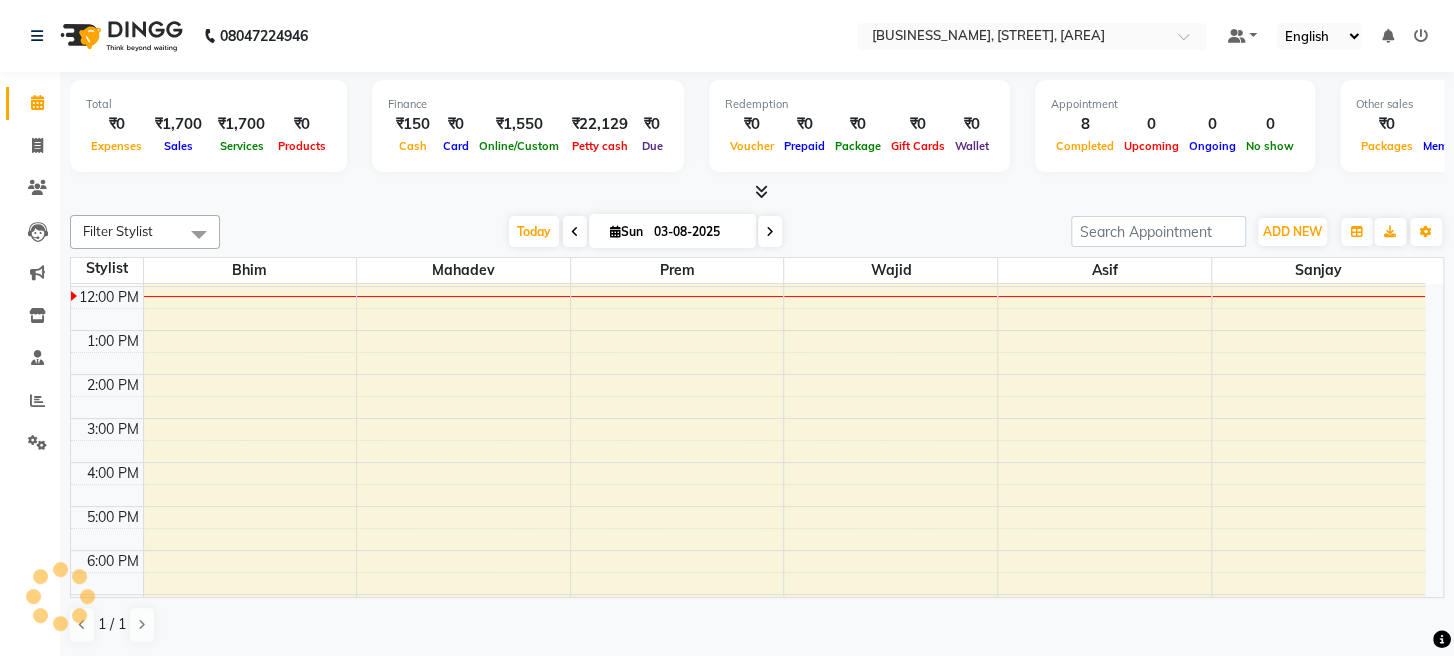 scroll, scrollTop: 0, scrollLeft: 0, axis: both 